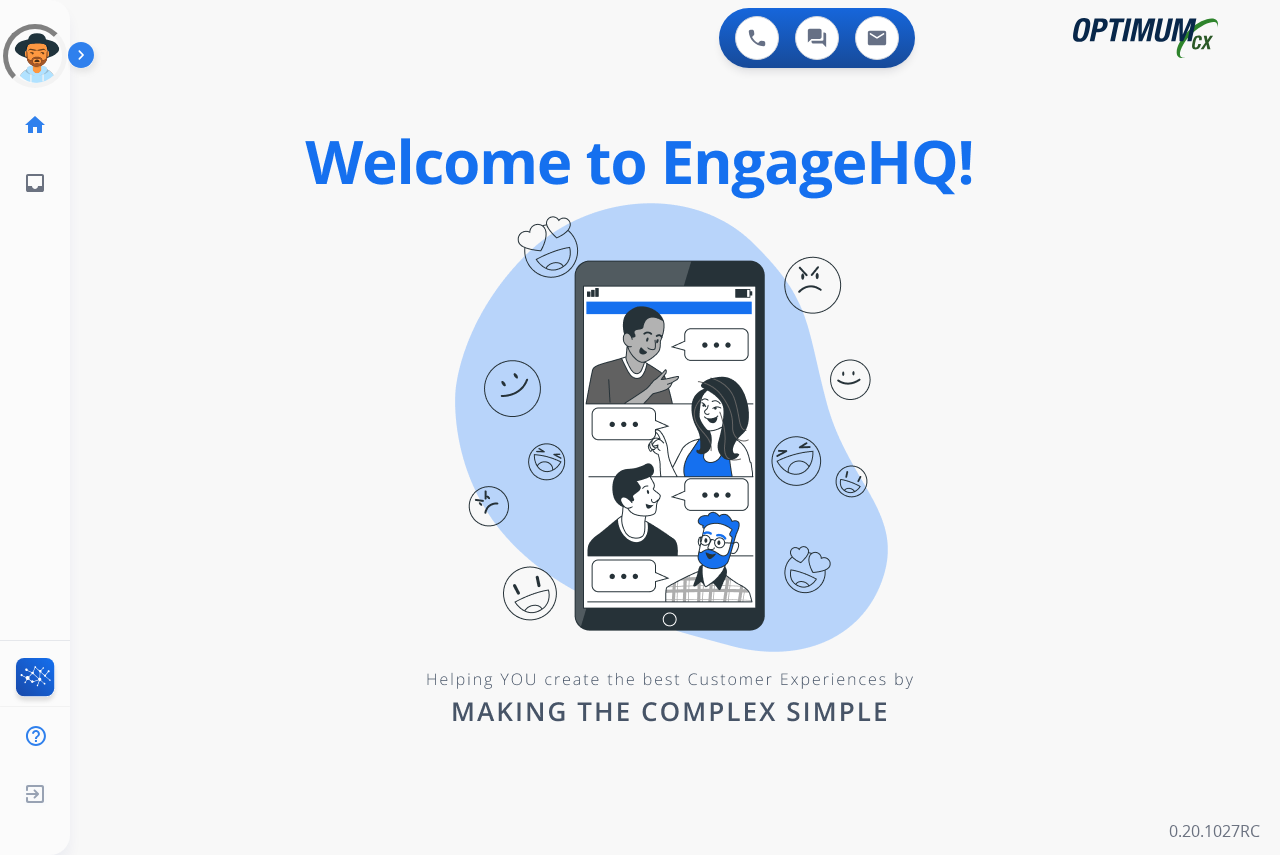 scroll, scrollTop: 0, scrollLeft: 0, axis: both 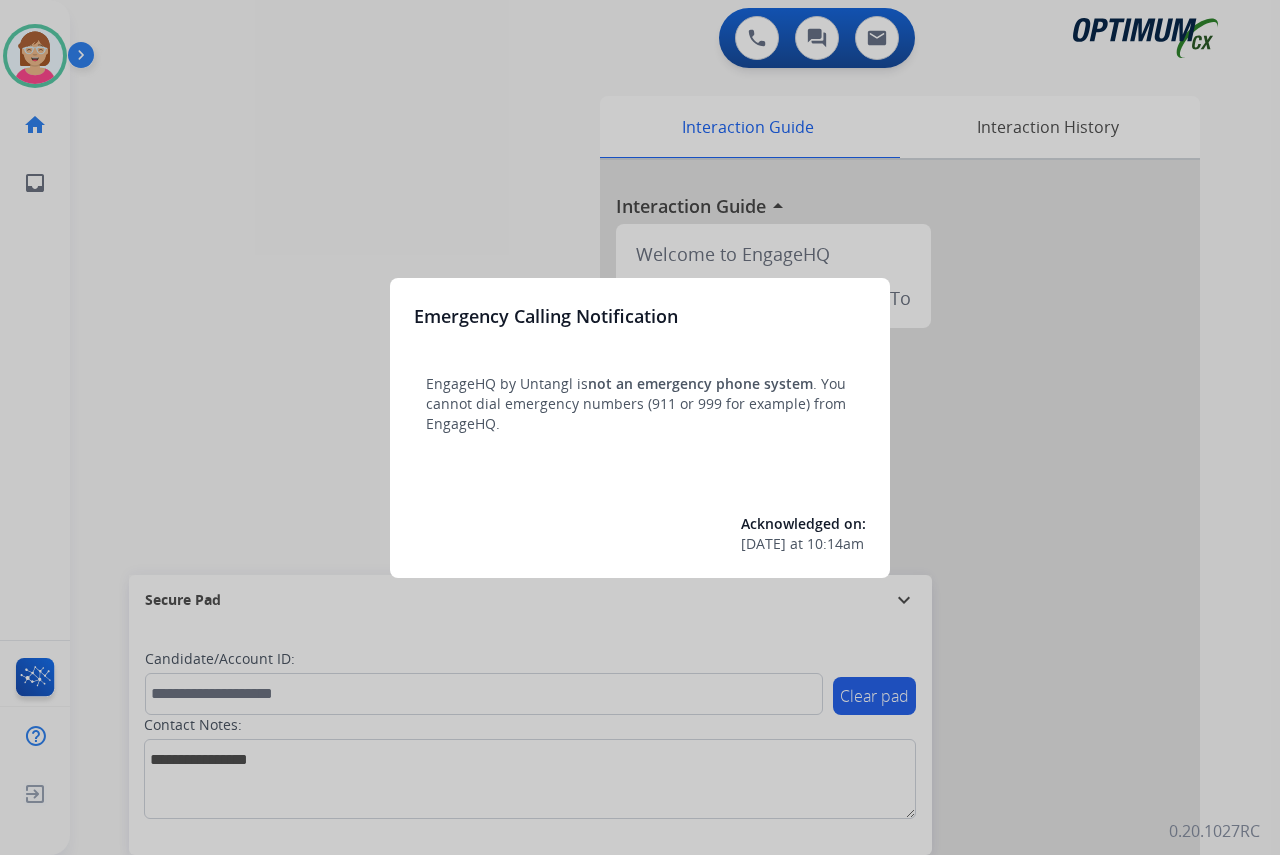 click at bounding box center [640, 427] 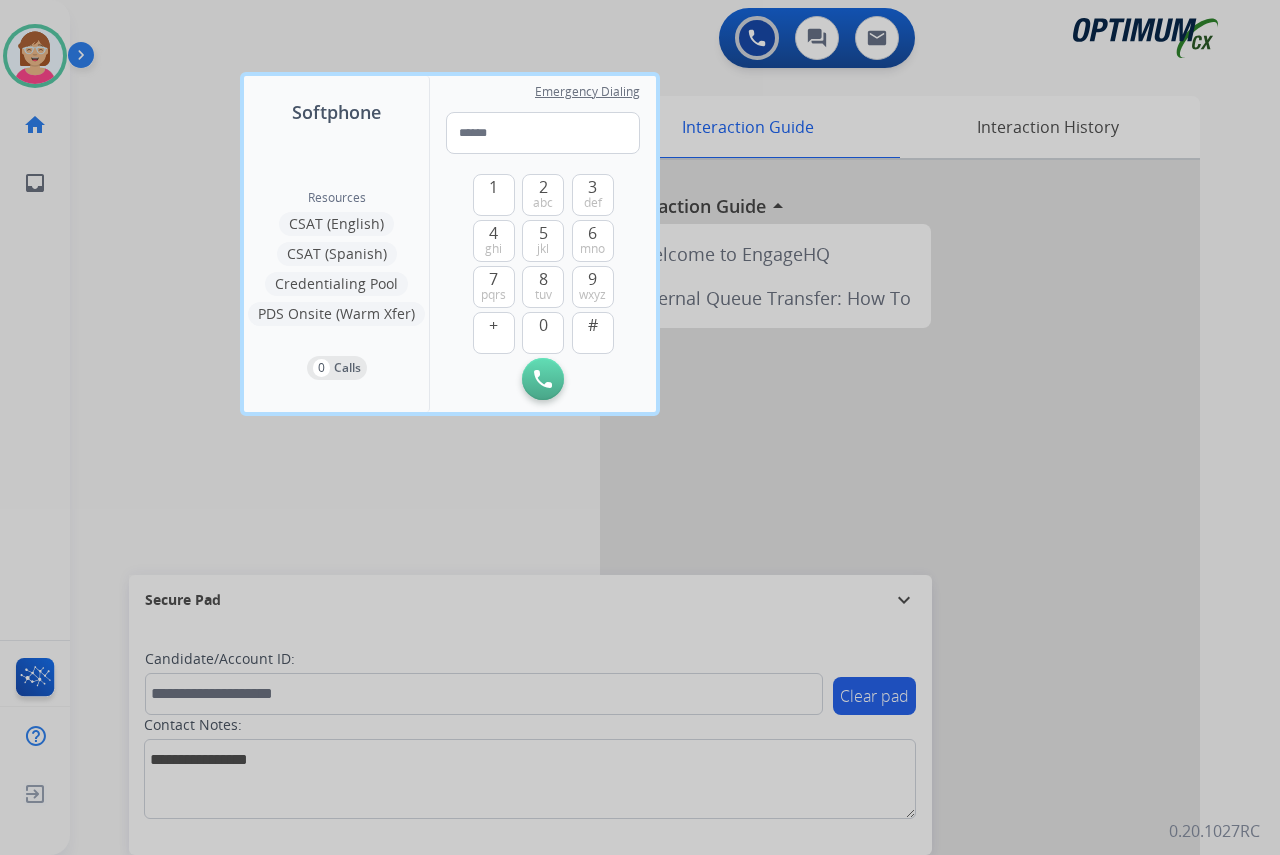 click at bounding box center (640, 427) 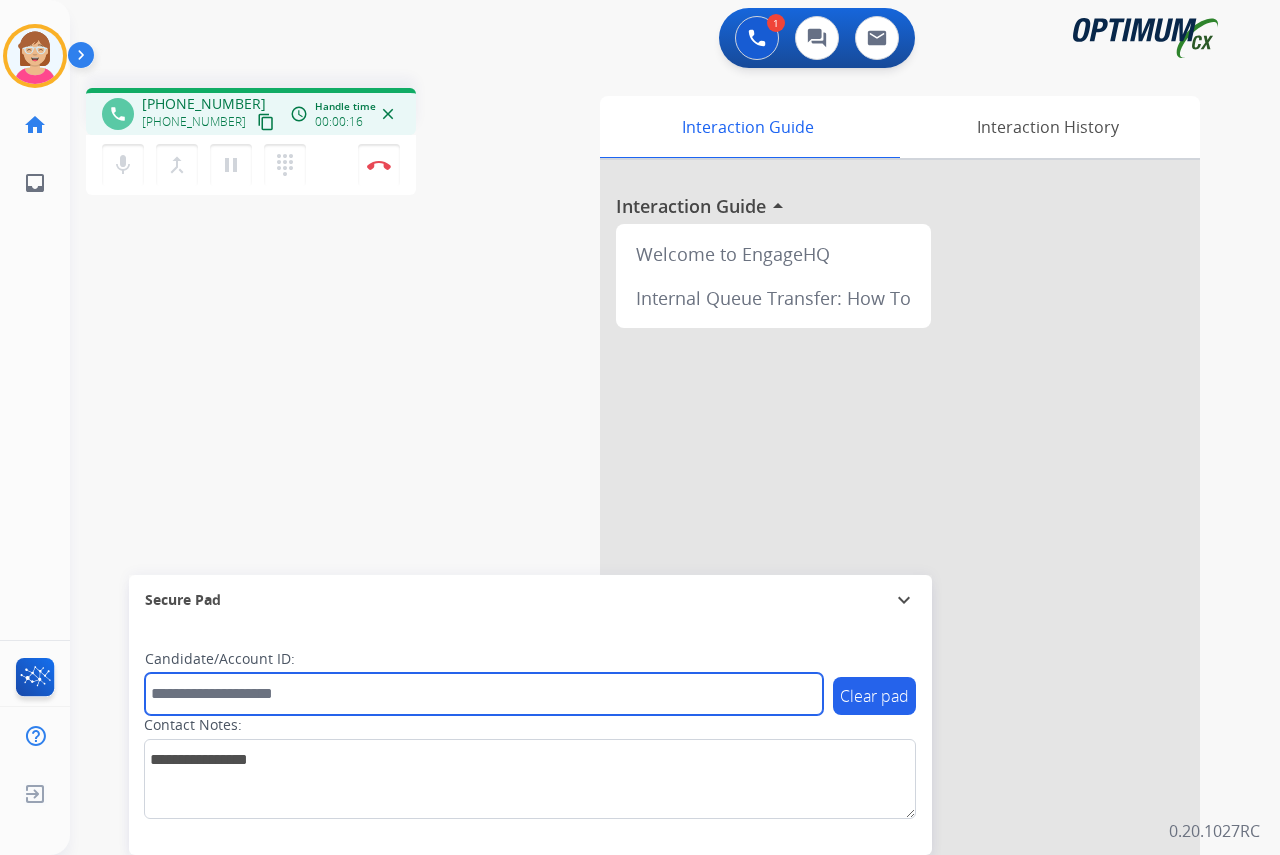 click at bounding box center [484, 694] 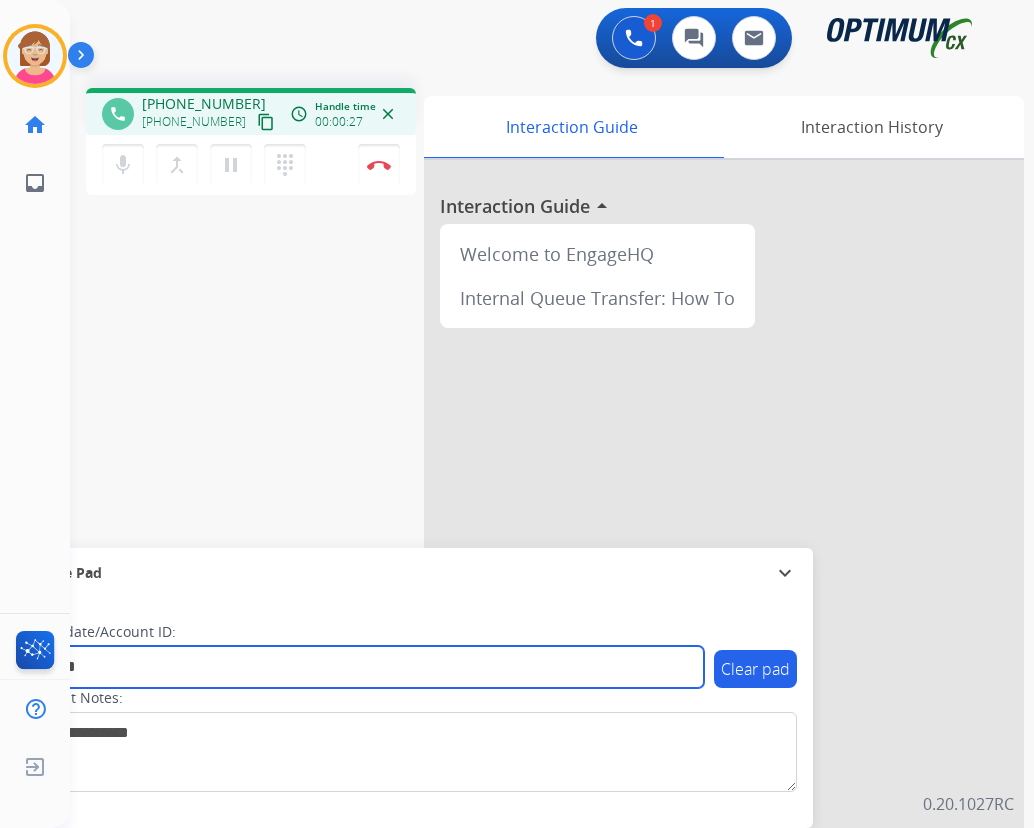 type on "*******" 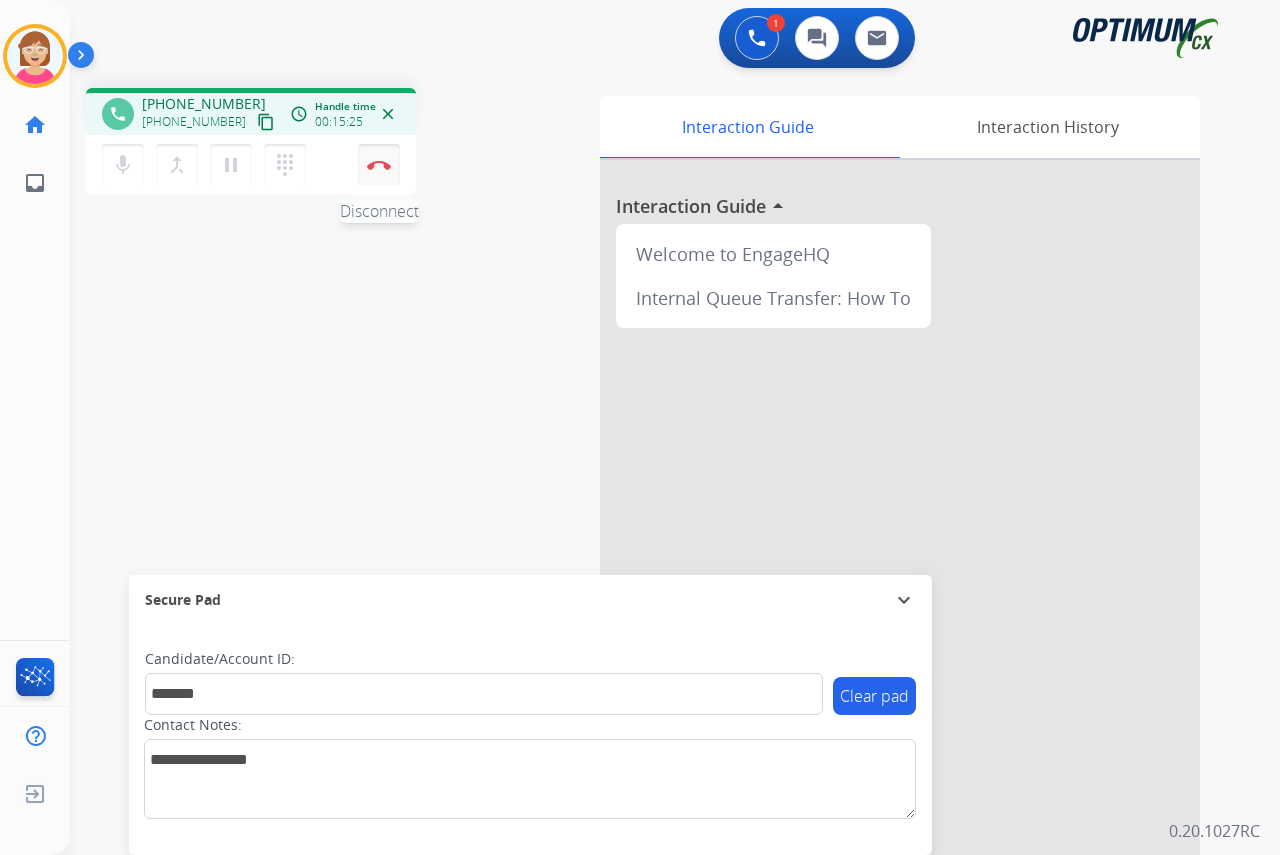 click at bounding box center (379, 165) 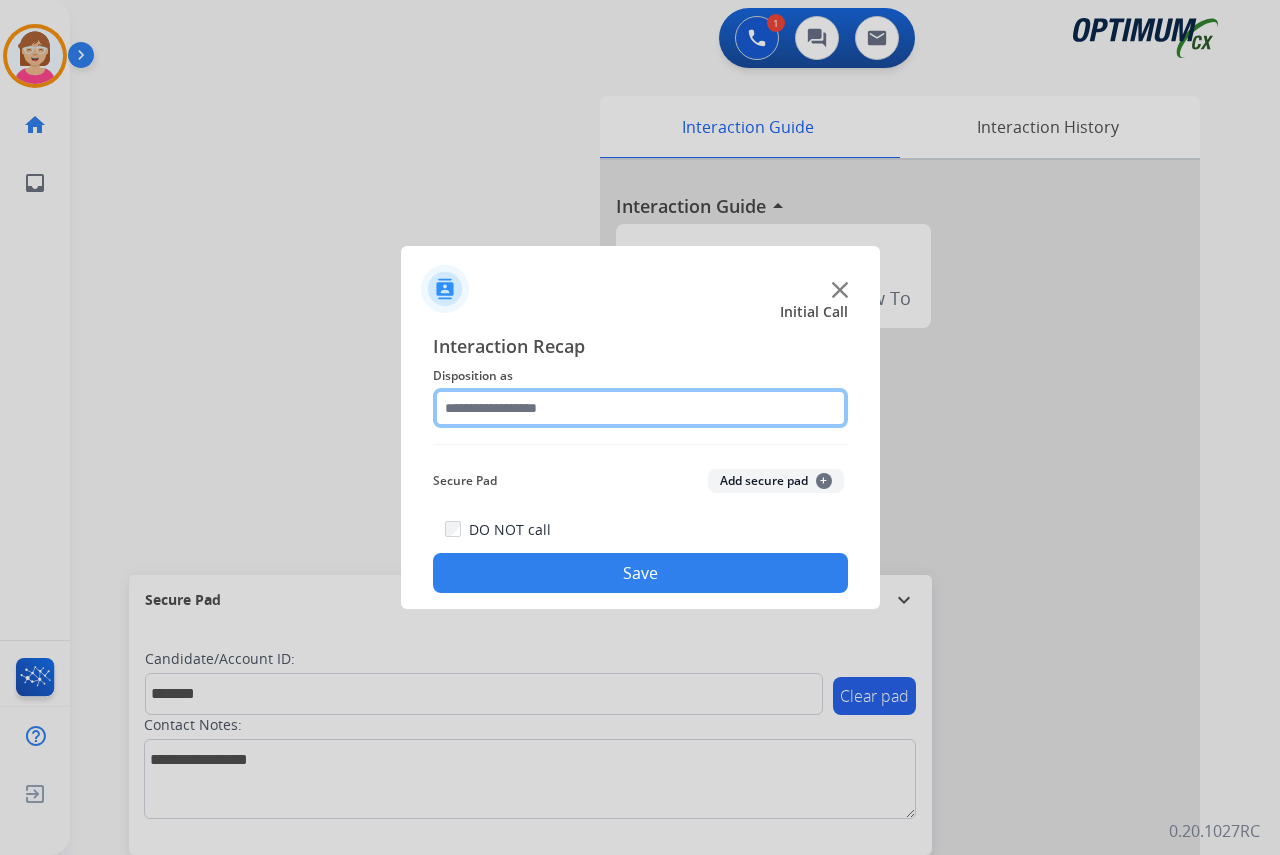 click 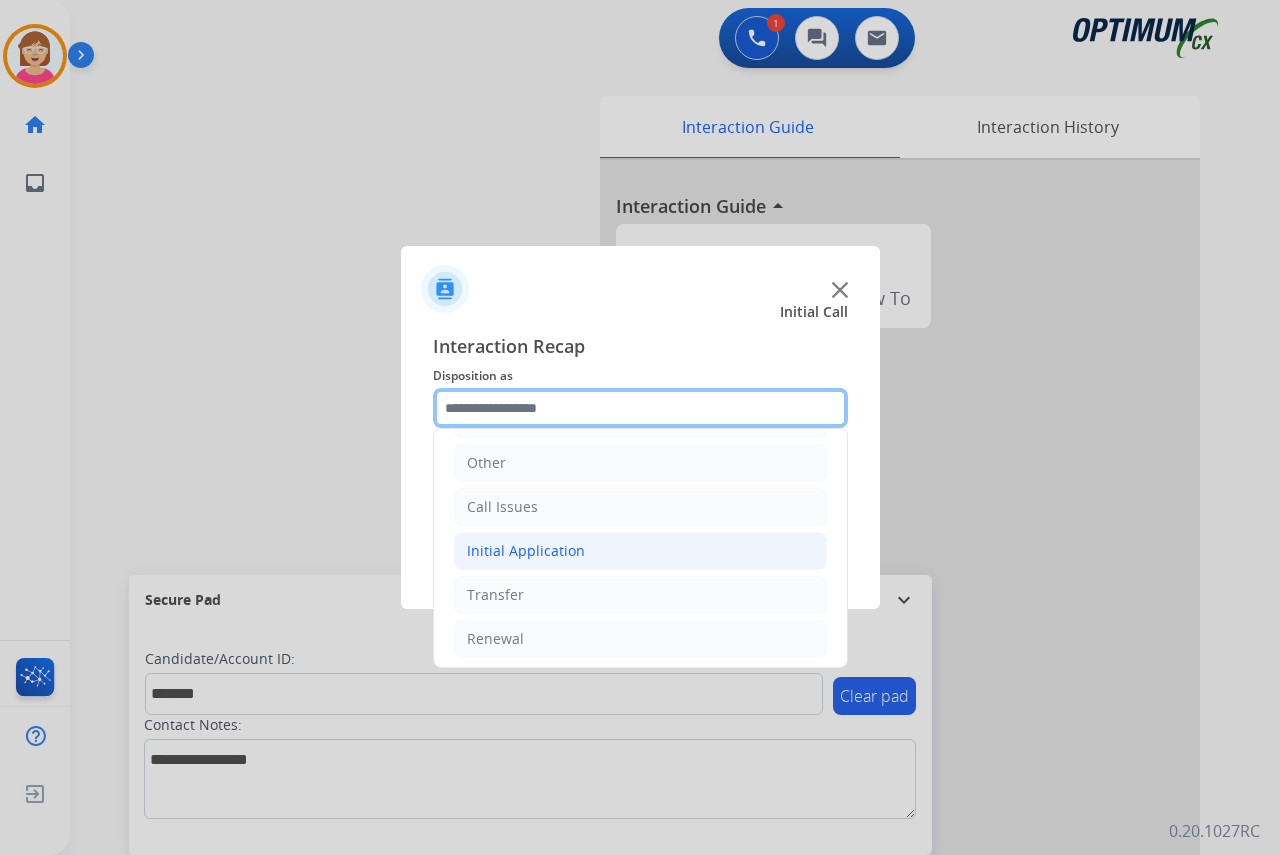 scroll, scrollTop: 136, scrollLeft: 0, axis: vertical 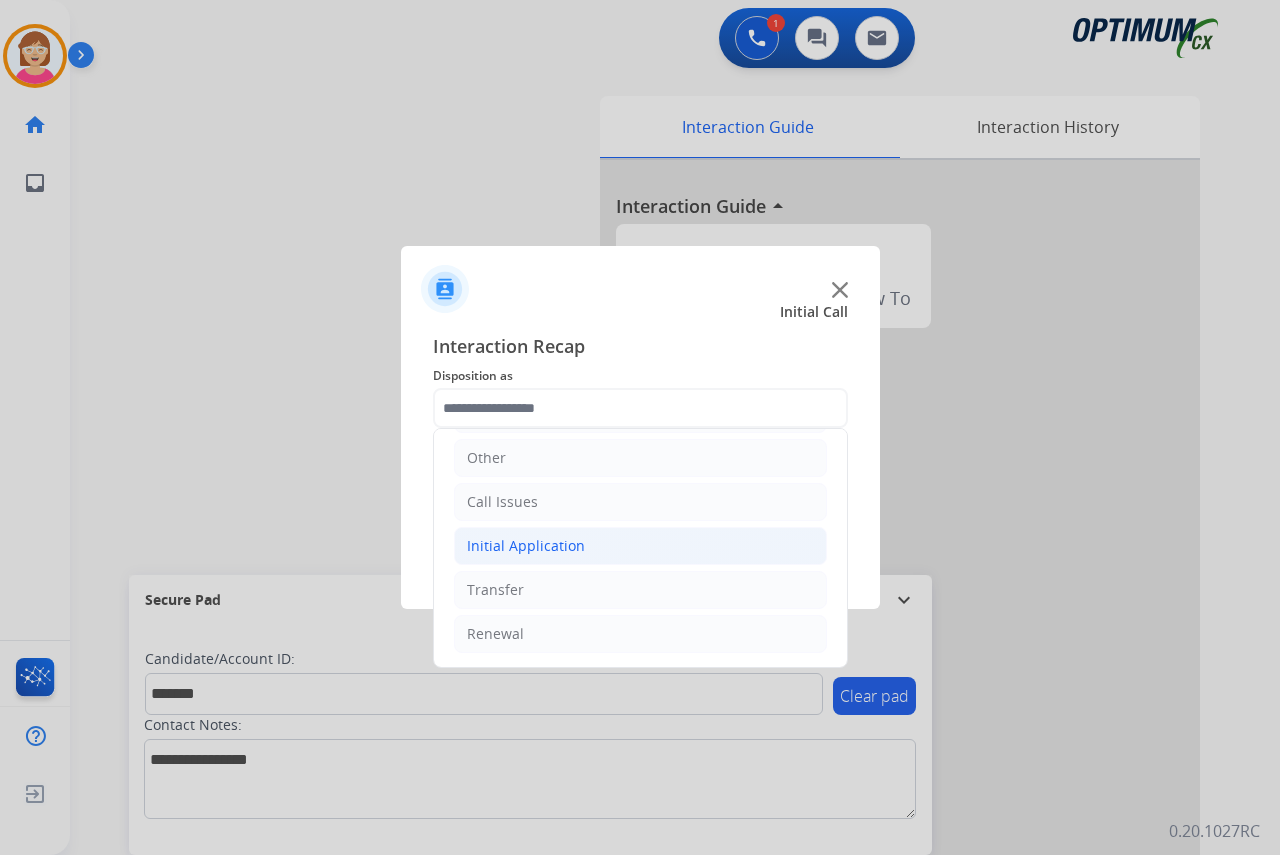 click on "Initial Application" 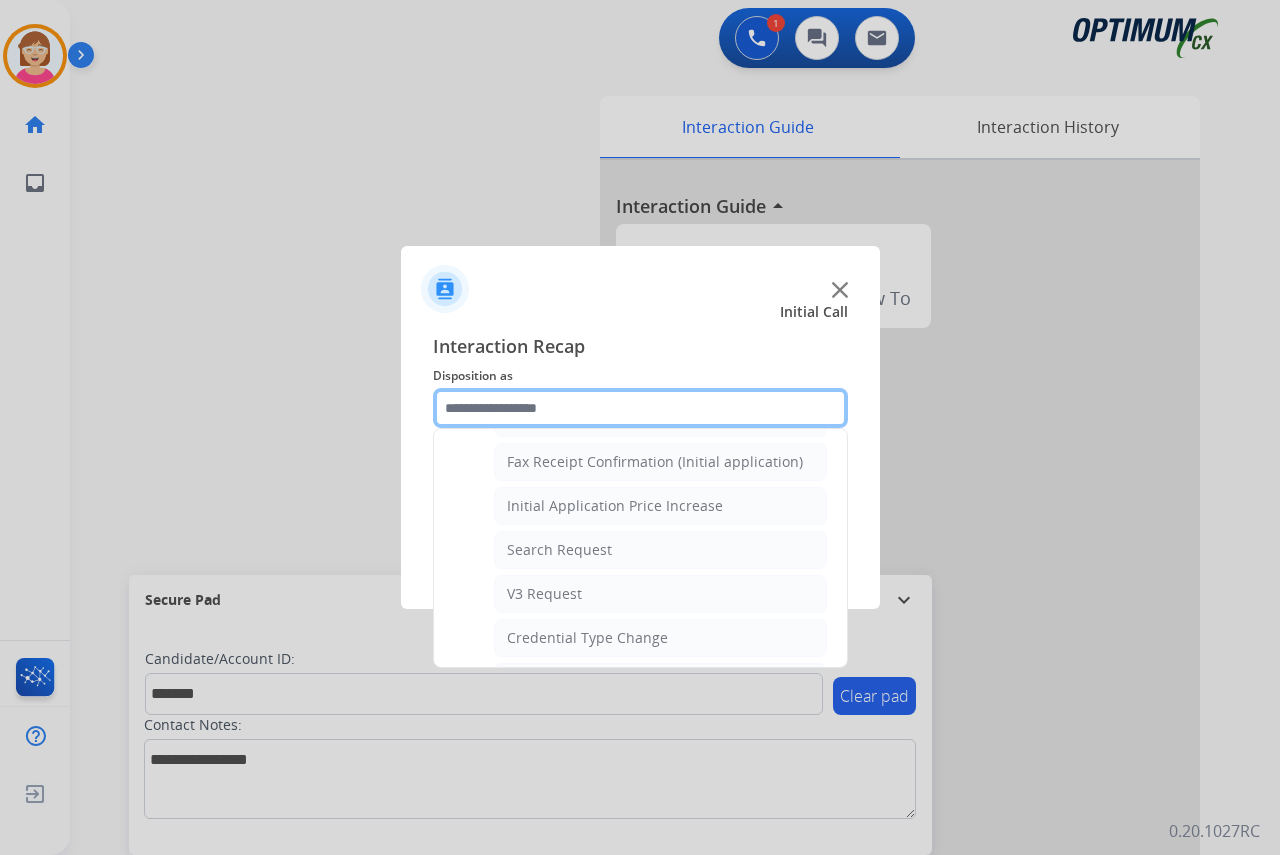 scroll, scrollTop: 736, scrollLeft: 0, axis: vertical 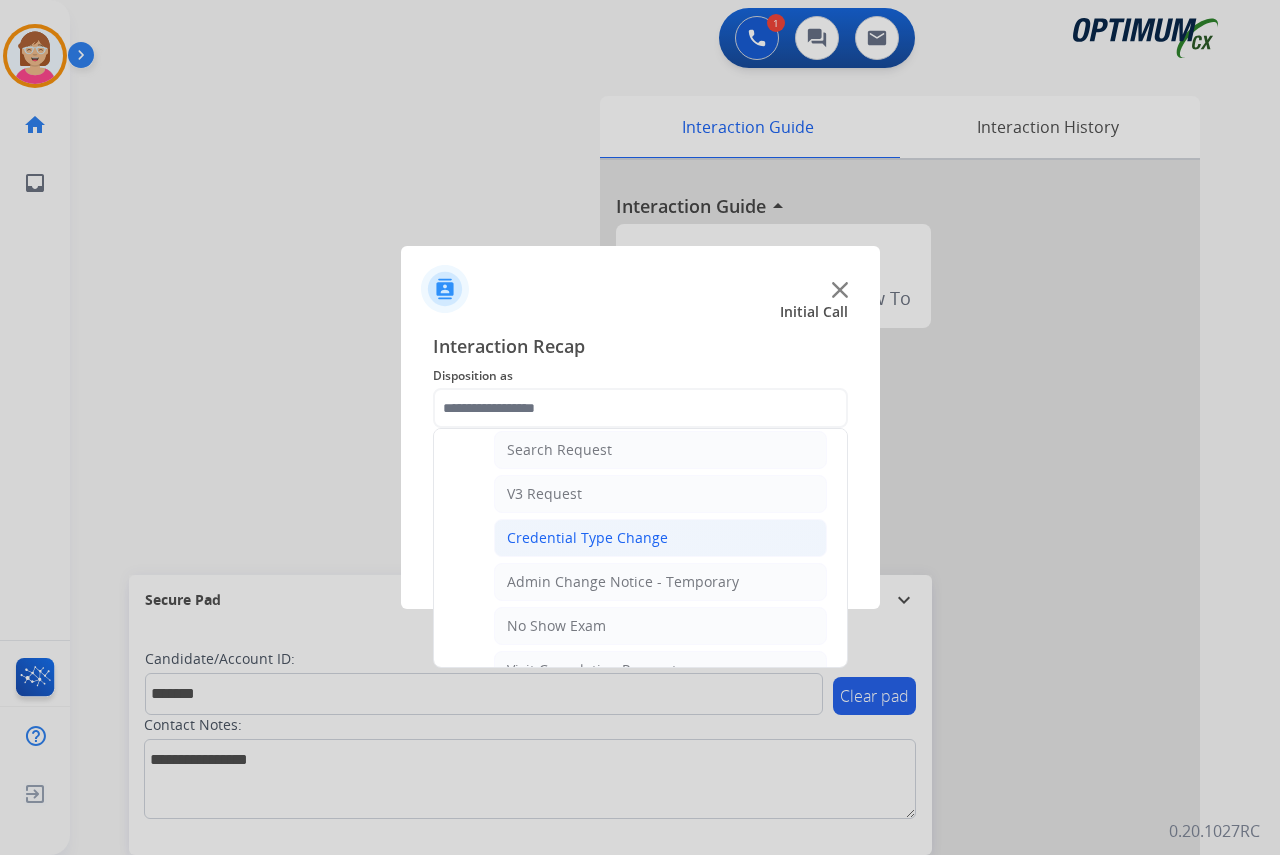 click on "Credential Type Change" 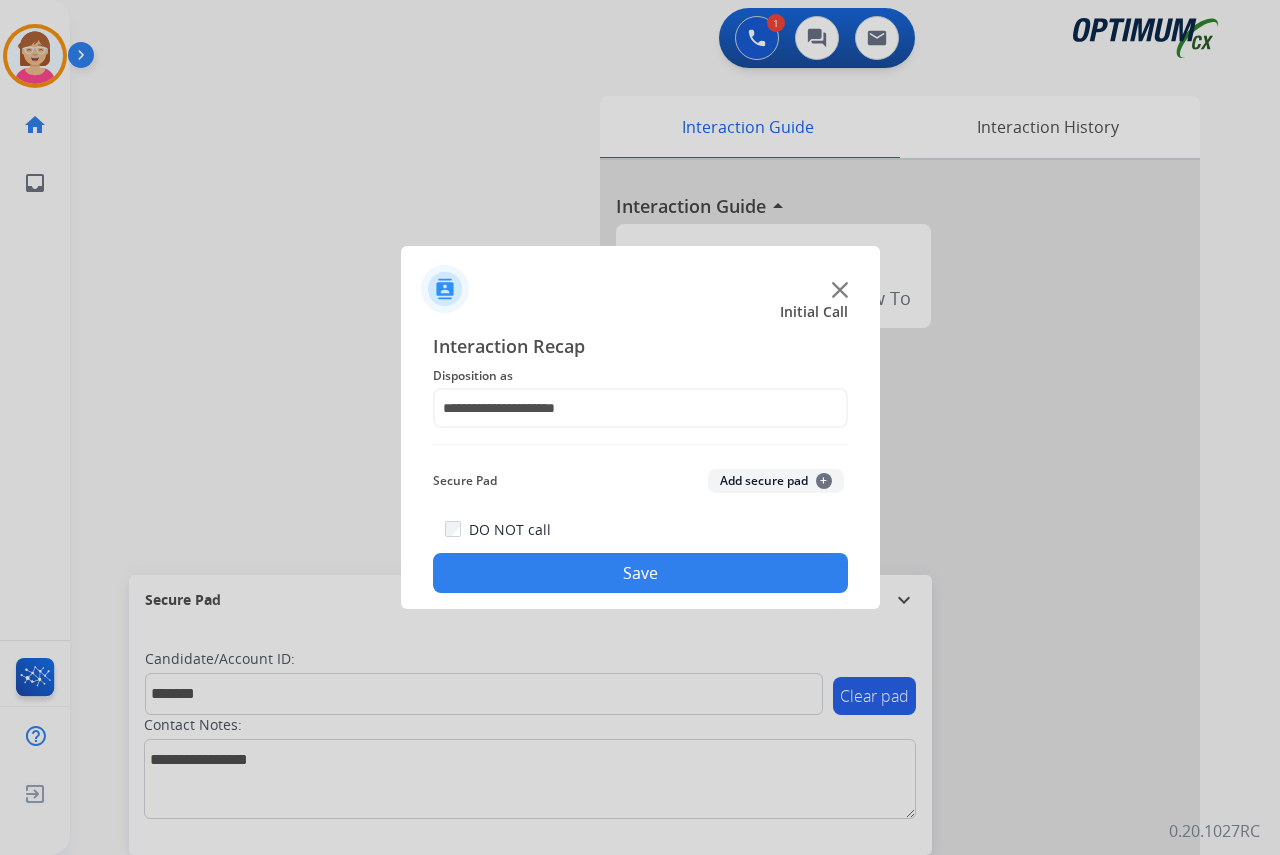 click on "+" 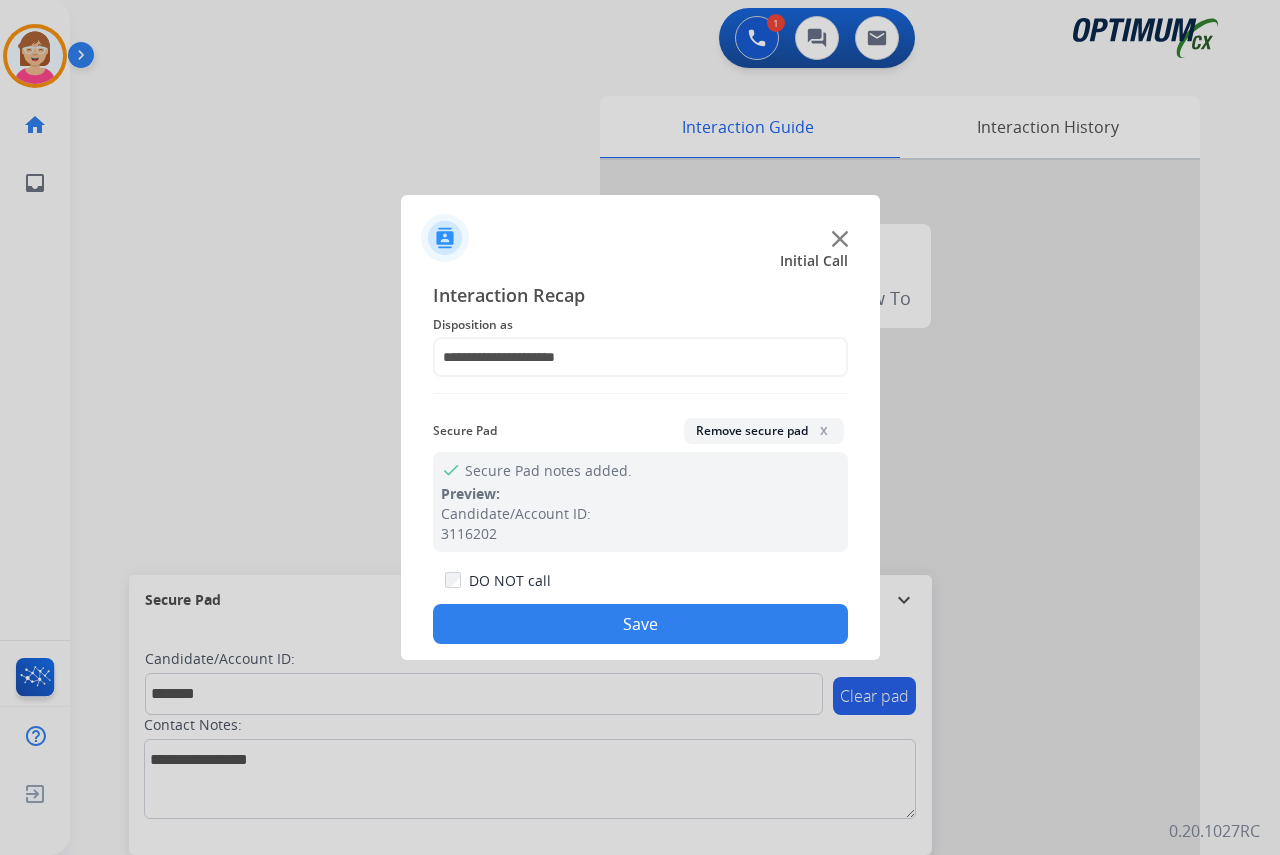 click on "Save" 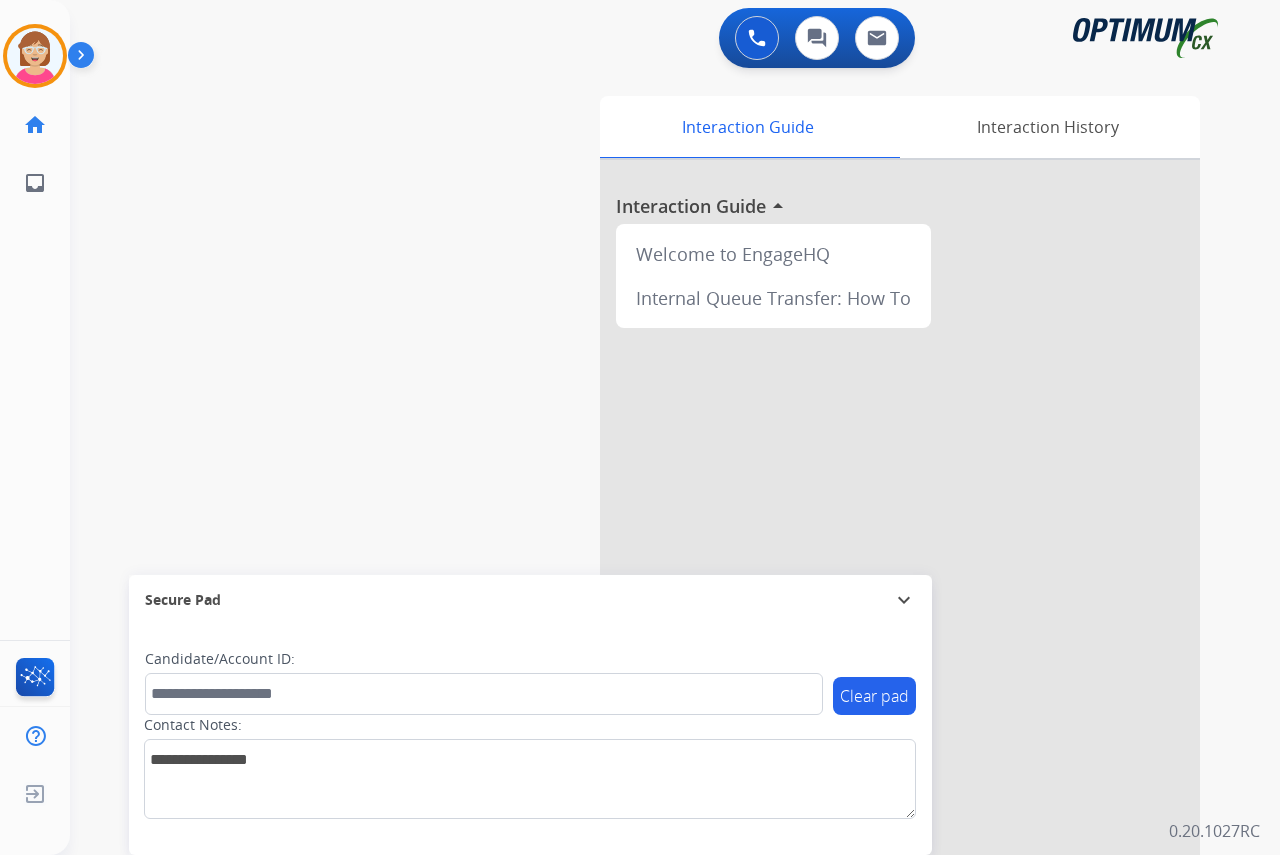 click on "[PERSON_NAME]   AfterCallWork  Edit Avatar  Agent:   [PERSON_NAME] Profile:  OCX Training home  Home  Home inbox  Emails  Emails  FocalPoints  Help Center  Help Center  Log out  Log out" 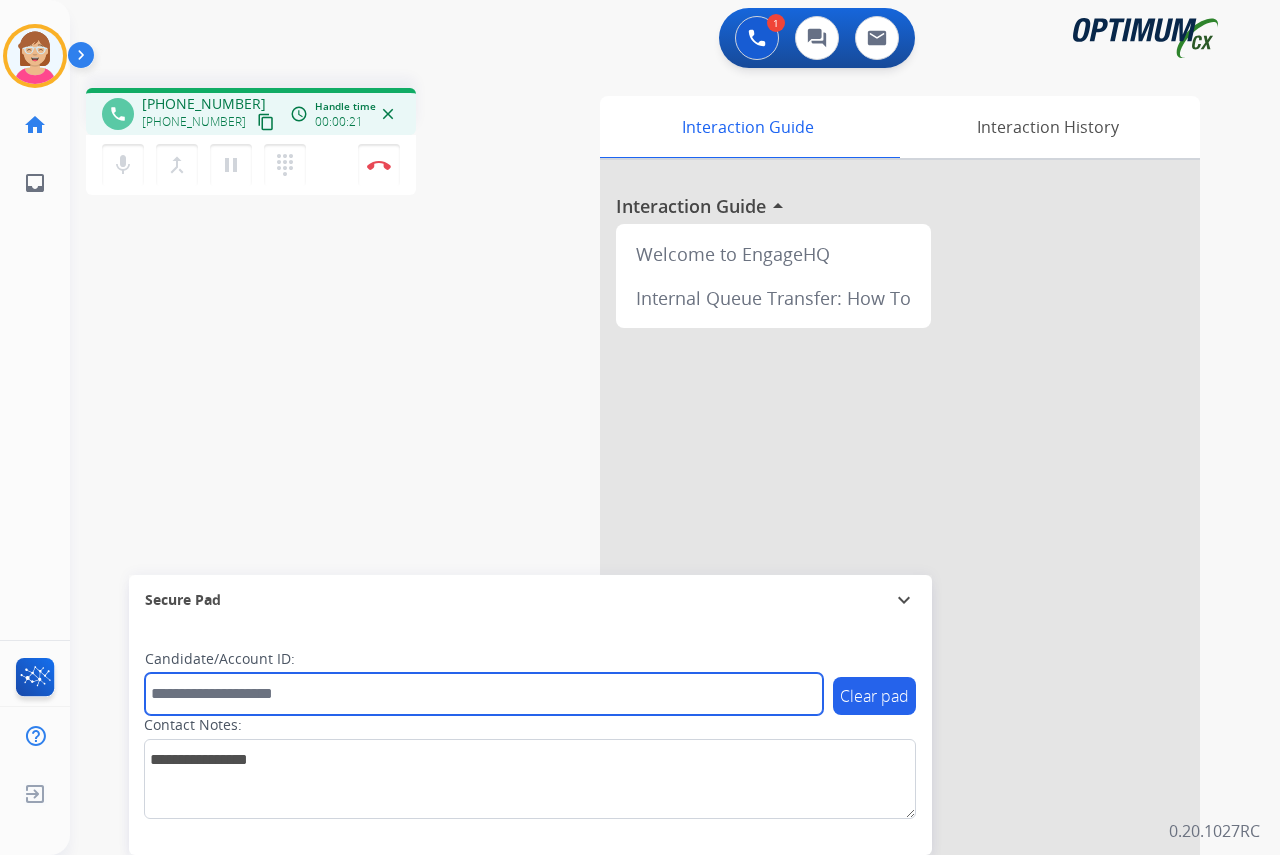 click at bounding box center (484, 694) 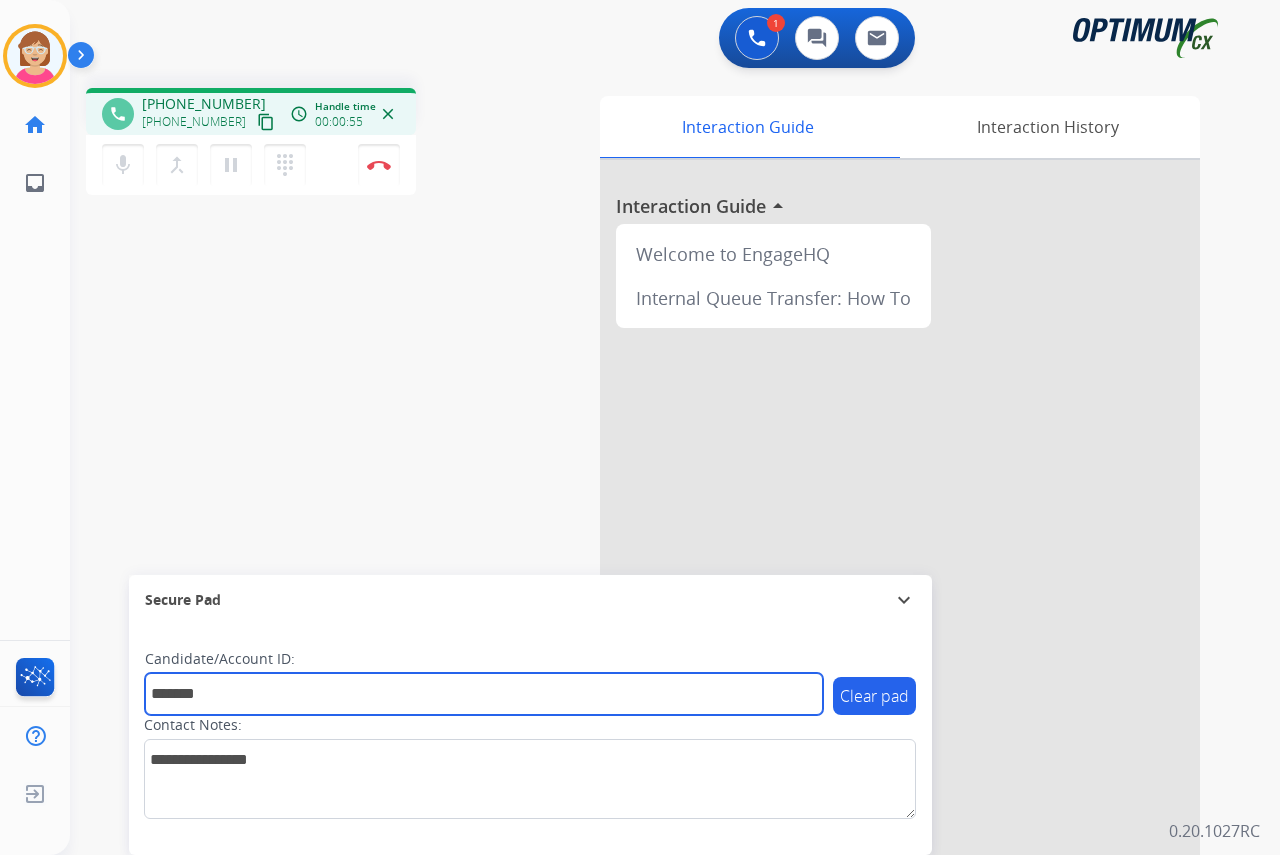 type on "*******" 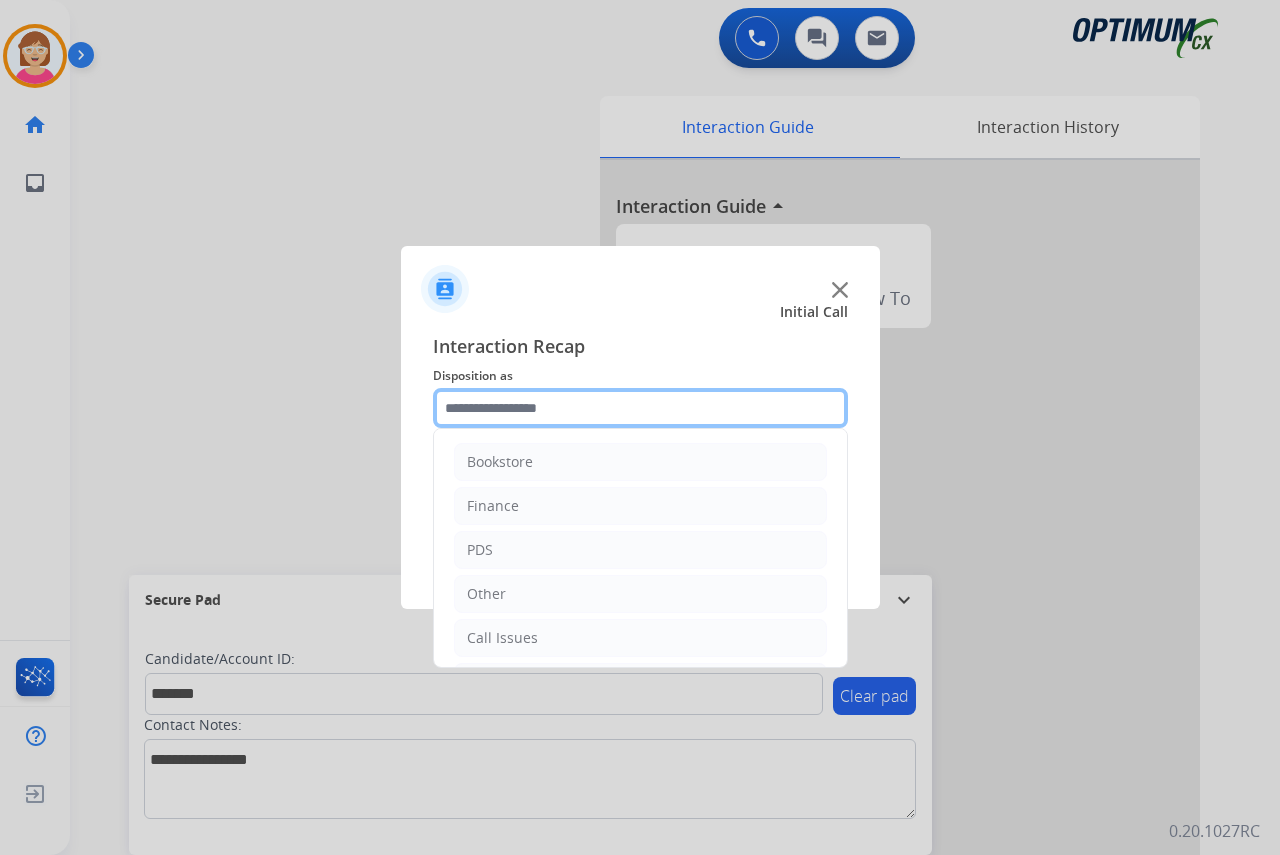 click 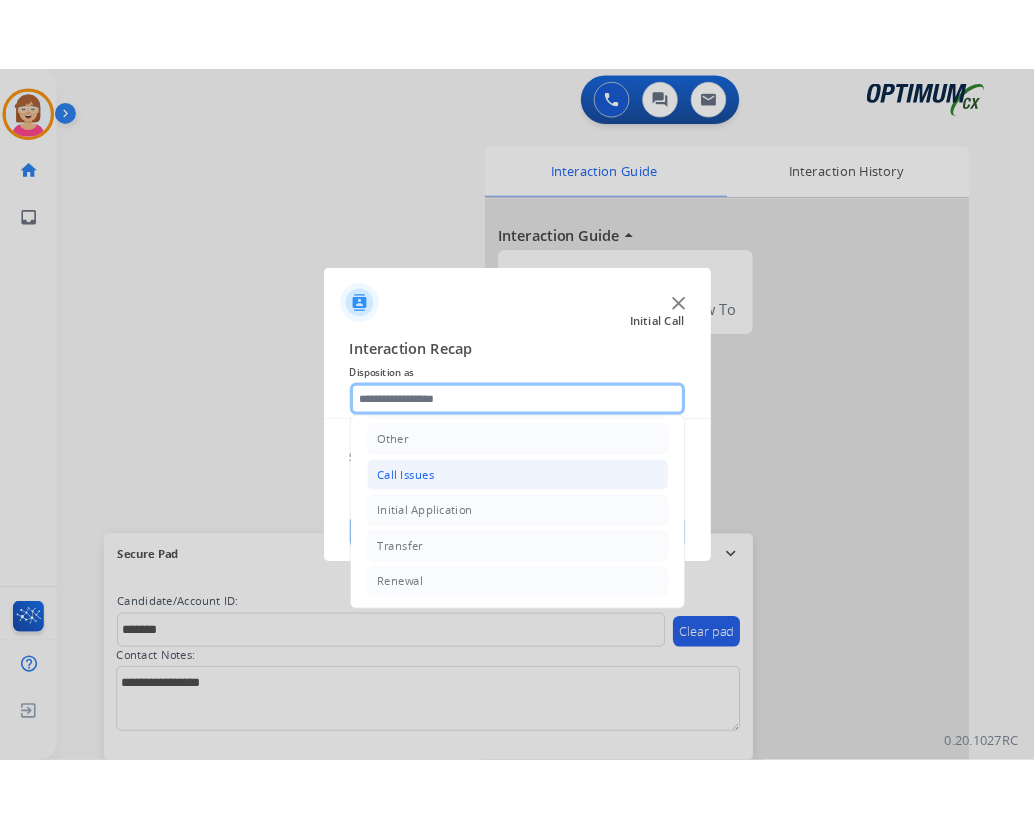 scroll, scrollTop: 36, scrollLeft: 0, axis: vertical 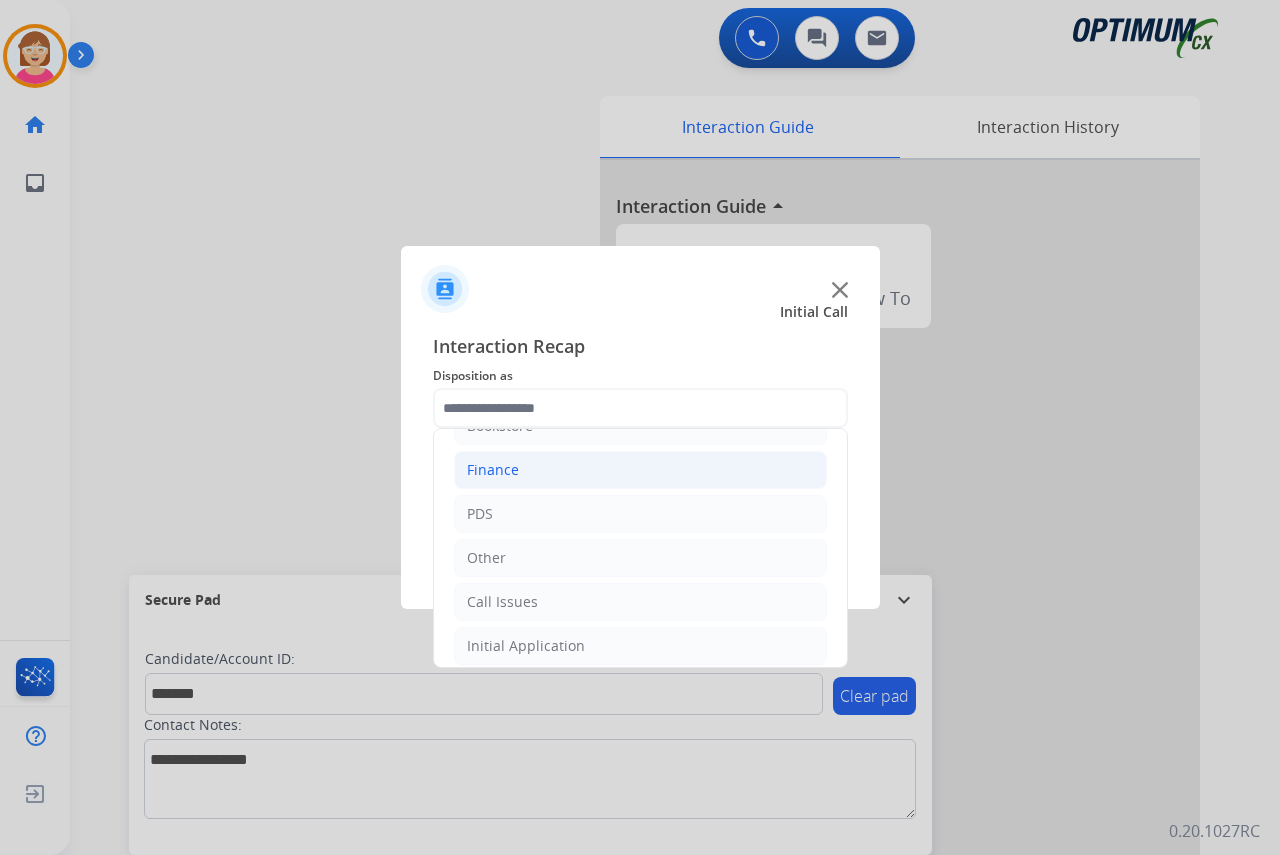 click on "Finance" 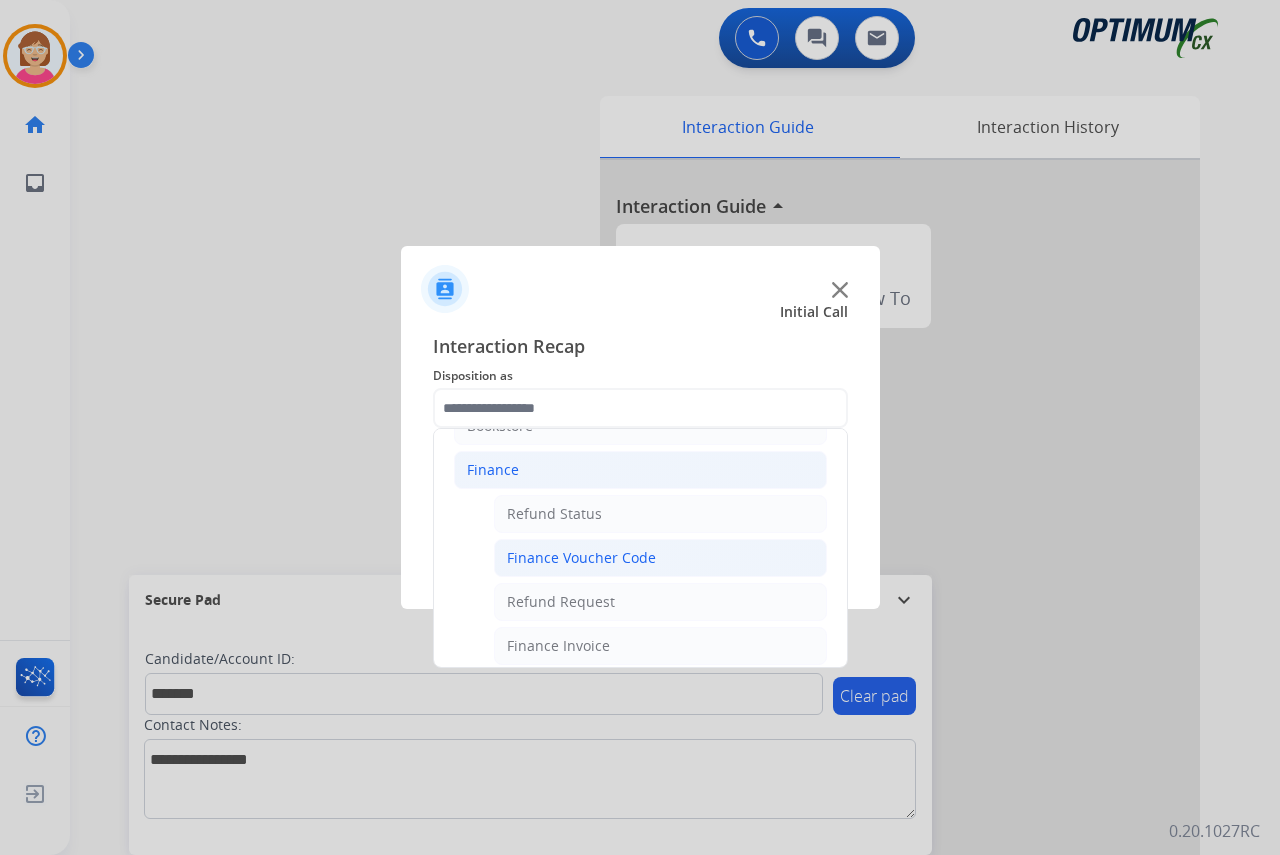 click on "Finance Voucher Code" 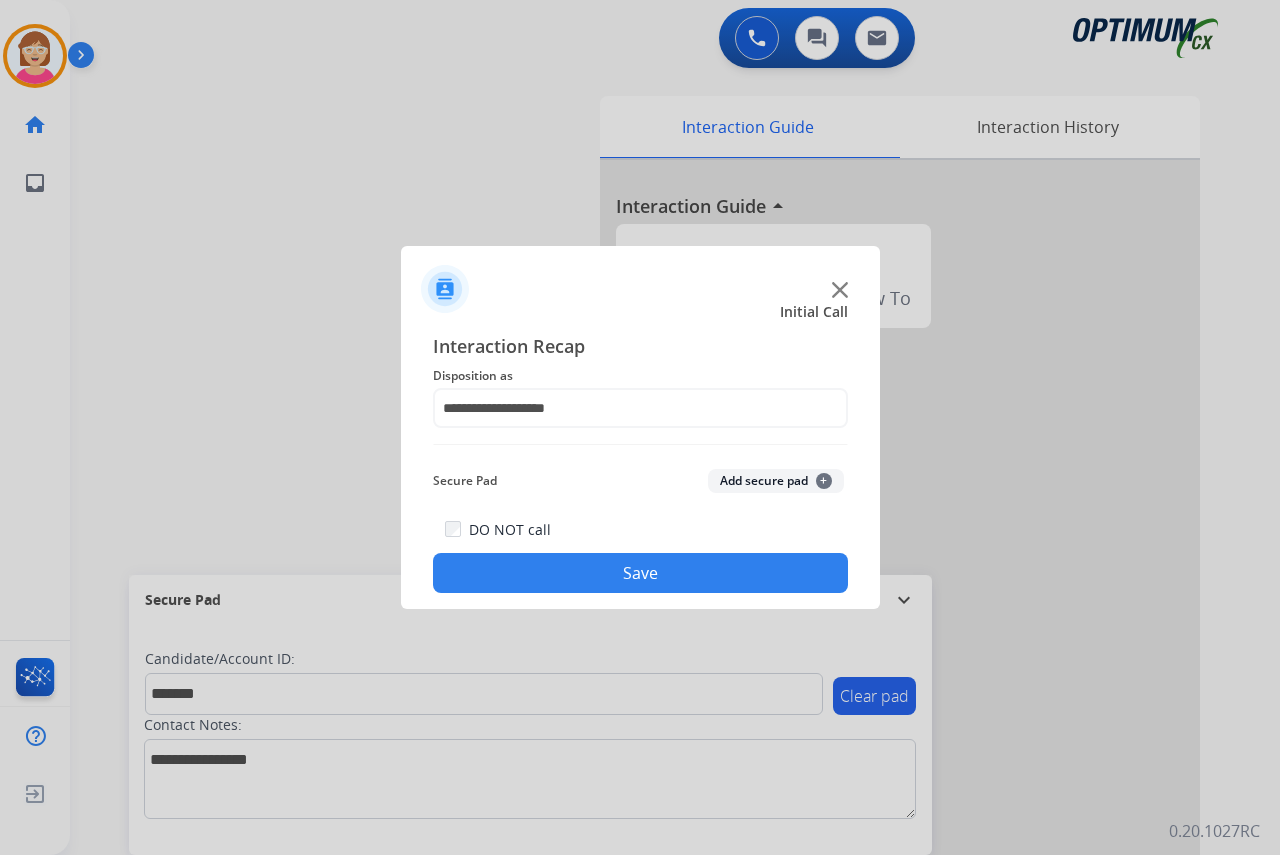 click on "+" 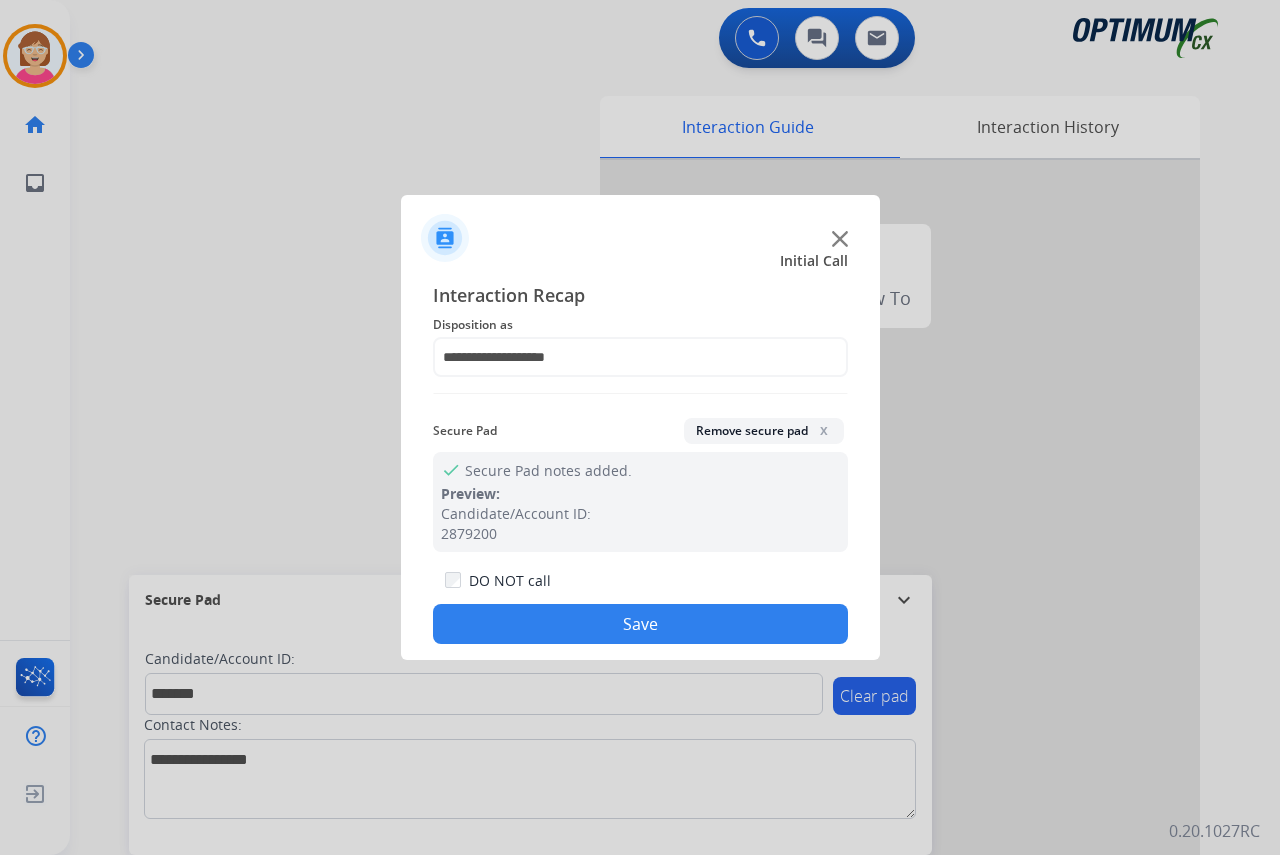 drag, startPoint x: 535, startPoint y: 622, endPoint x: 495, endPoint y: 590, distance: 51.224995 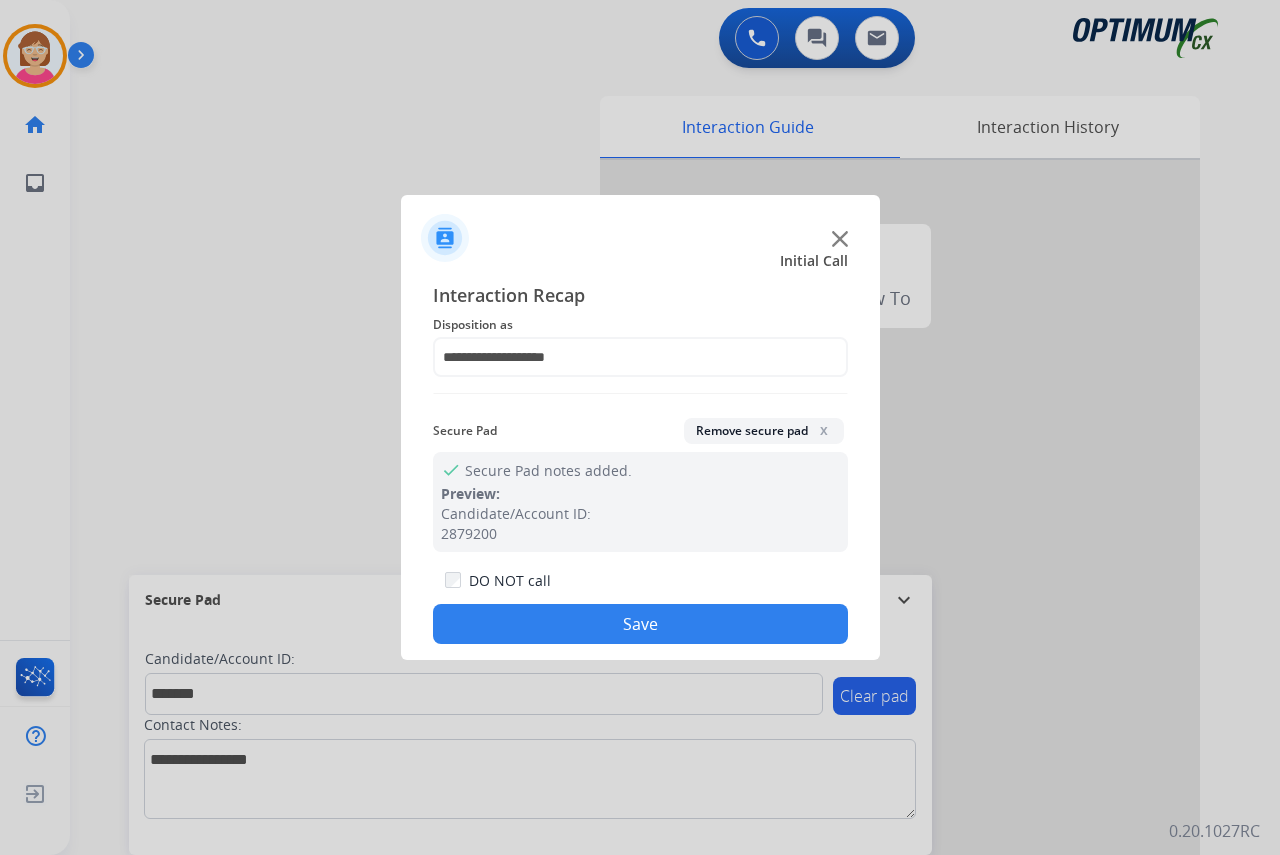 click on "Save" 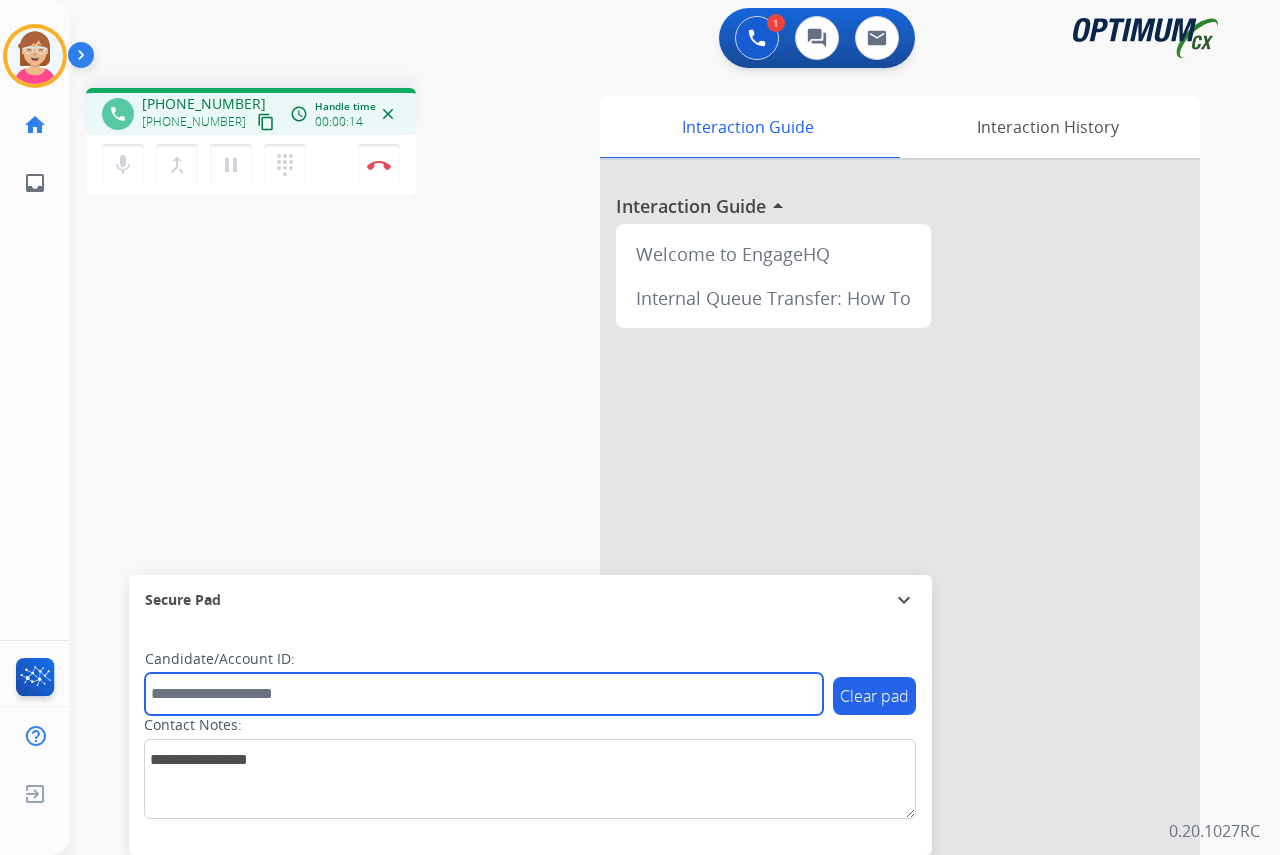 drag, startPoint x: 203, startPoint y: 700, endPoint x: 194, endPoint y: 690, distance: 13.453624 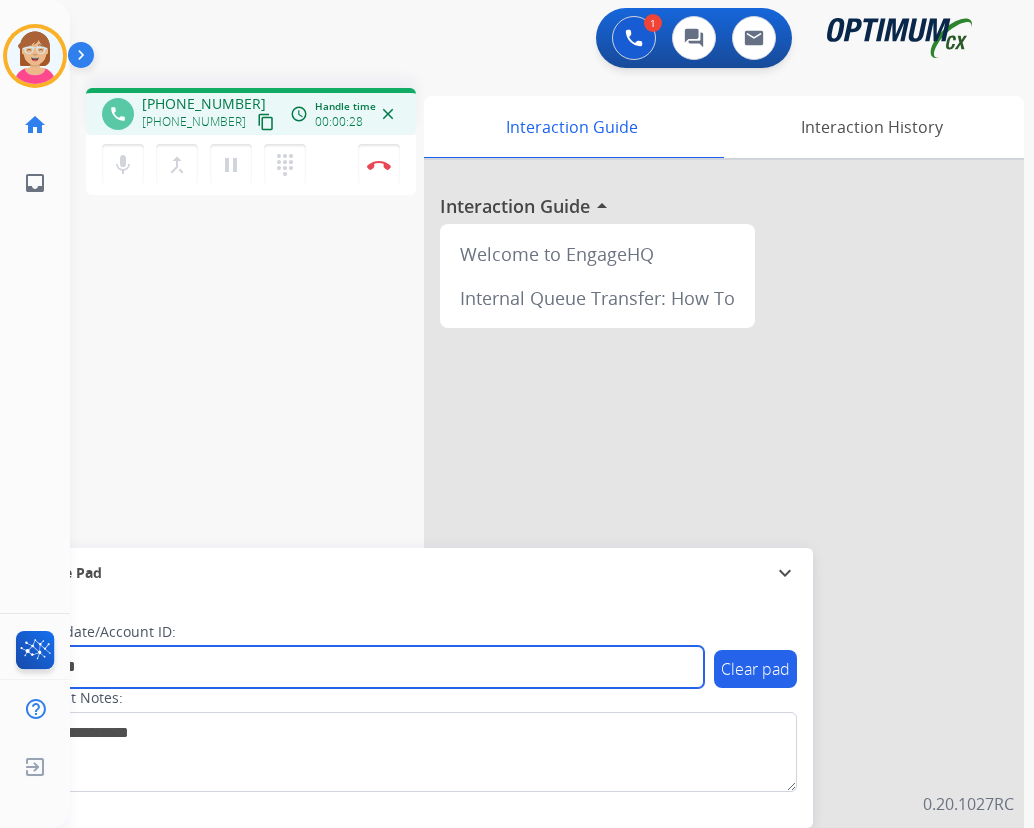 type on "*******" 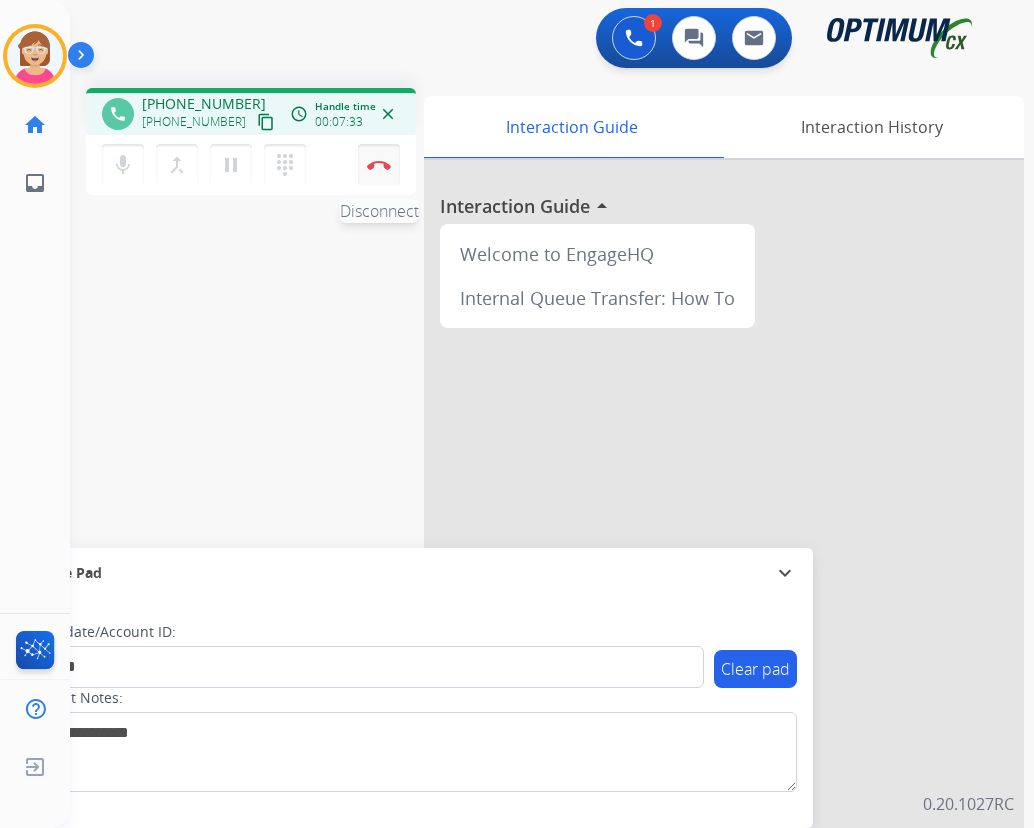 click at bounding box center (379, 165) 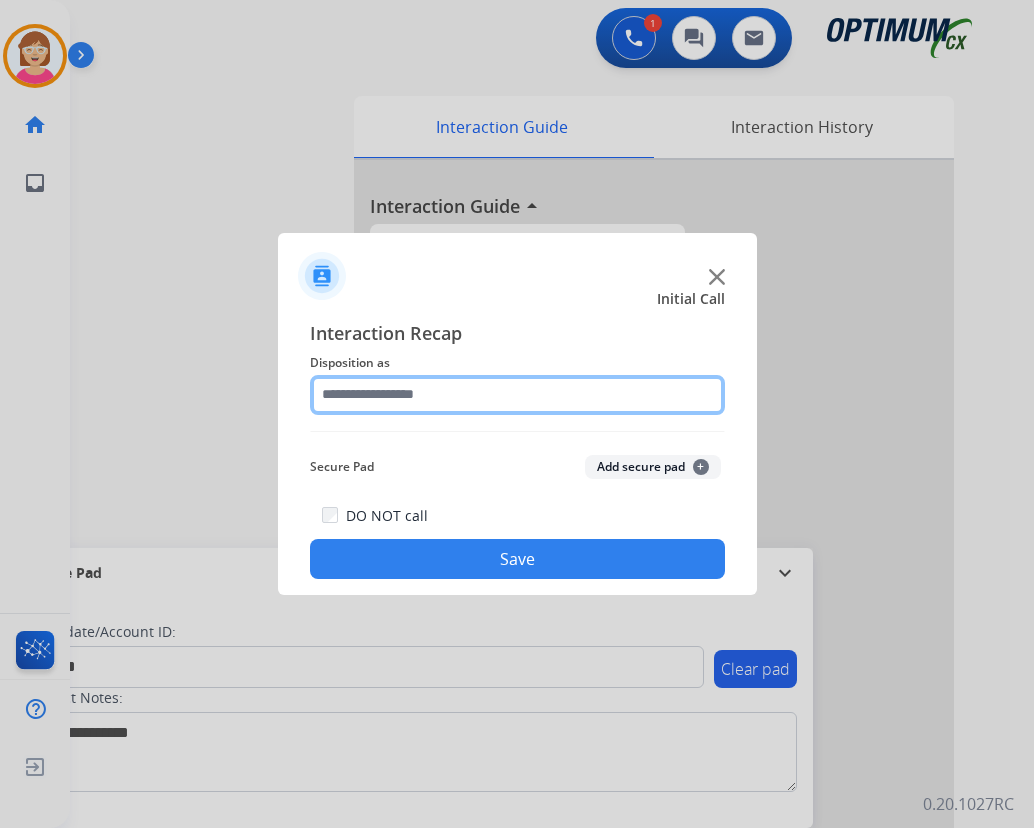 click 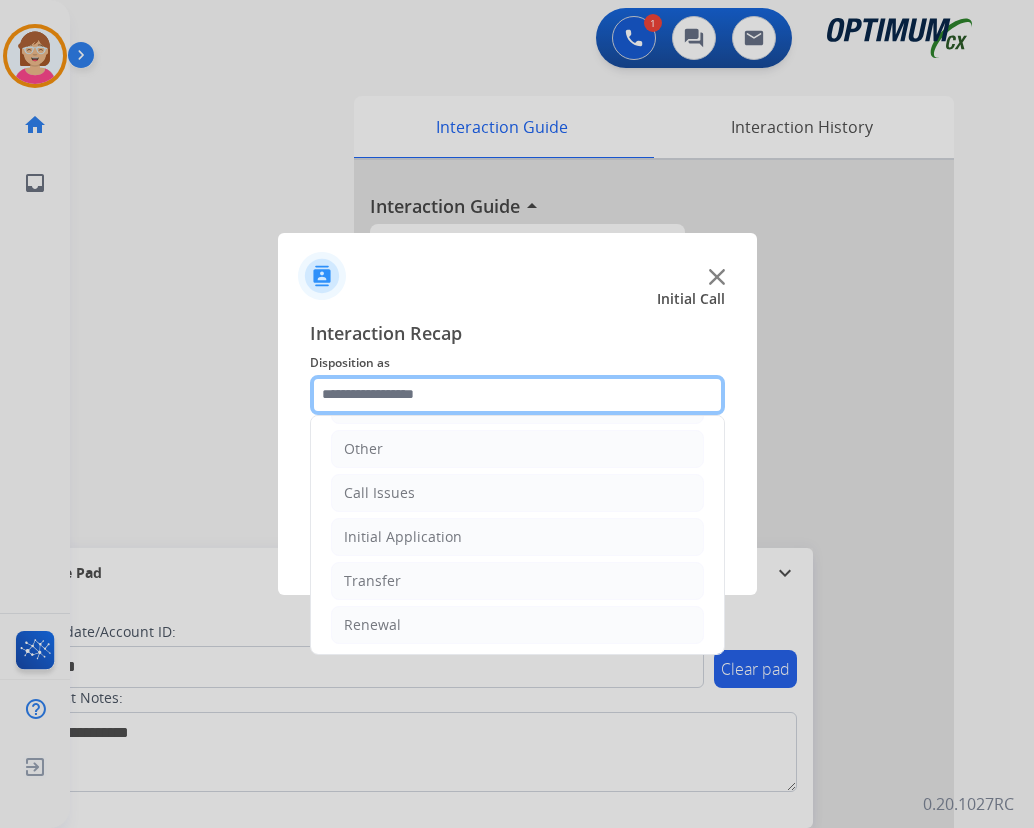 scroll, scrollTop: 136, scrollLeft: 0, axis: vertical 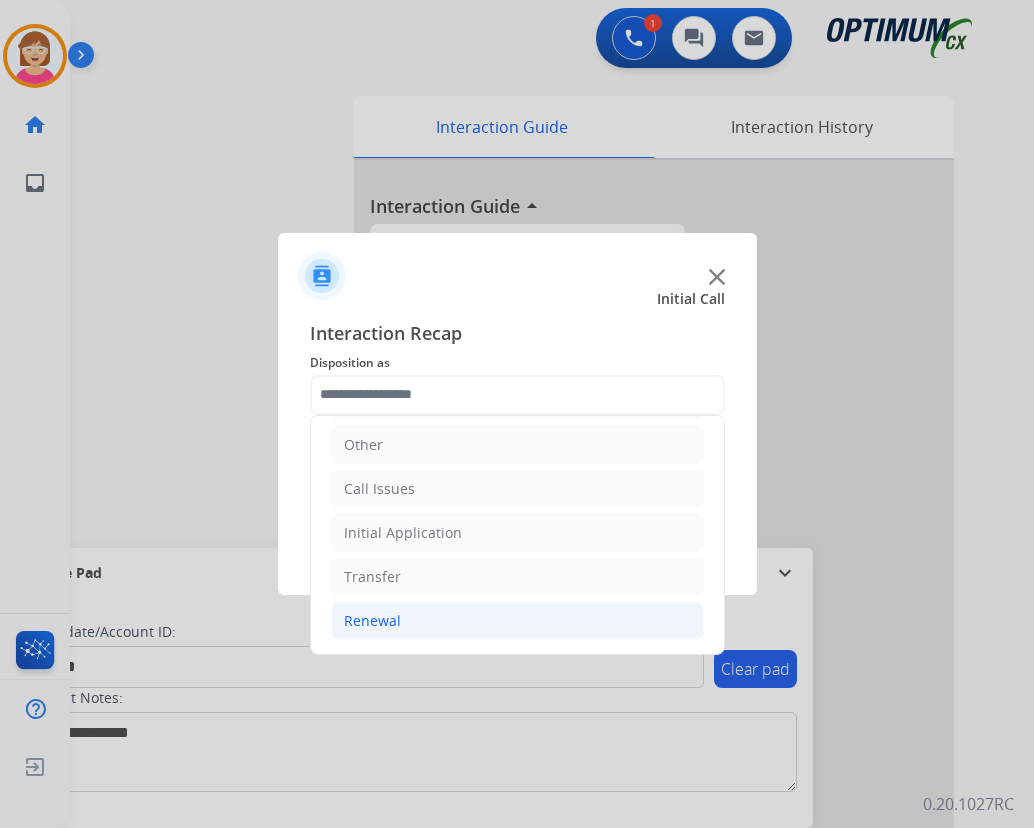 click on "Renewal" 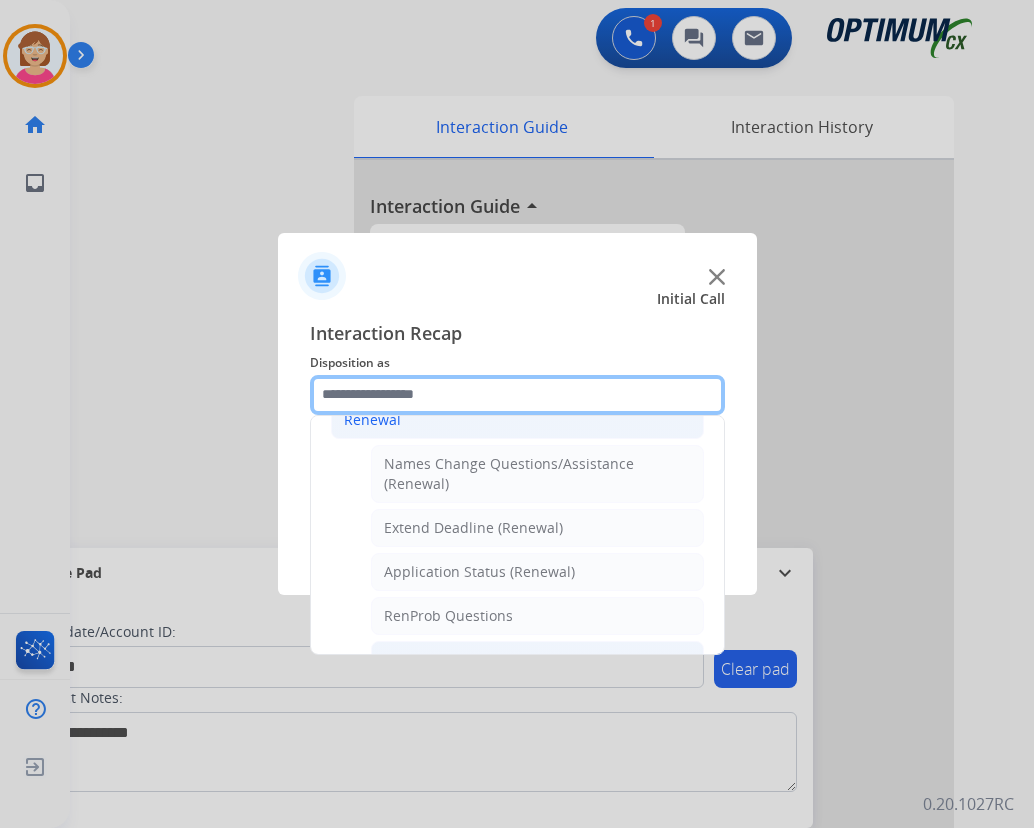 scroll, scrollTop: 436, scrollLeft: 0, axis: vertical 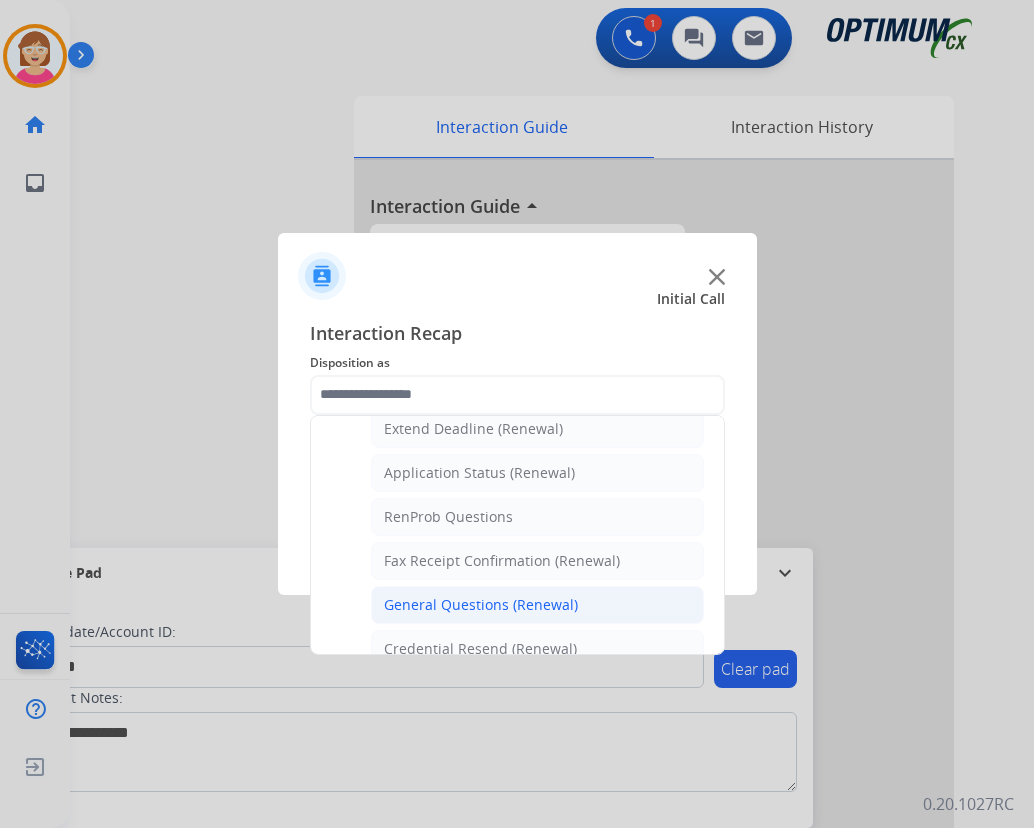 click on "General Questions (Renewal)" 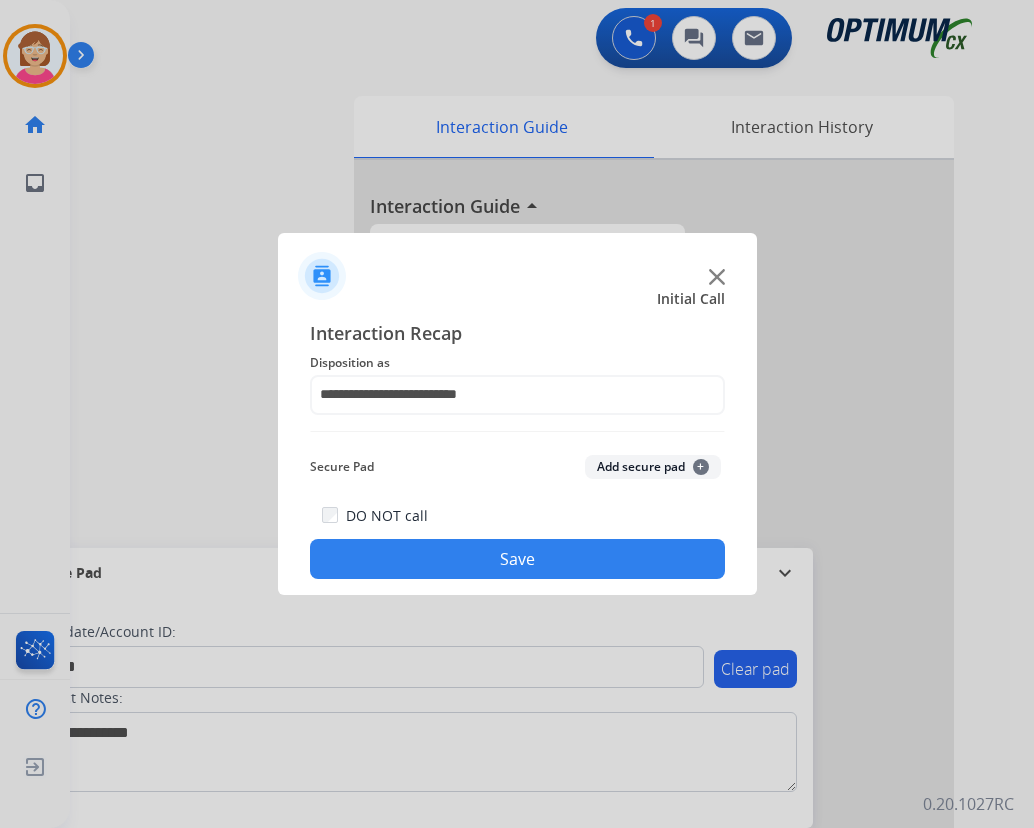 click on "+" 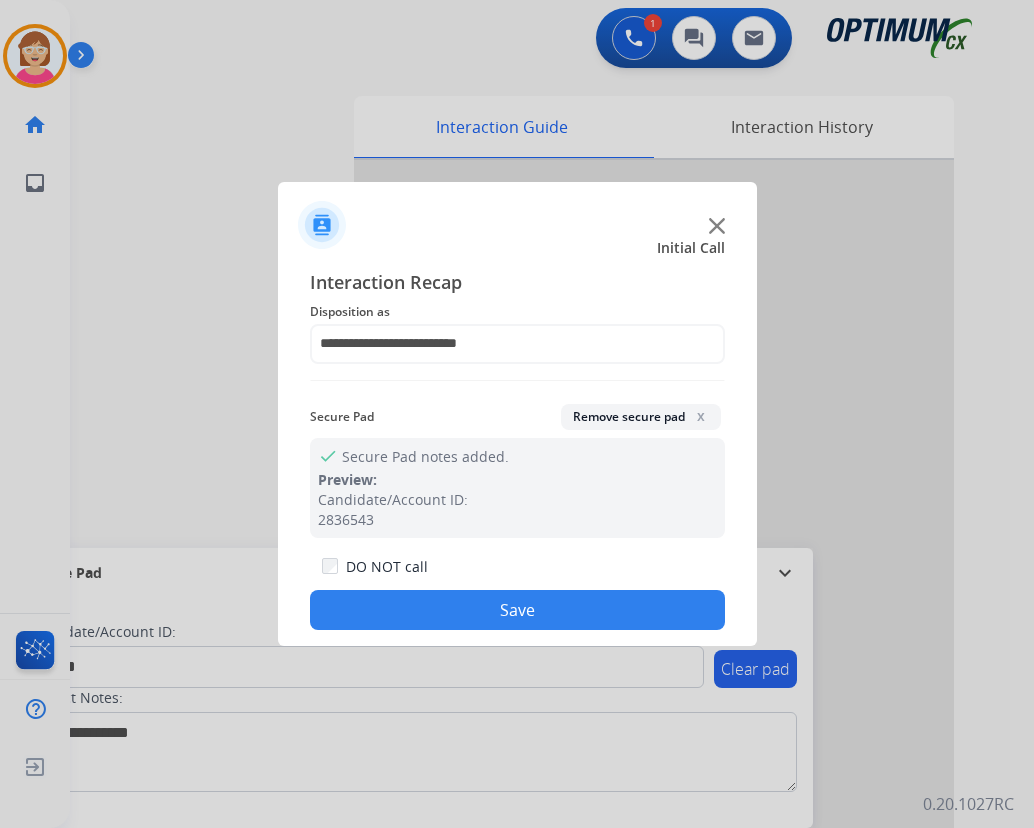 click on "Save" 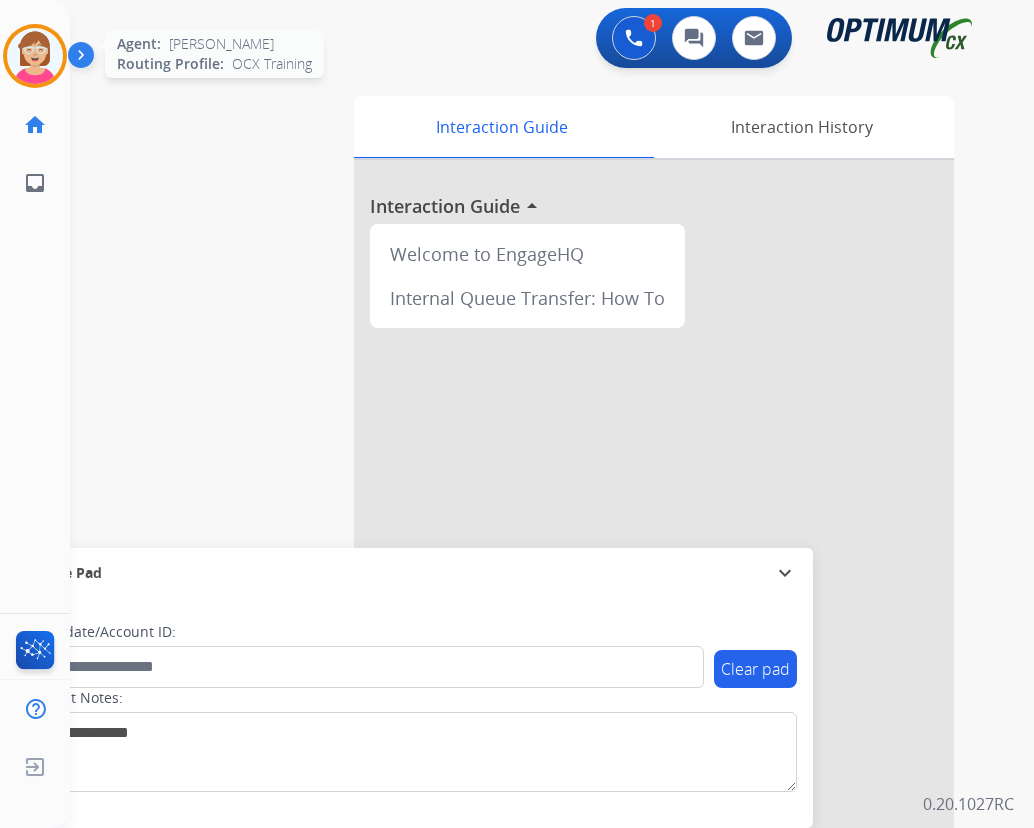 click at bounding box center (35, 56) 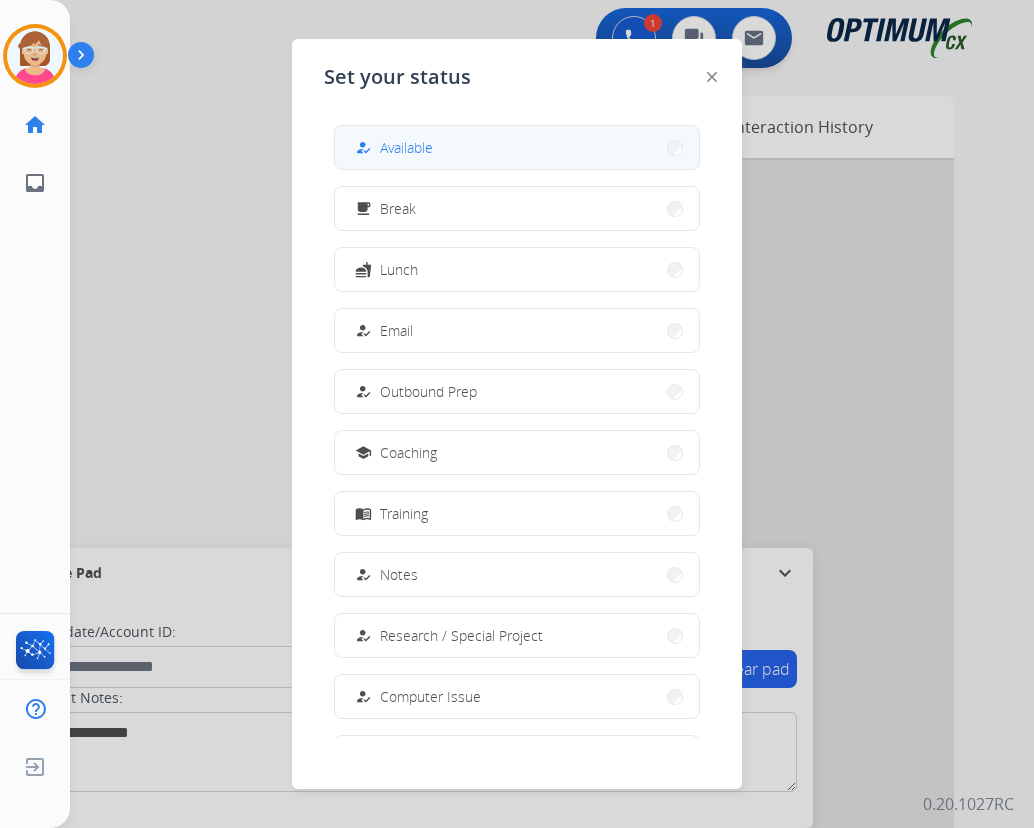 click on "Available" at bounding box center (406, 147) 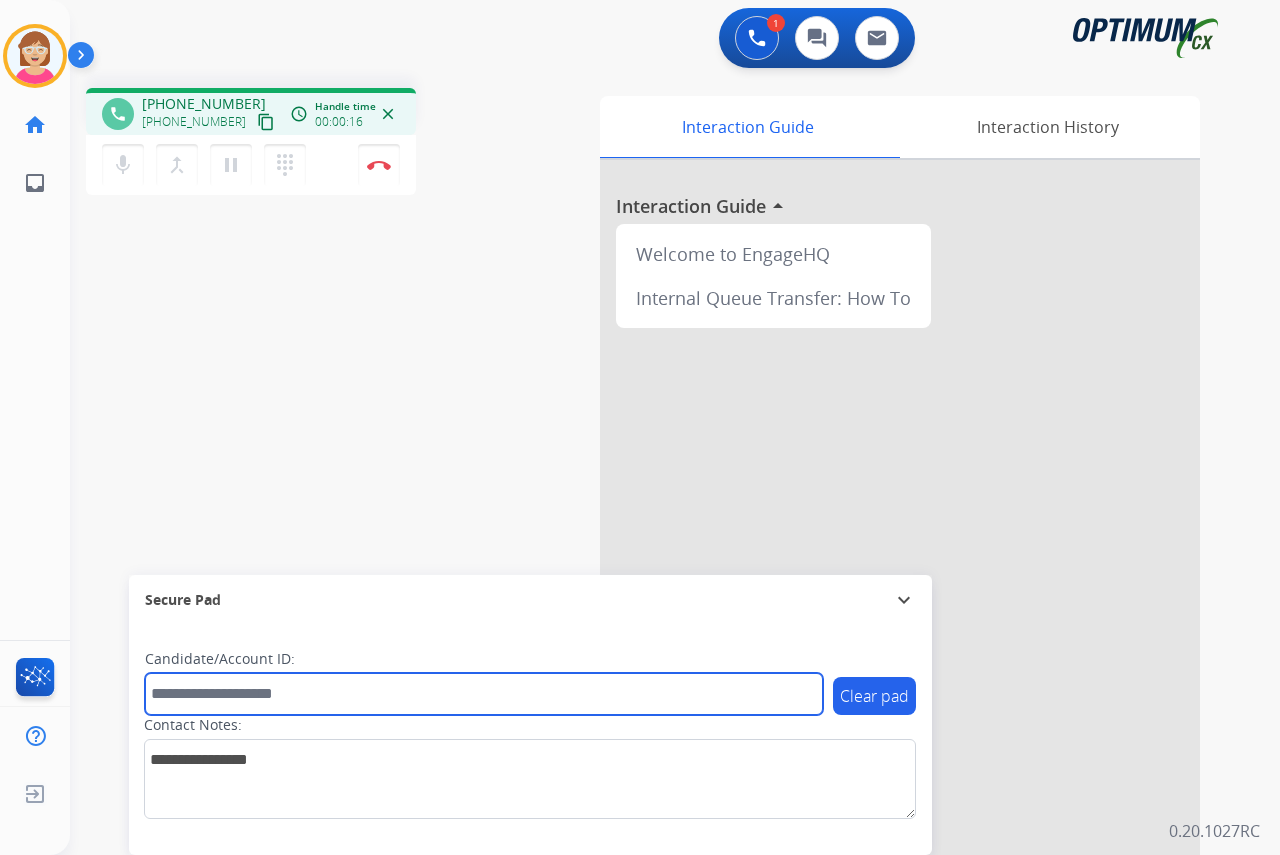 drag, startPoint x: 183, startPoint y: 696, endPoint x: 165, endPoint y: 694, distance: 18.110771 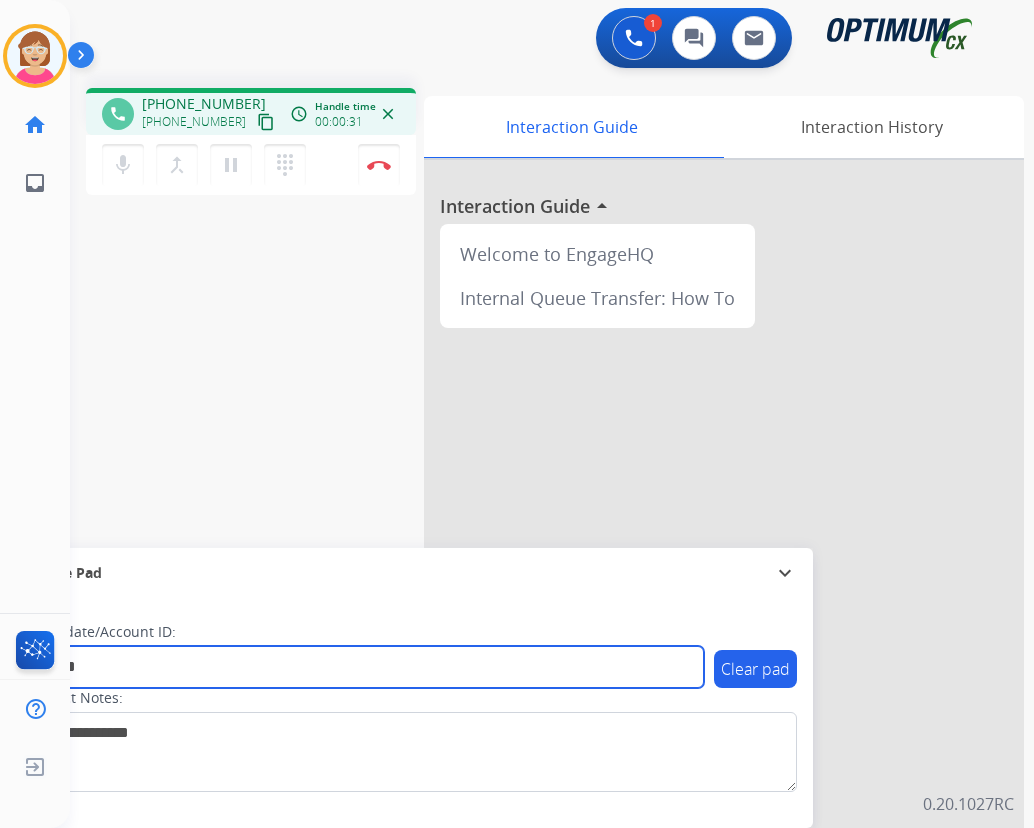 type on "*******" 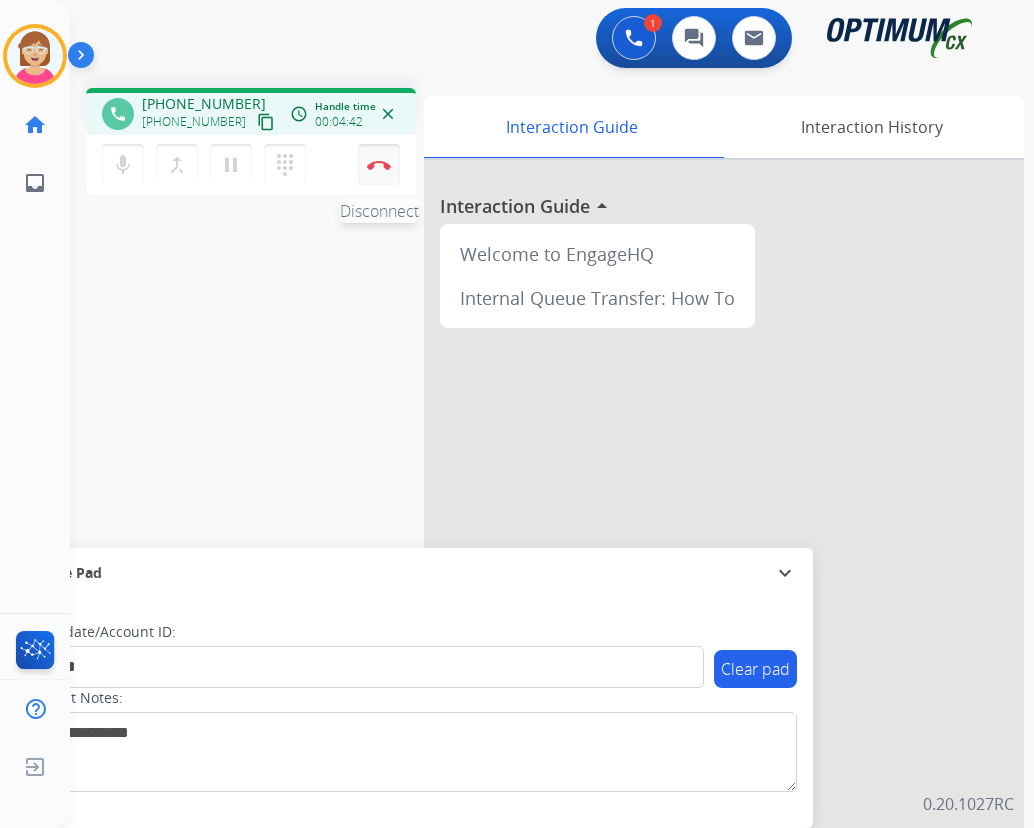 click on "Disconnect" at bounding box center (379, 165) 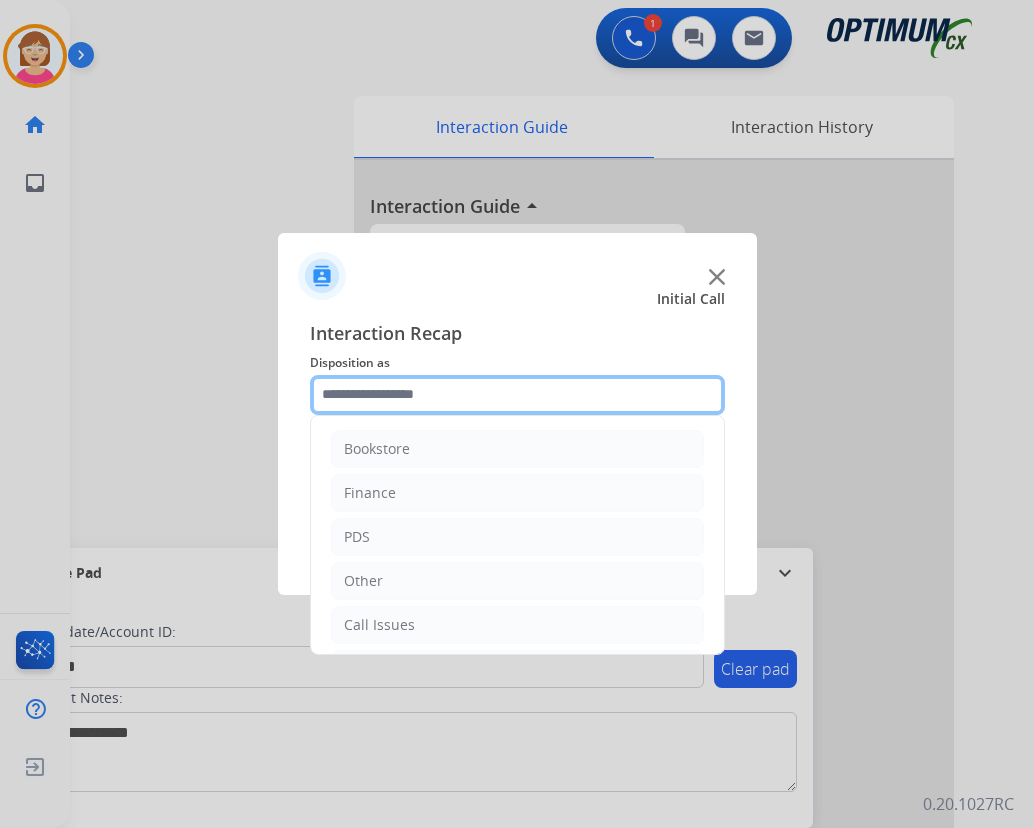 click 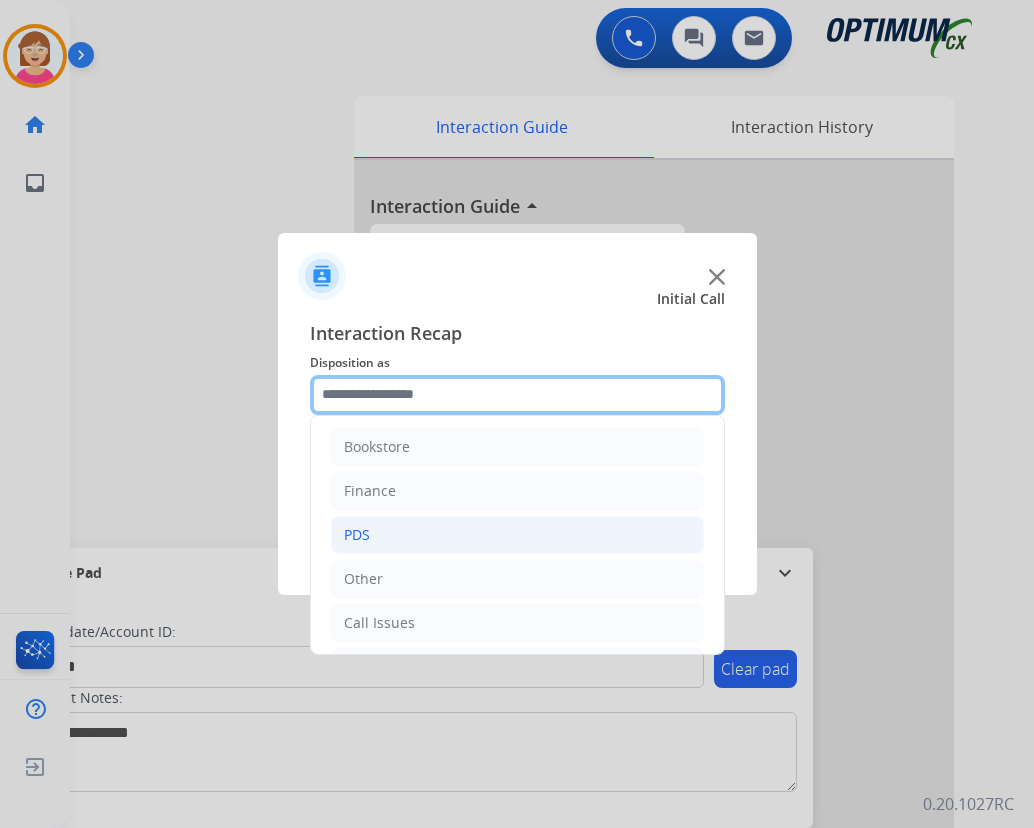 scroll, scrollTop: 0, scrollLeft: 0, axis: both 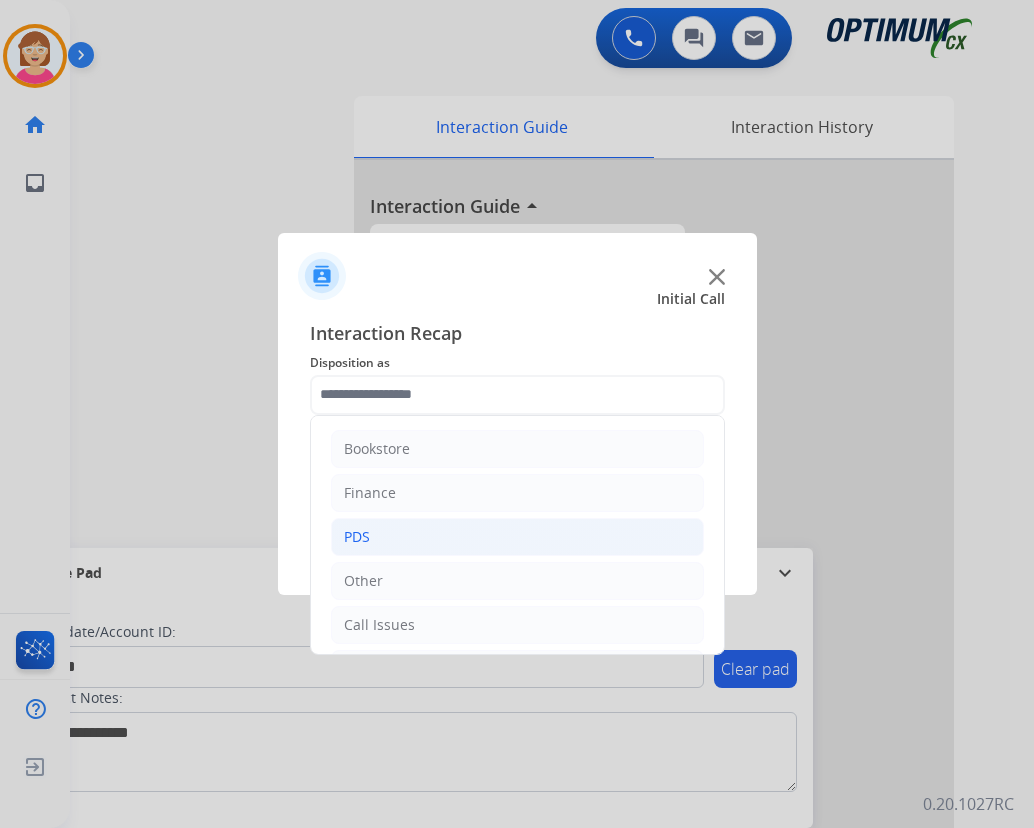 click on "PDS" 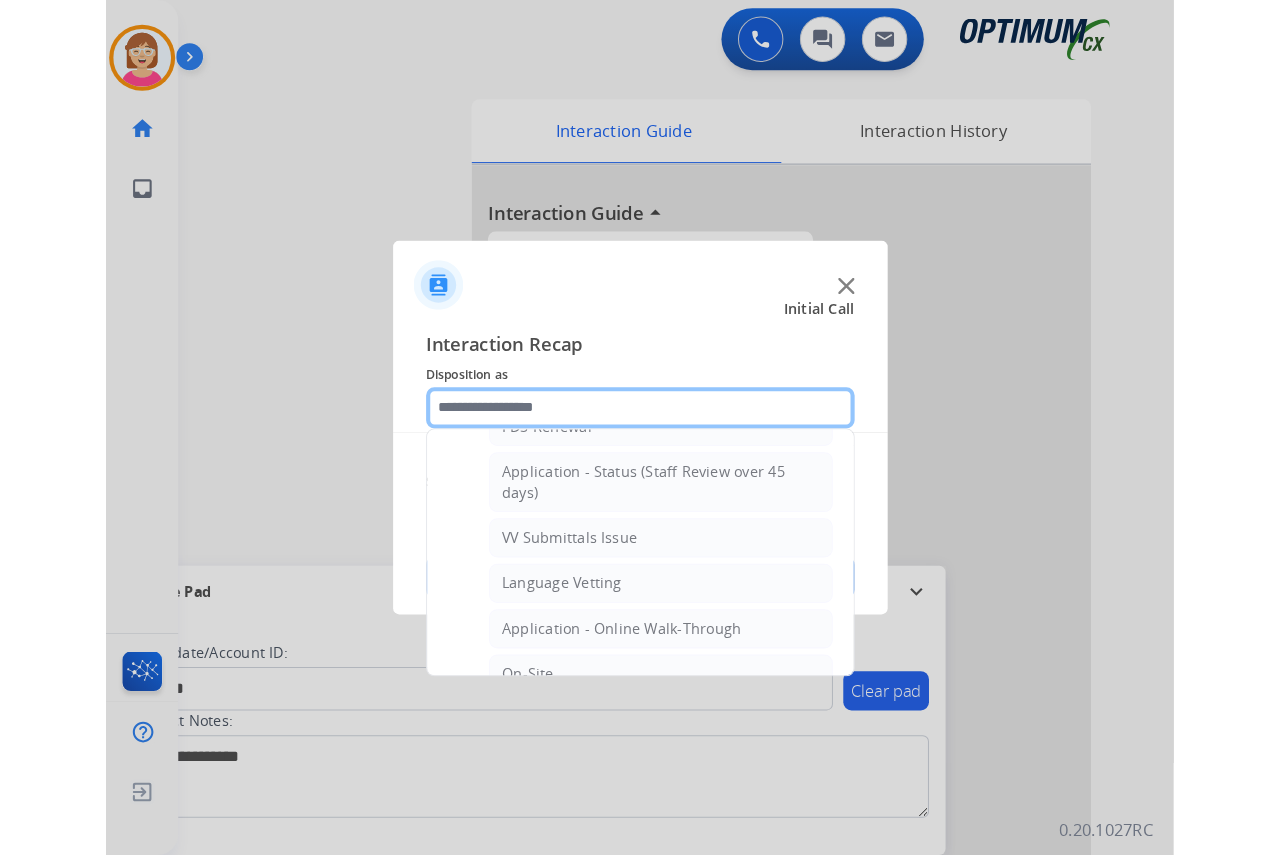 scroll, scrollTop: 300, scrollLeft: 0, axis: vertical 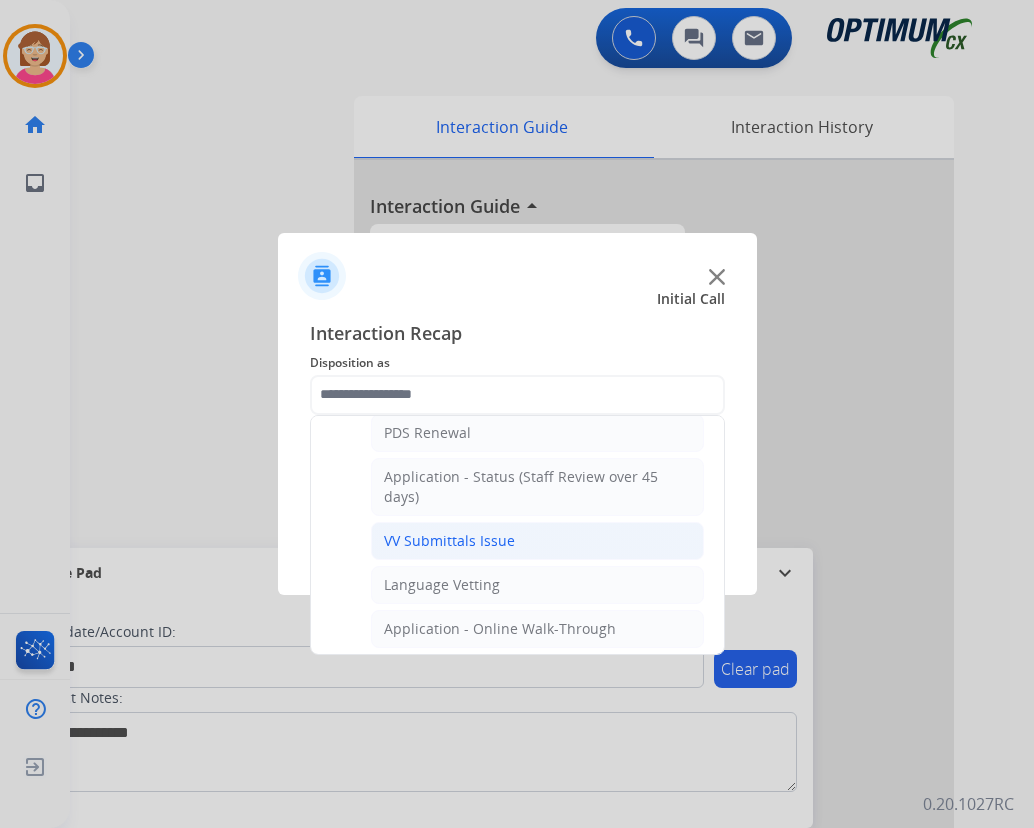 click on "VV Submittals Issue" 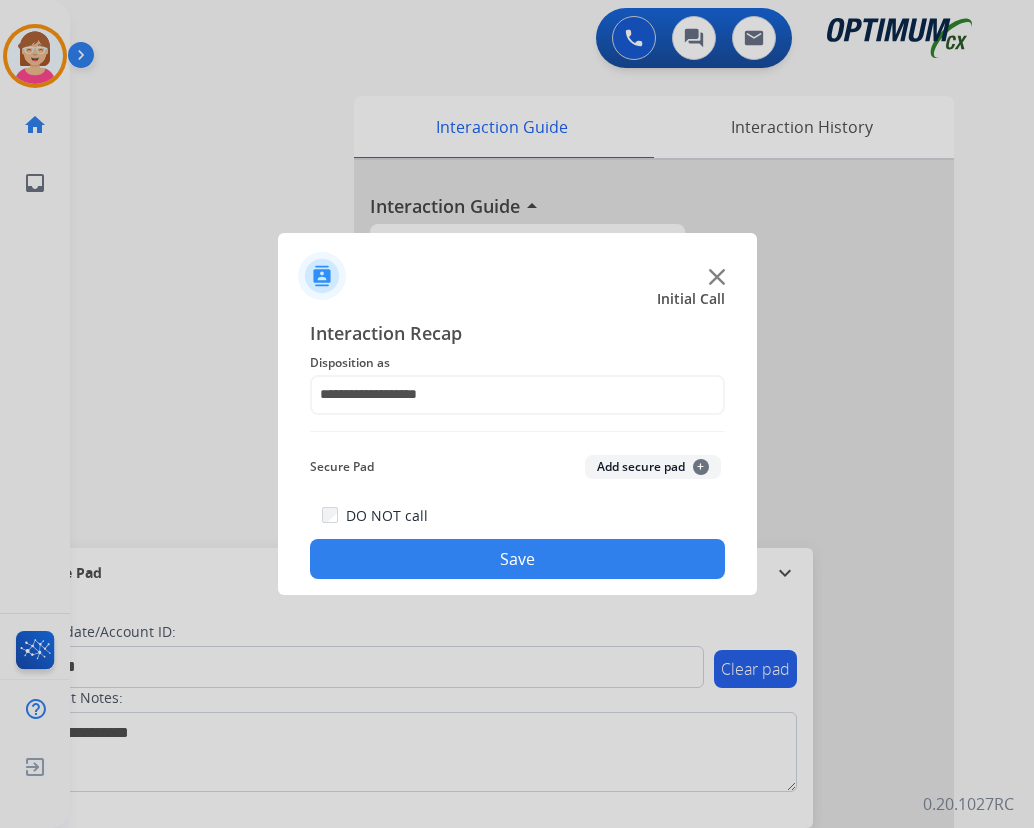 click on "Add secure pad  +" 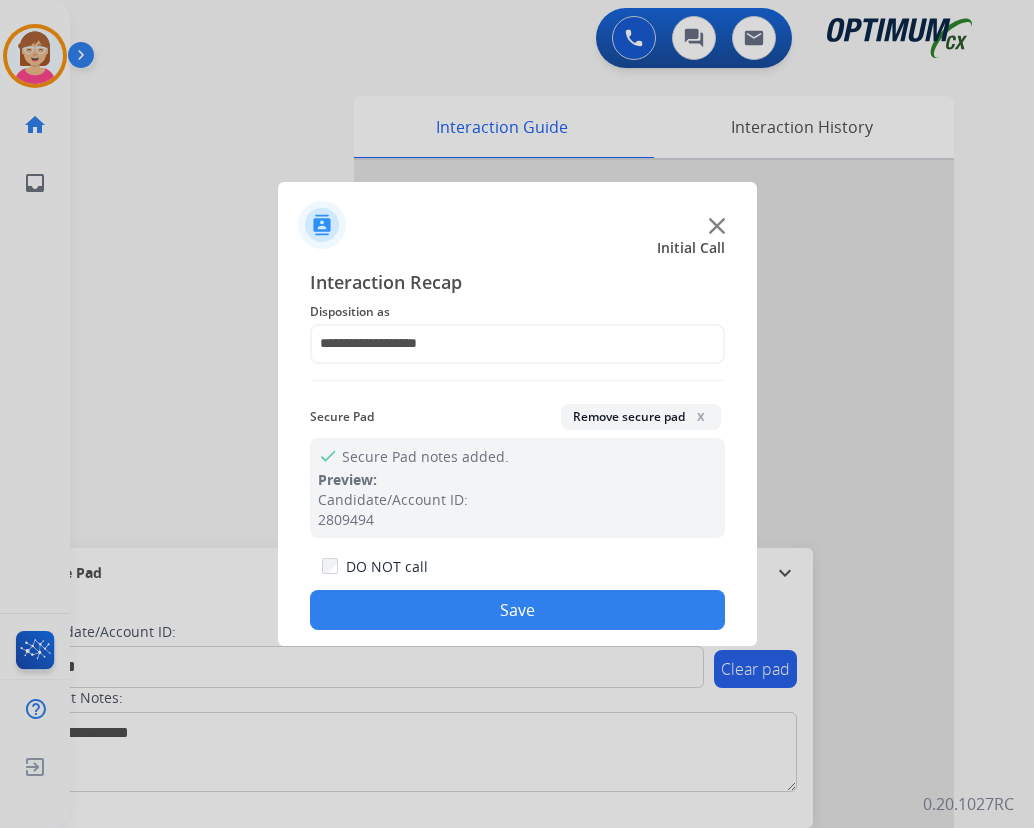 drag, startPoint x: 498, startPoint y: 598, endPoint x: 480, endPoint y: 576, distance: 28.42534 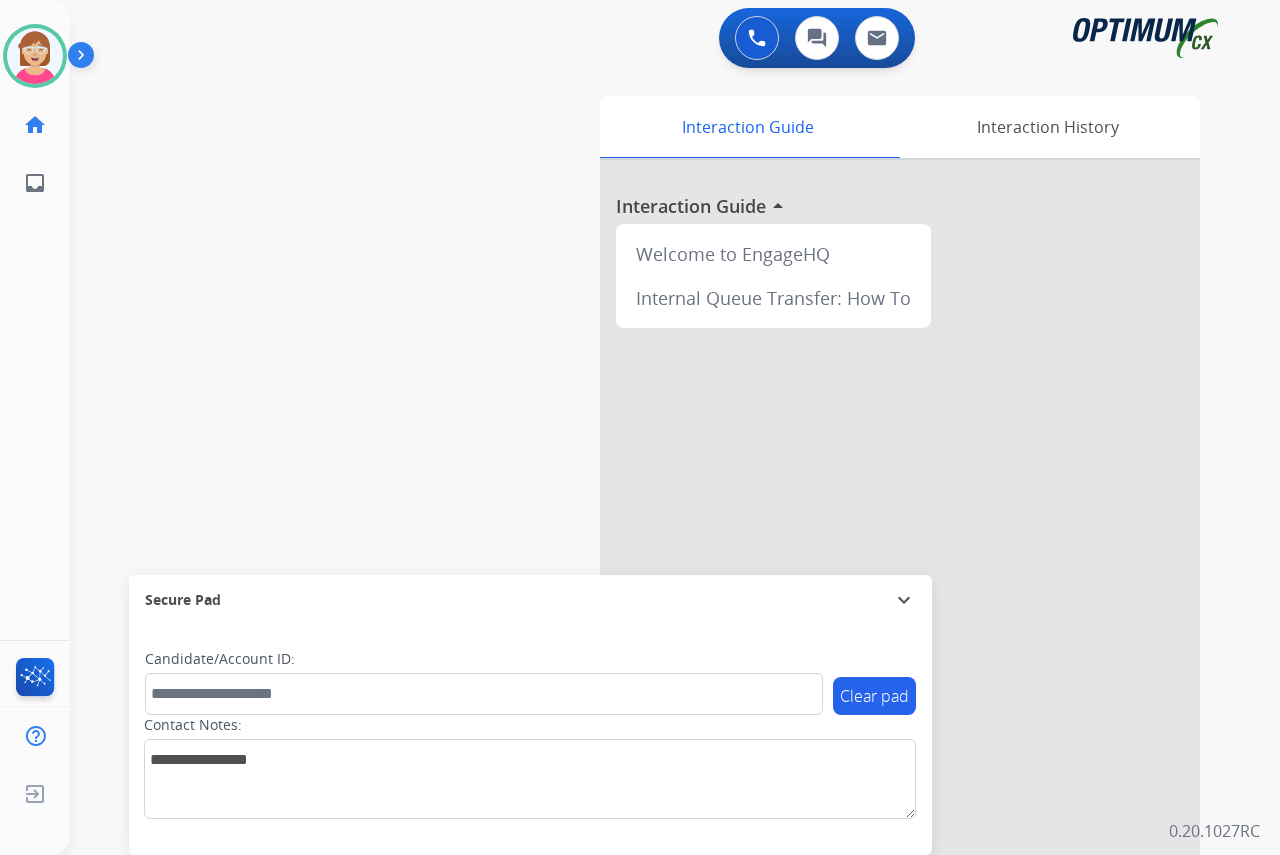 click on "[PERSON_NAME]   Available  Edit Avatar  Agent:   [PERSON_NAME] Profile:  OCX Training home  Home  Home inbox  Emails  Emails  FocalPoints  Help Center  Help Center  Log out  Log out" 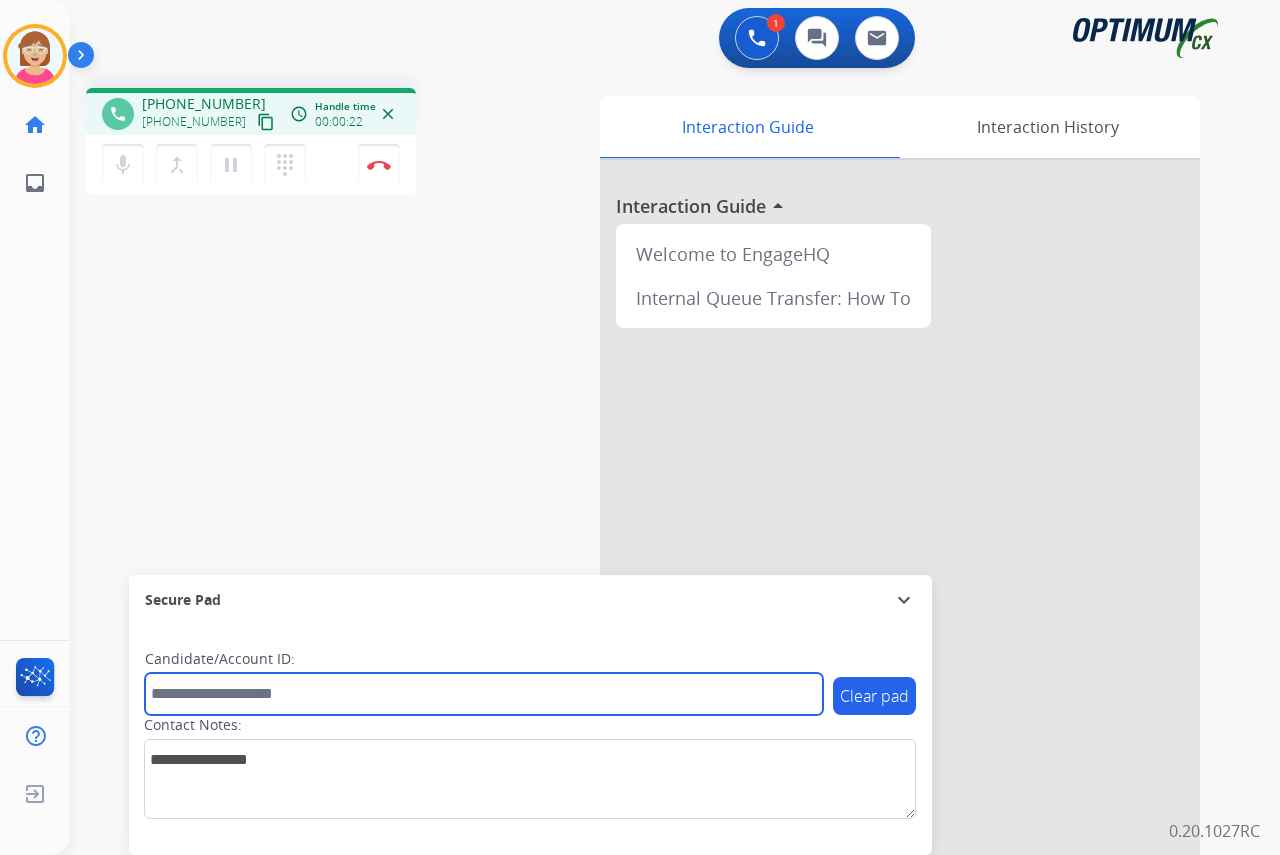 drag, startPoint x: 214, startPoint y: 696, endPoint x: 202, endPoint y: 690, distance: 13.416408 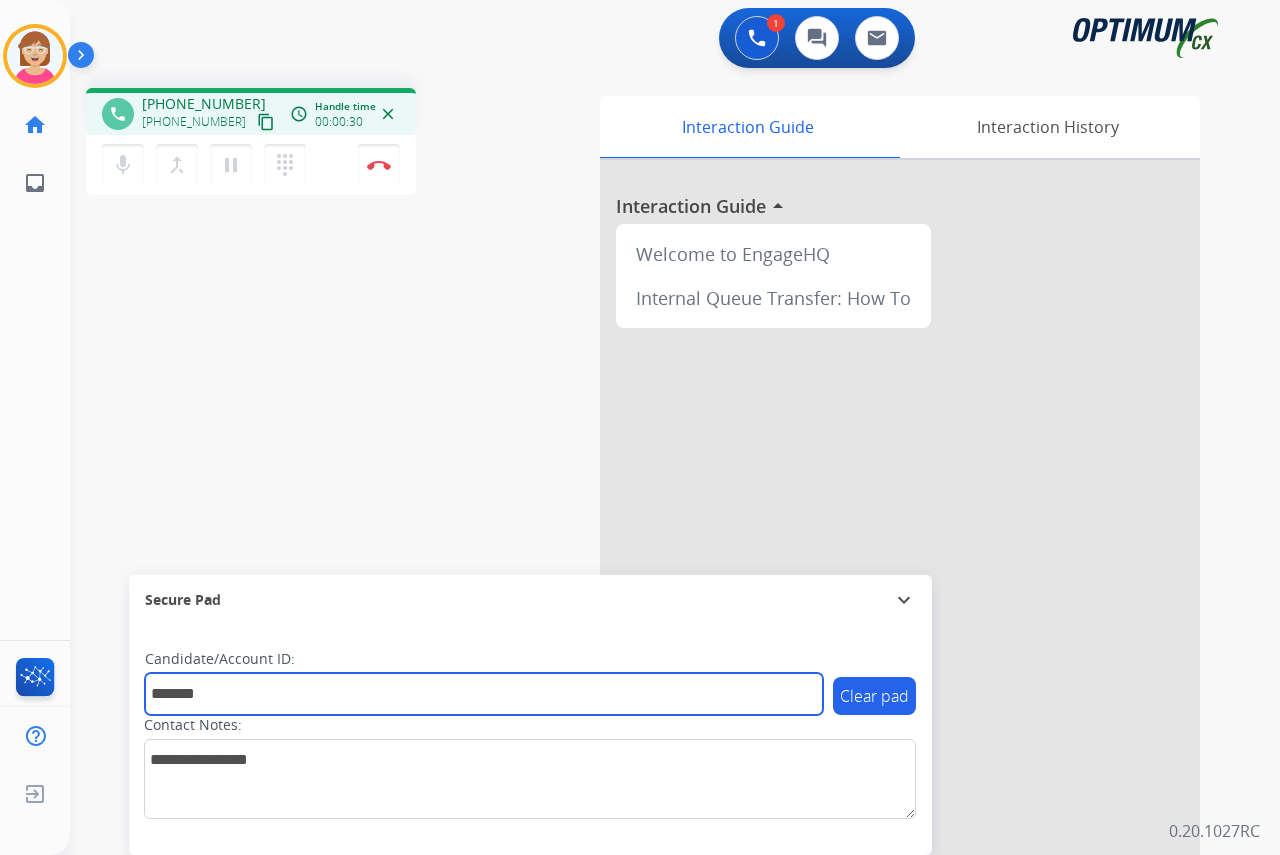 type on "*******" 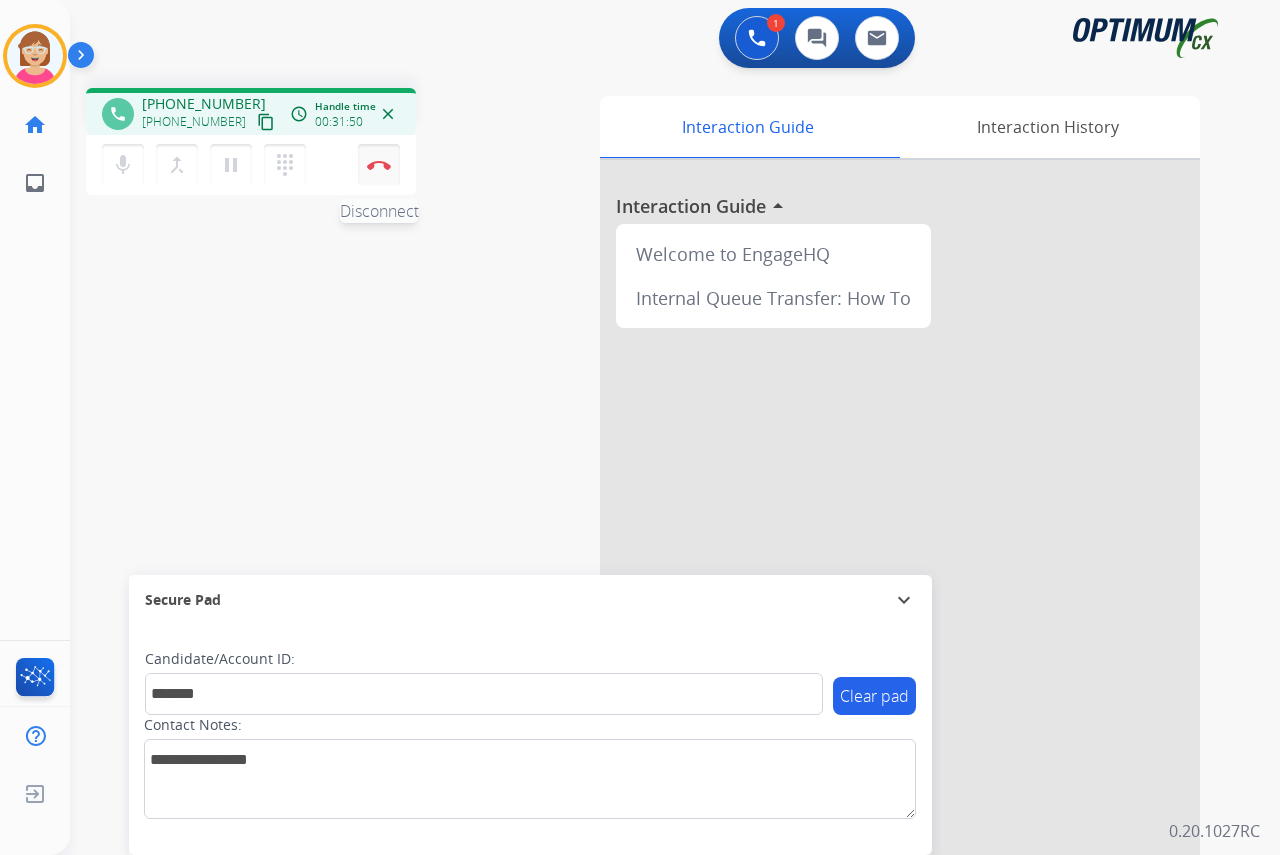 click at bounding box center (379, 165) 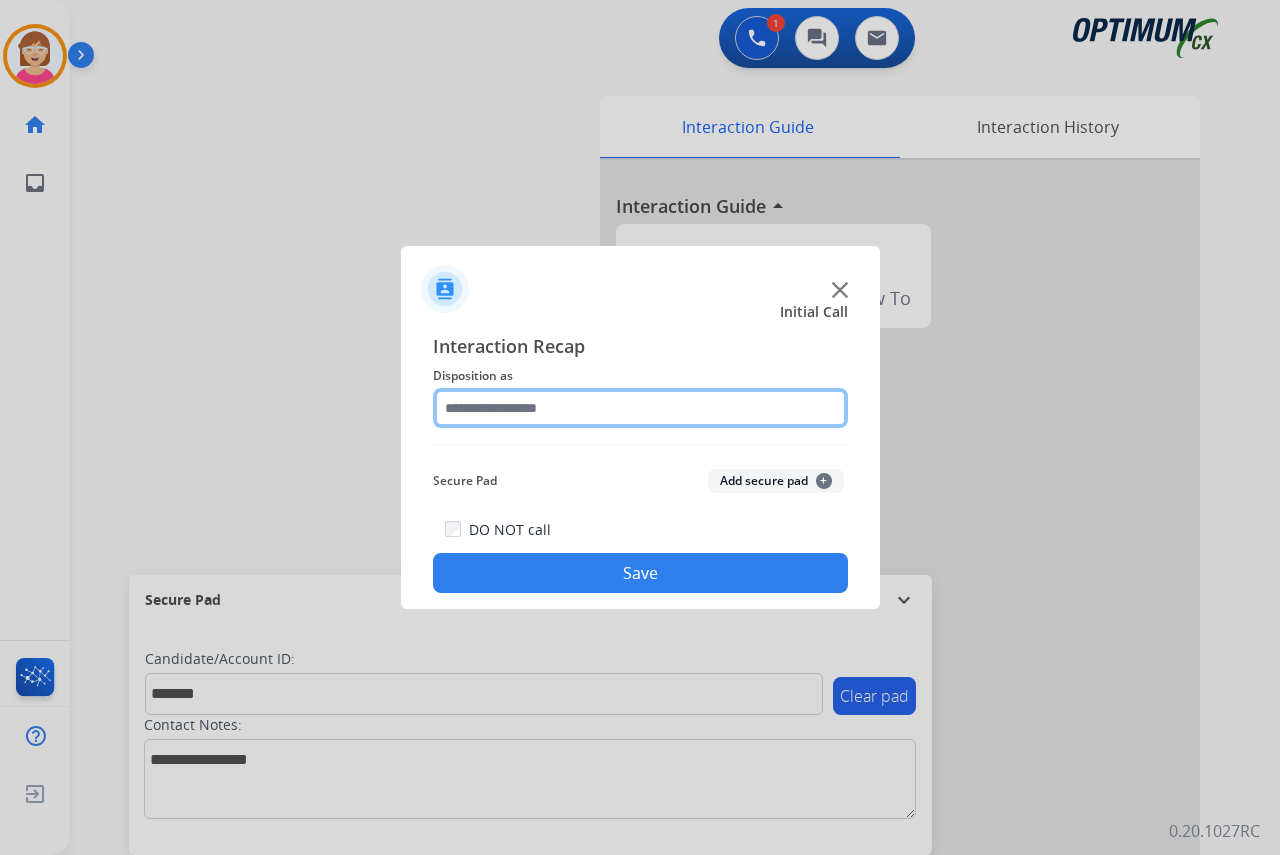 click 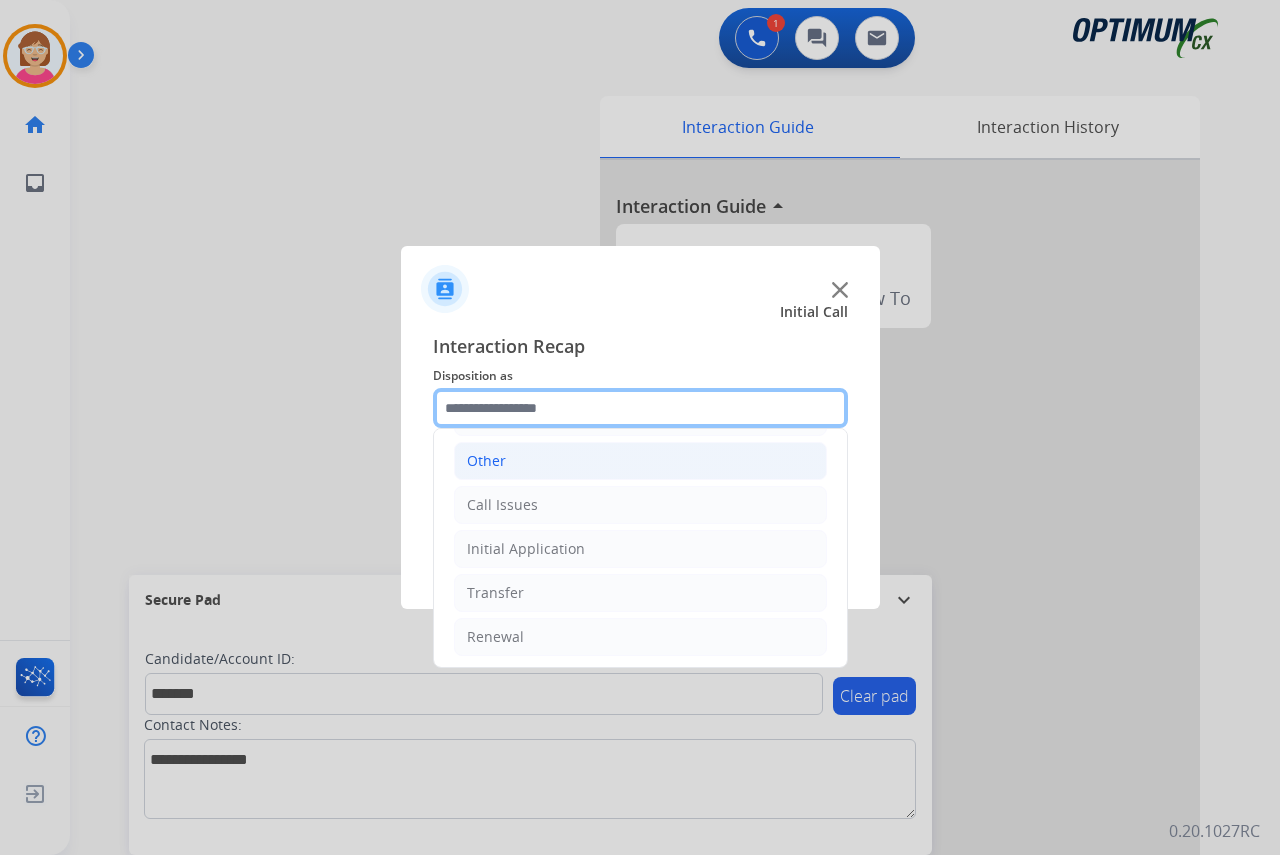 scroll, scrollTop: 136, scrollLeft: 0, axis: vertical 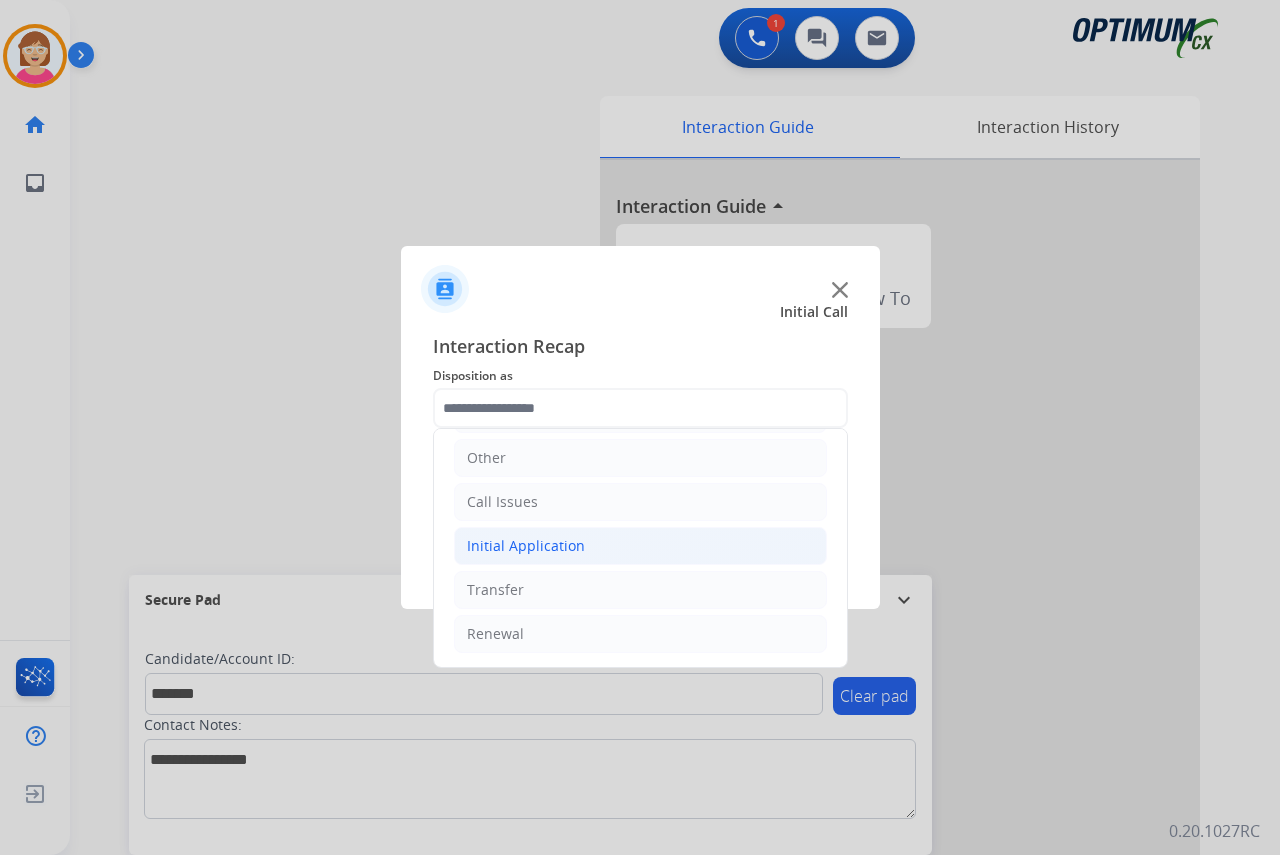 click on "Initial Application" 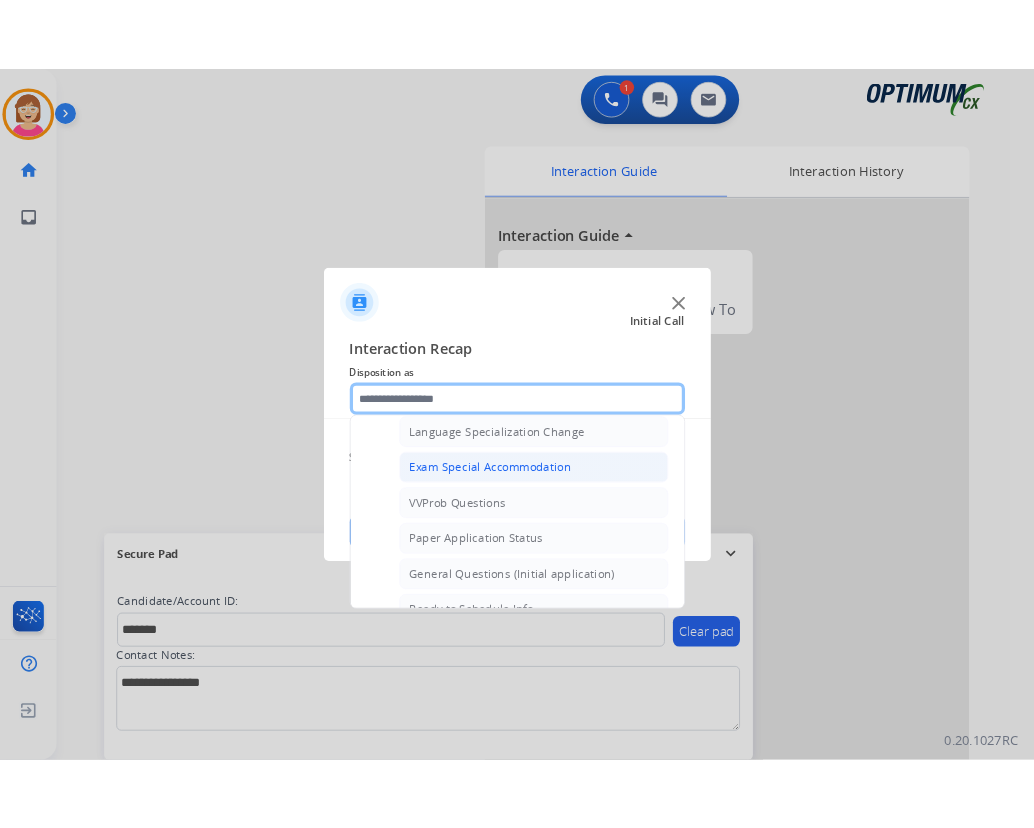 scroll, scrollTop: 1036, scrollLeft: 0, axis: vertical 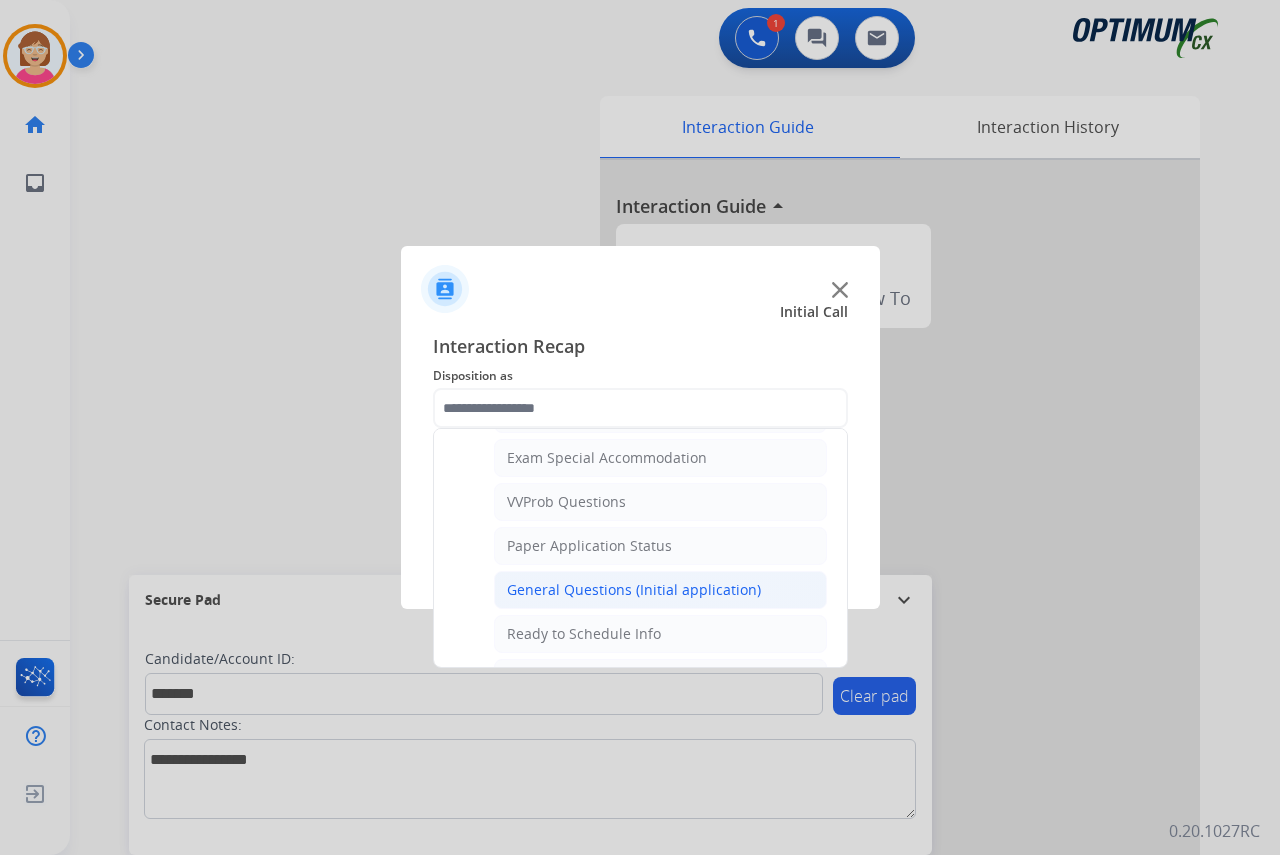 click on "General Questions (Initial application)" 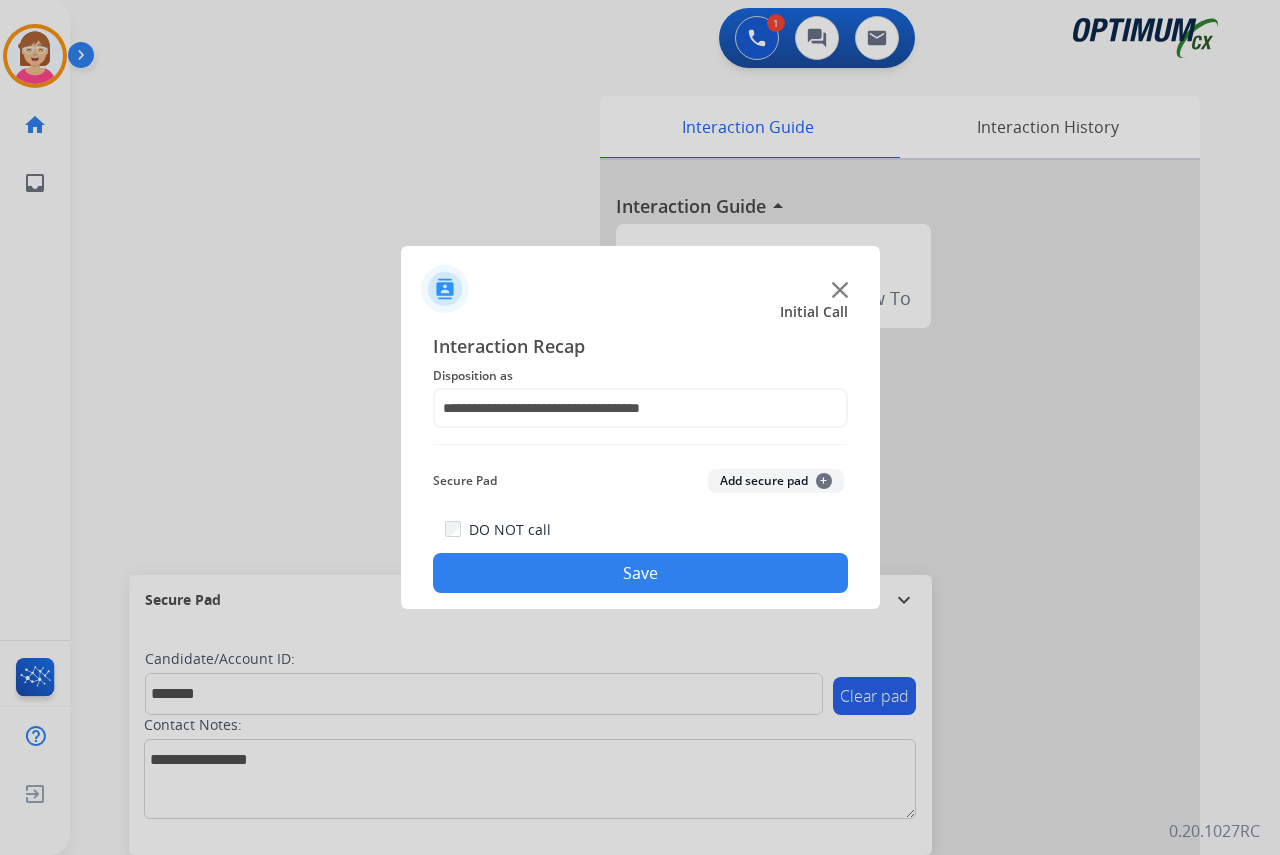 click on "+" 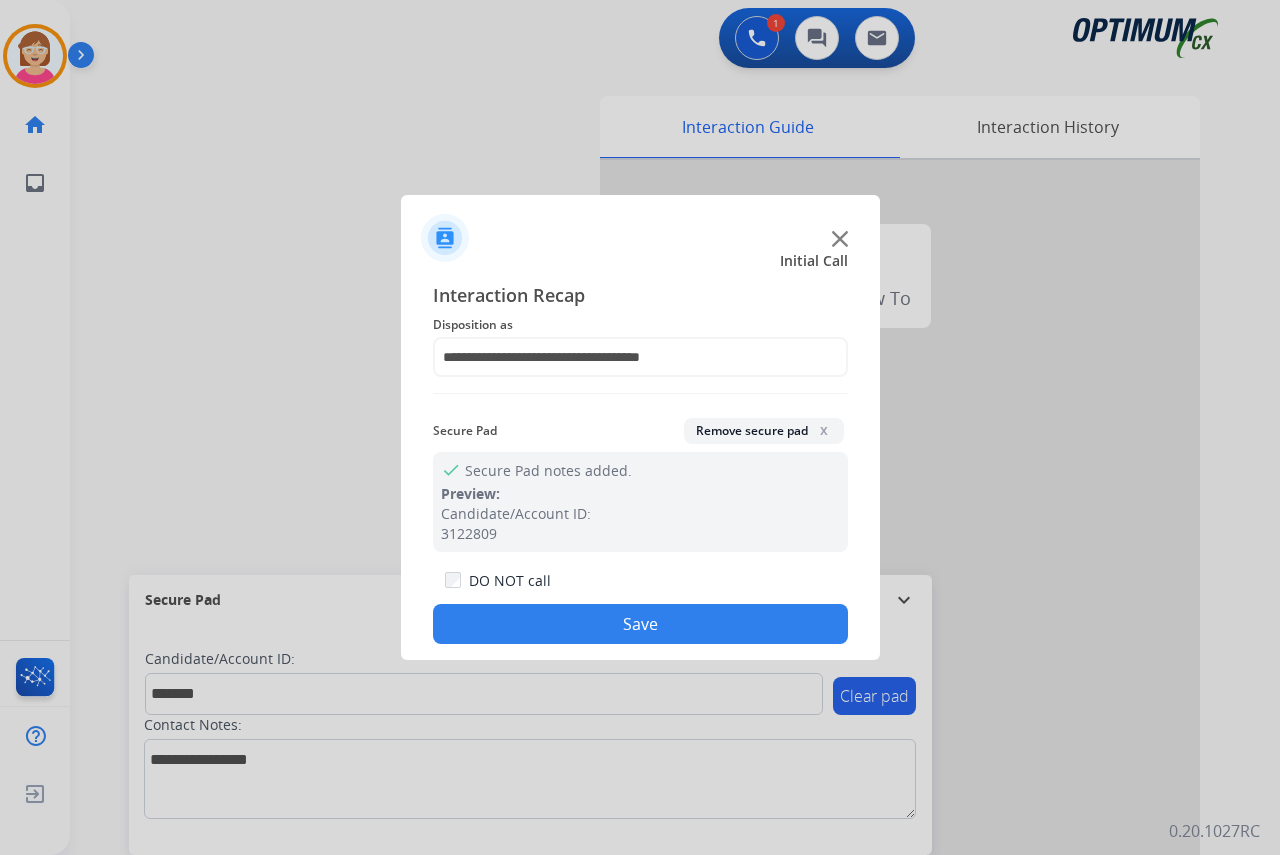drag, startPoint x: 536, startPoint y: 621, endPoint x: 524, endPoint y: 612, distance: 15 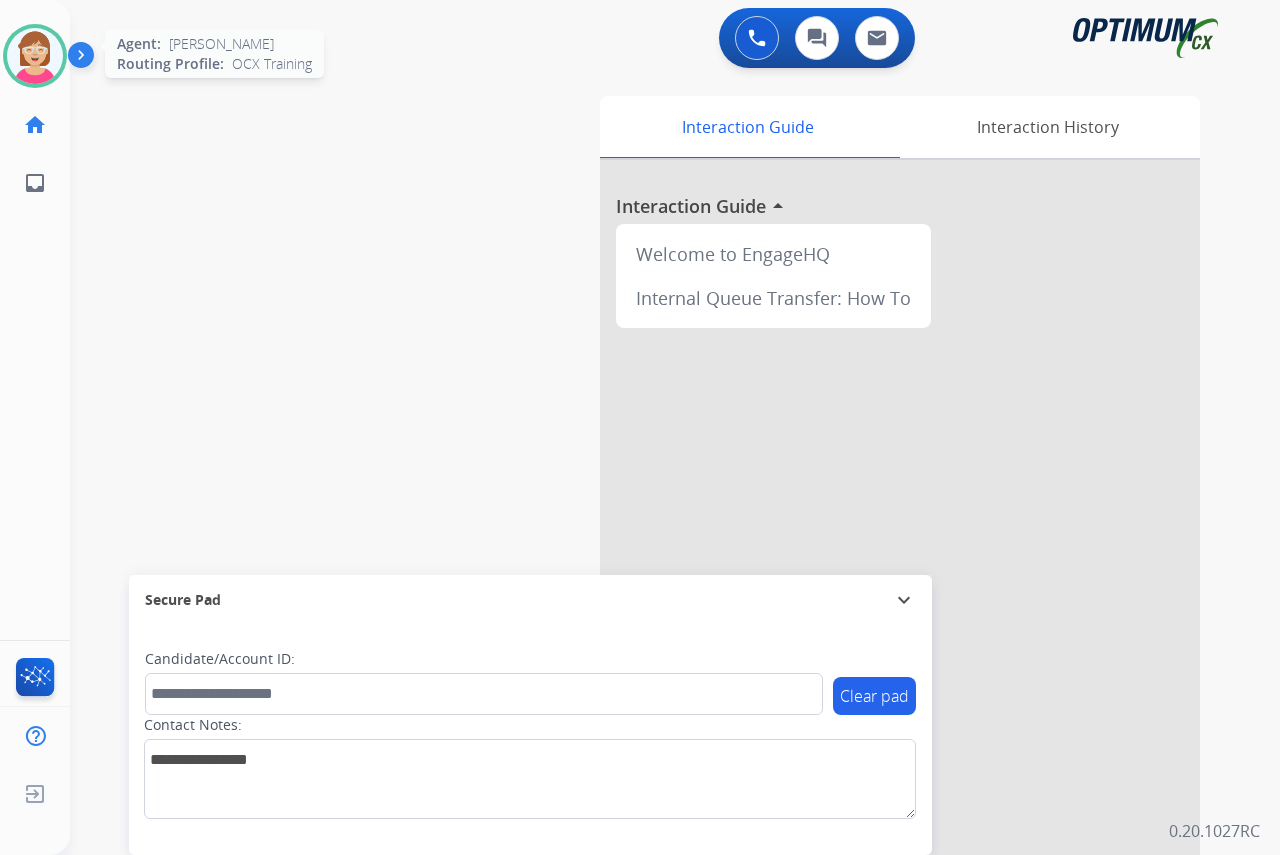 click at bounding box center [35, 56] 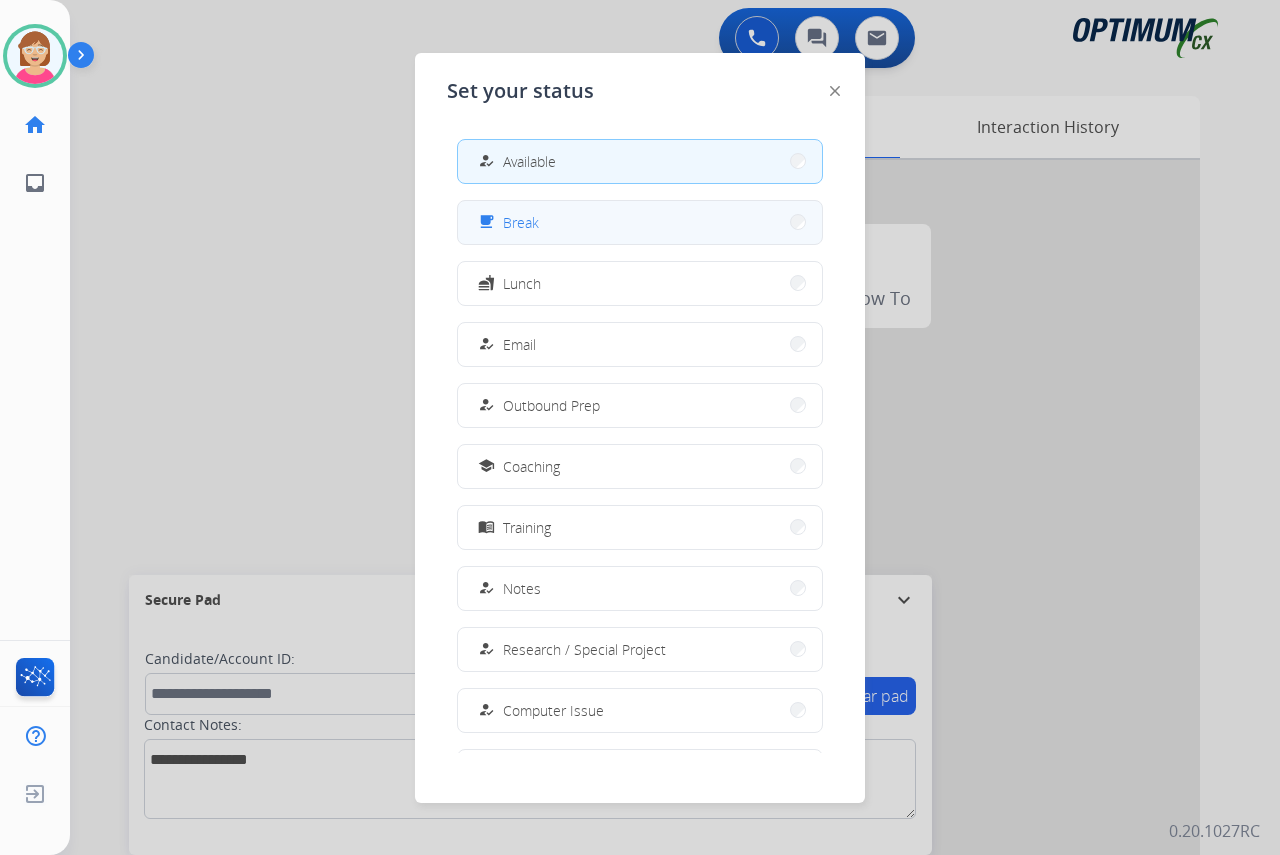 click on "free_breakfast Break" at bounding box center [640, 222] 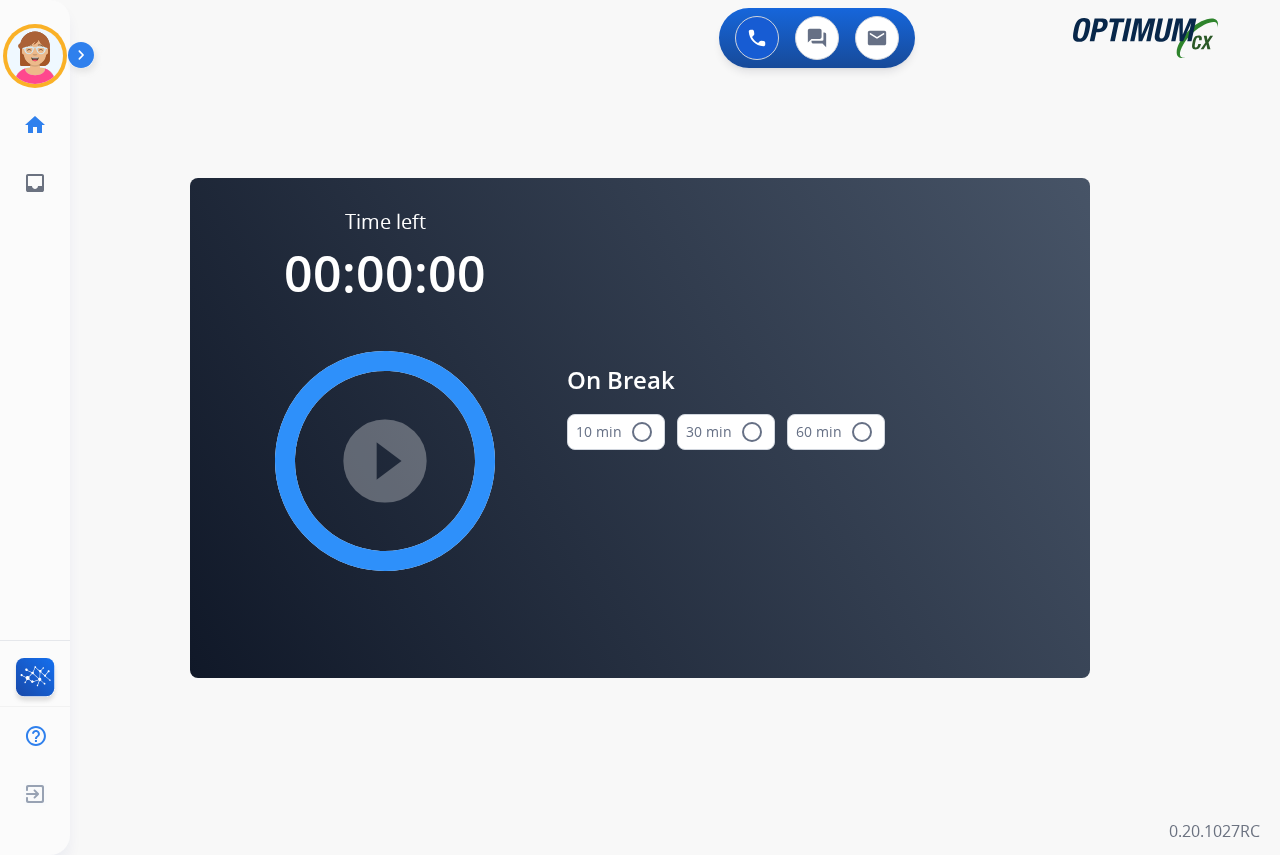 click on "radio_button_unchecked" at bounding box center [642, 432] 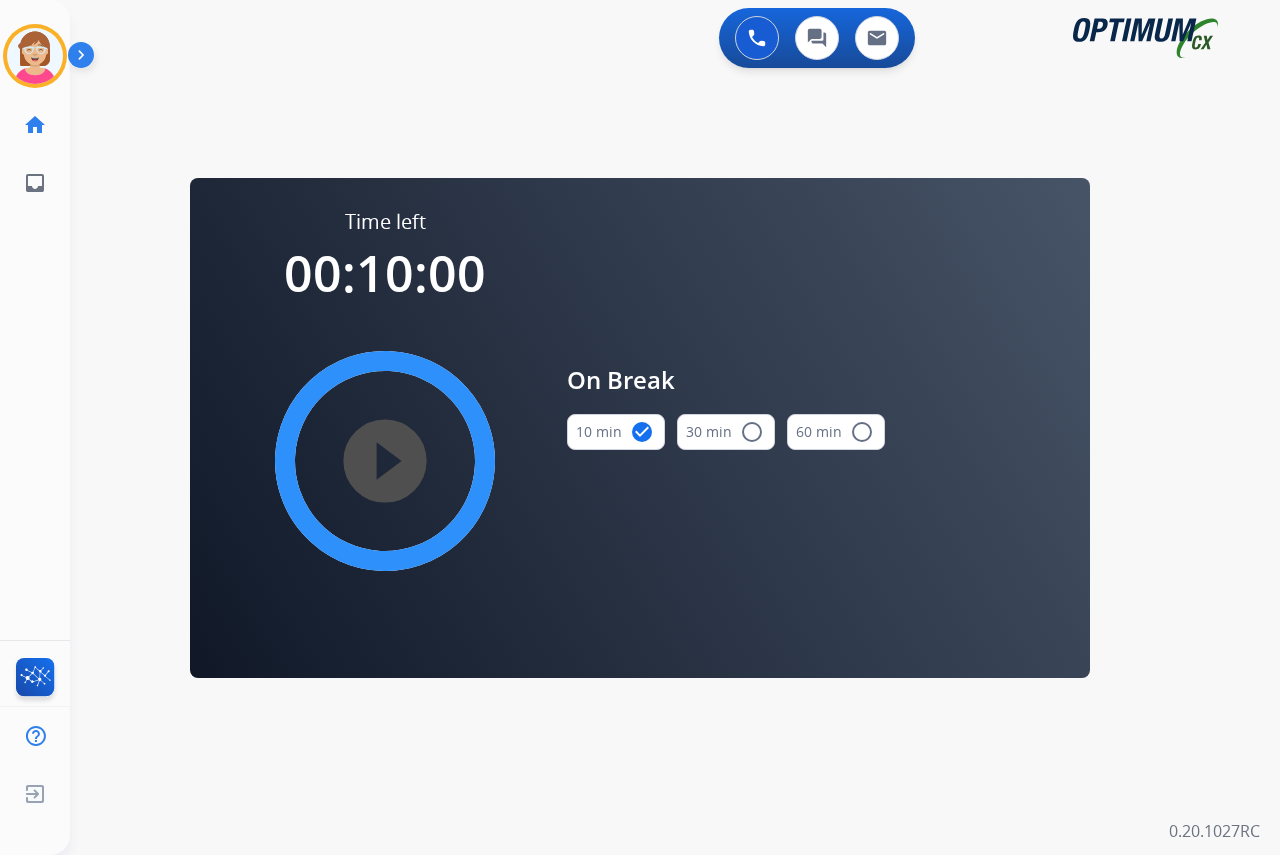 click on "play_circle_filled" at bounding box center [385, 461] 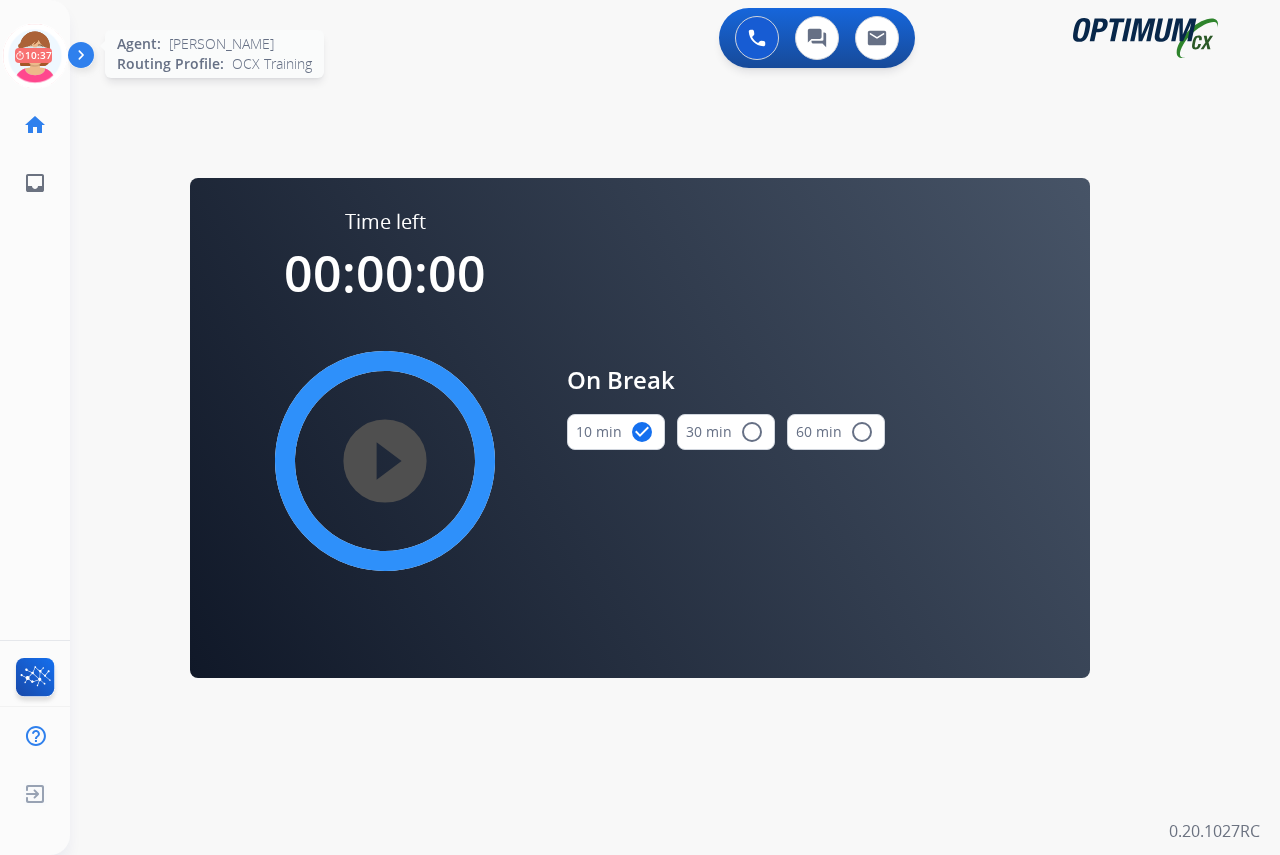 click 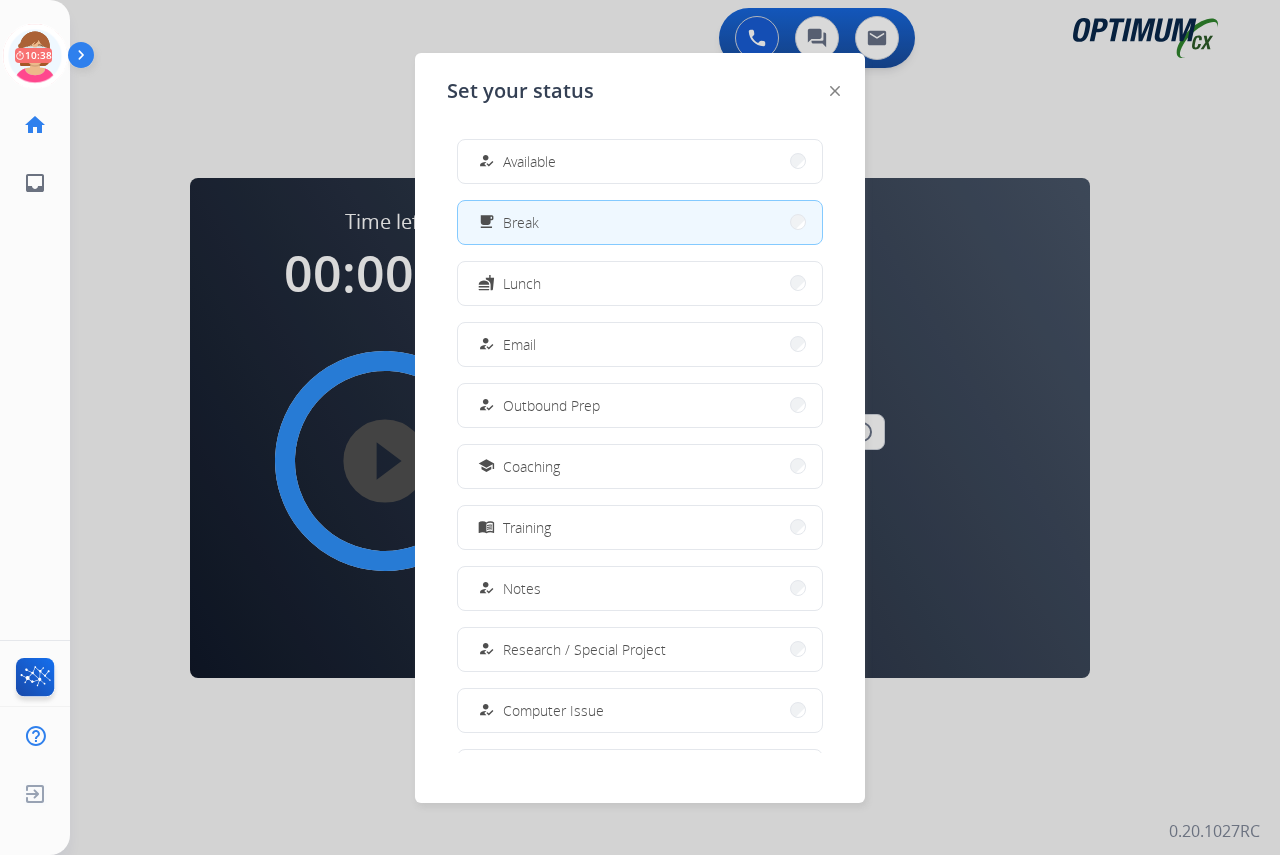 drag, startPoint x: 528, startPoint y: 150, endPoint x: 538, endPoint y: 212, distance: 62.801273 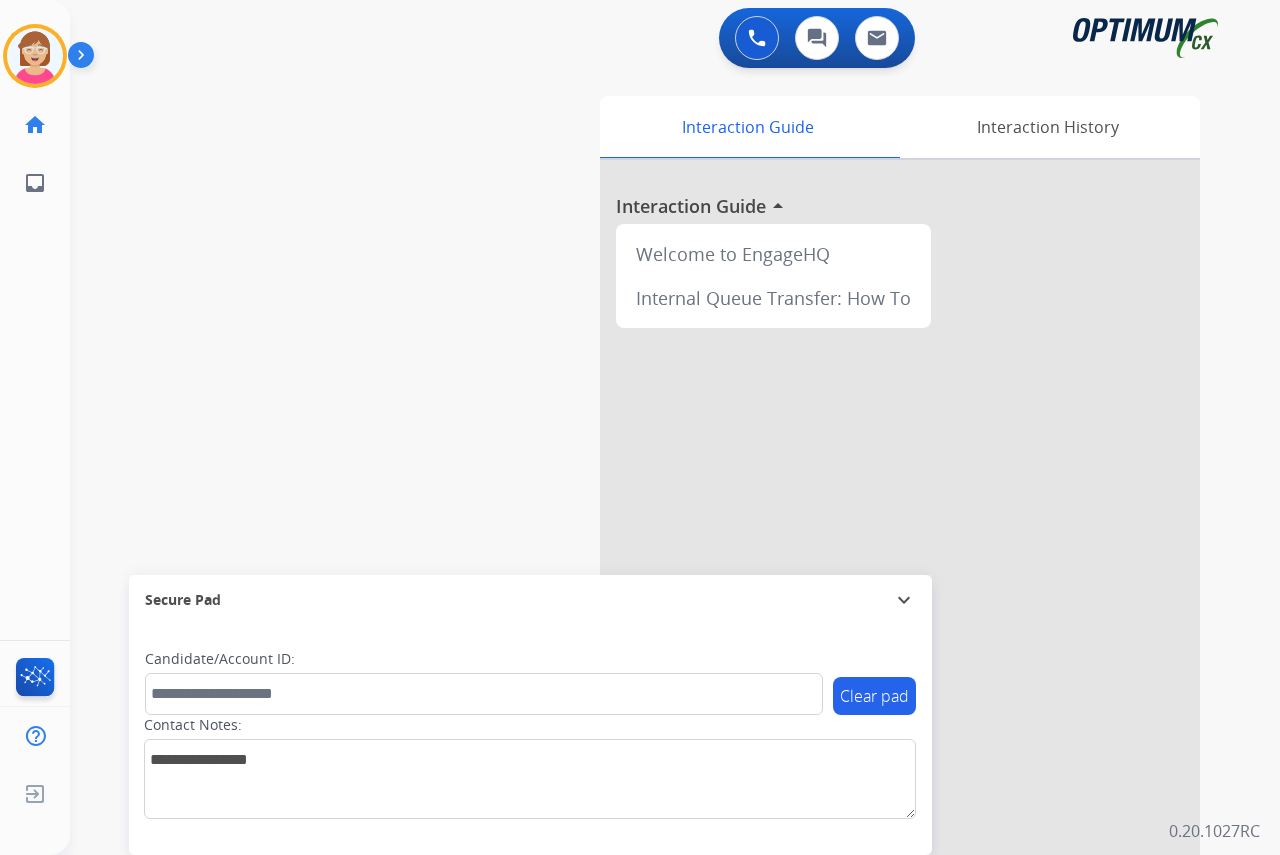 click on "[PERSON_NAME]   Available  Edit Avatar  Agent:   [PERSON_NAME] Profile:  OCX Training home  Home  Home inbox  Emails  Emails  FocalPoints  Help Center  Help Center  Log out  Log out" 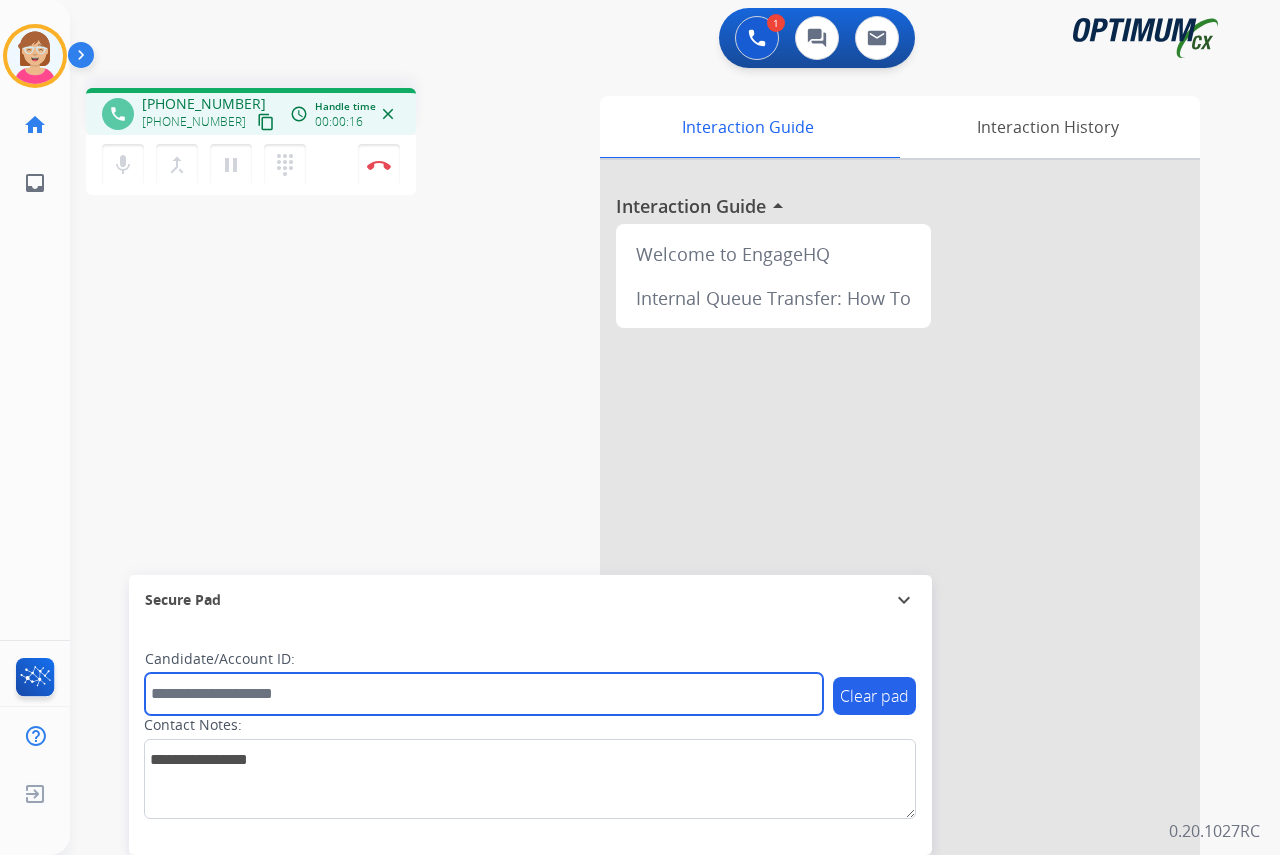 click at bounding box center [484, 694] 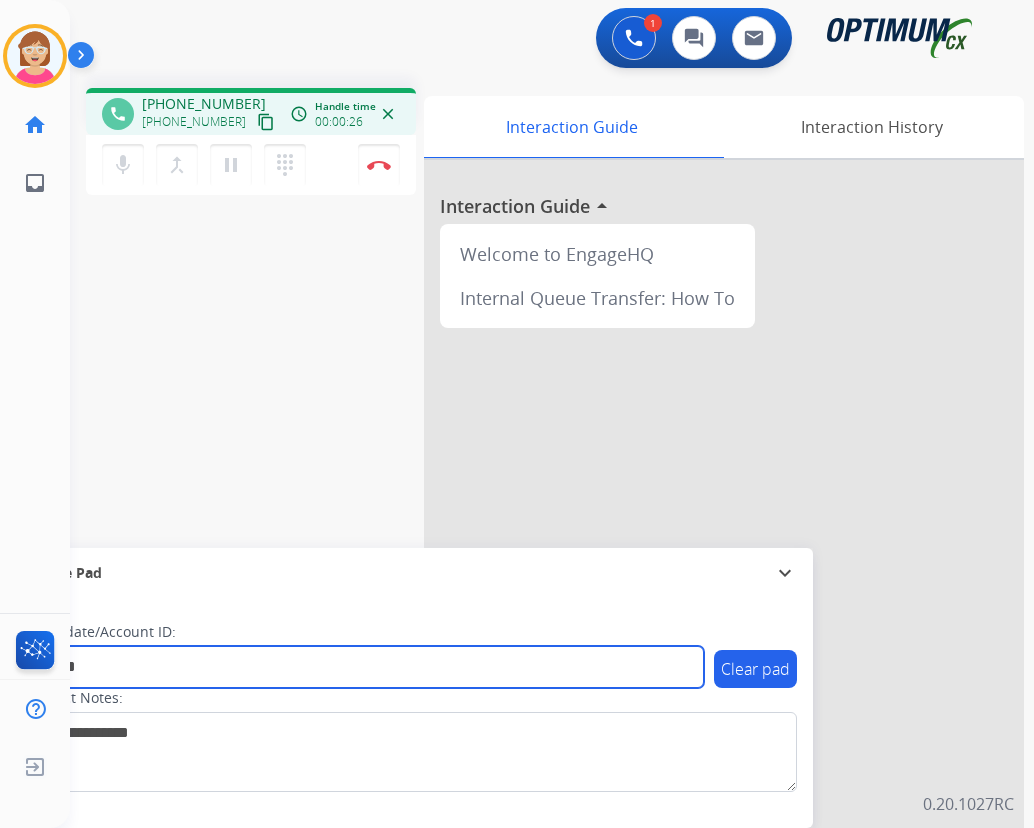 type on "*******" 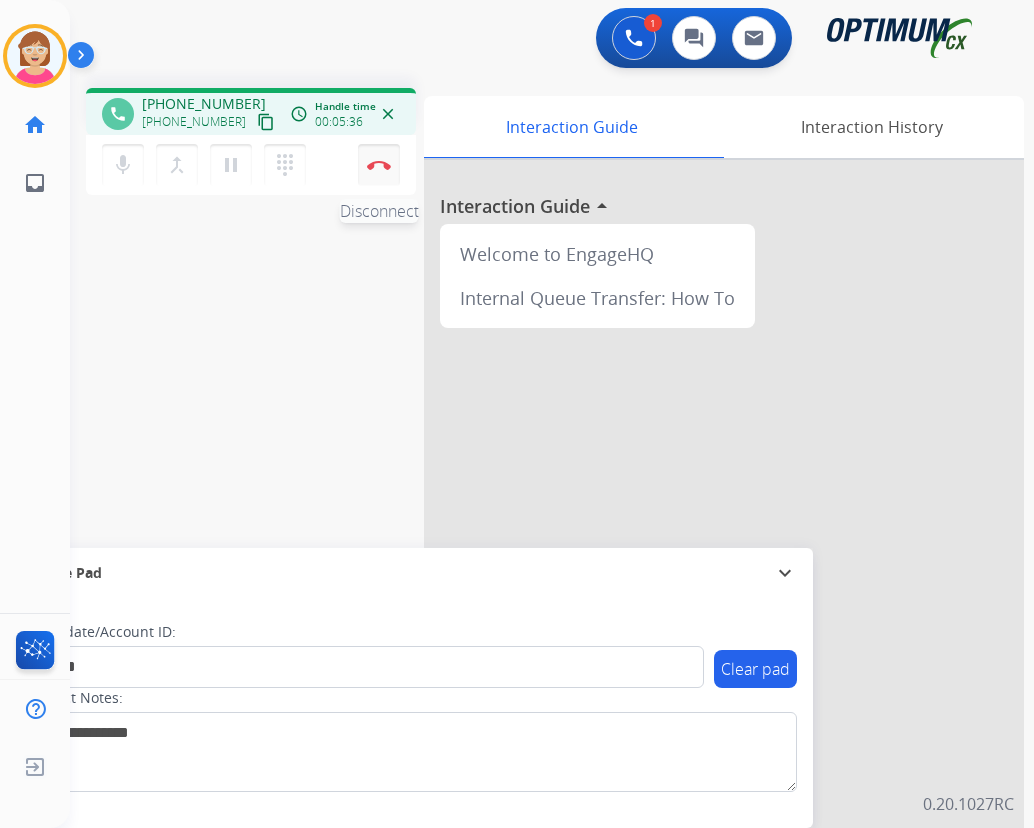 click at bounding box center (379, 165) 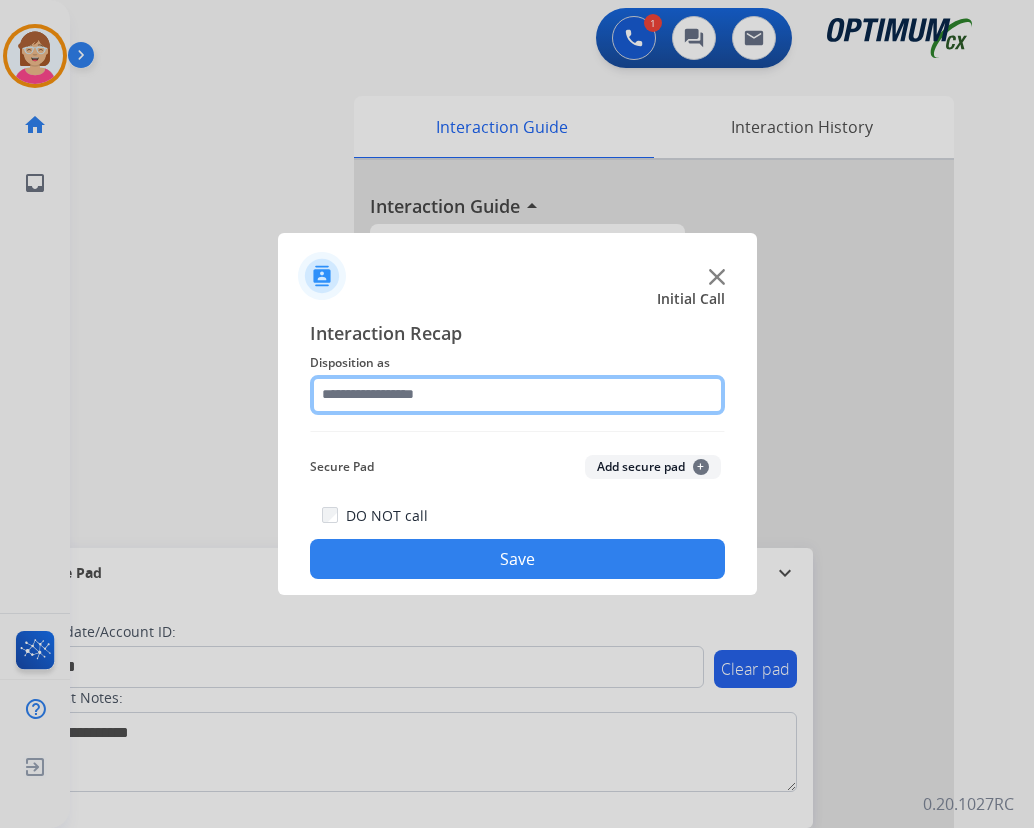 click 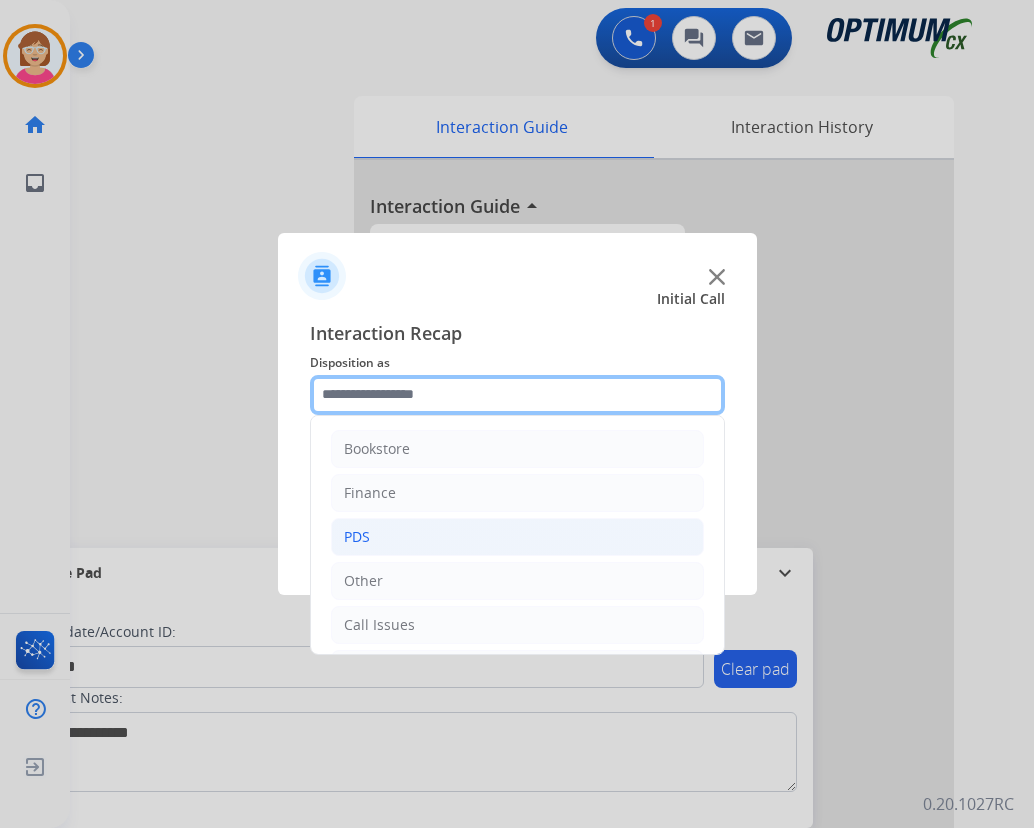 scroll, scrollTop: 136, scrollLeft: 0, axis: vertical 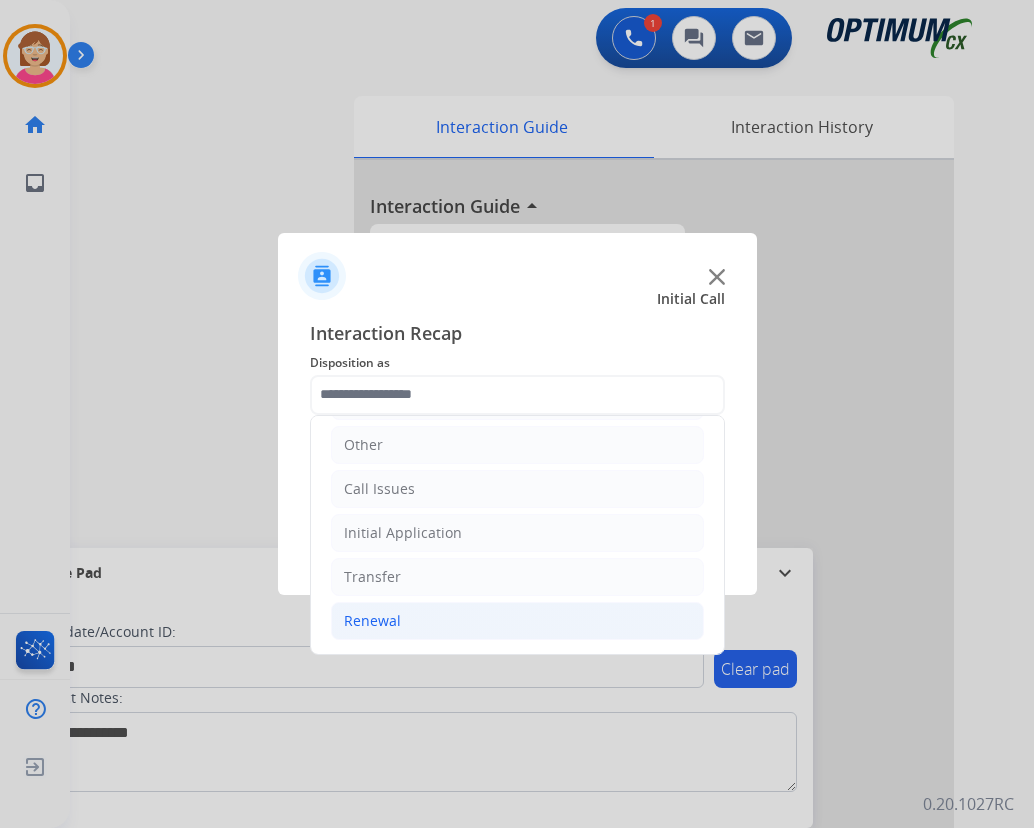click on "Renewal" 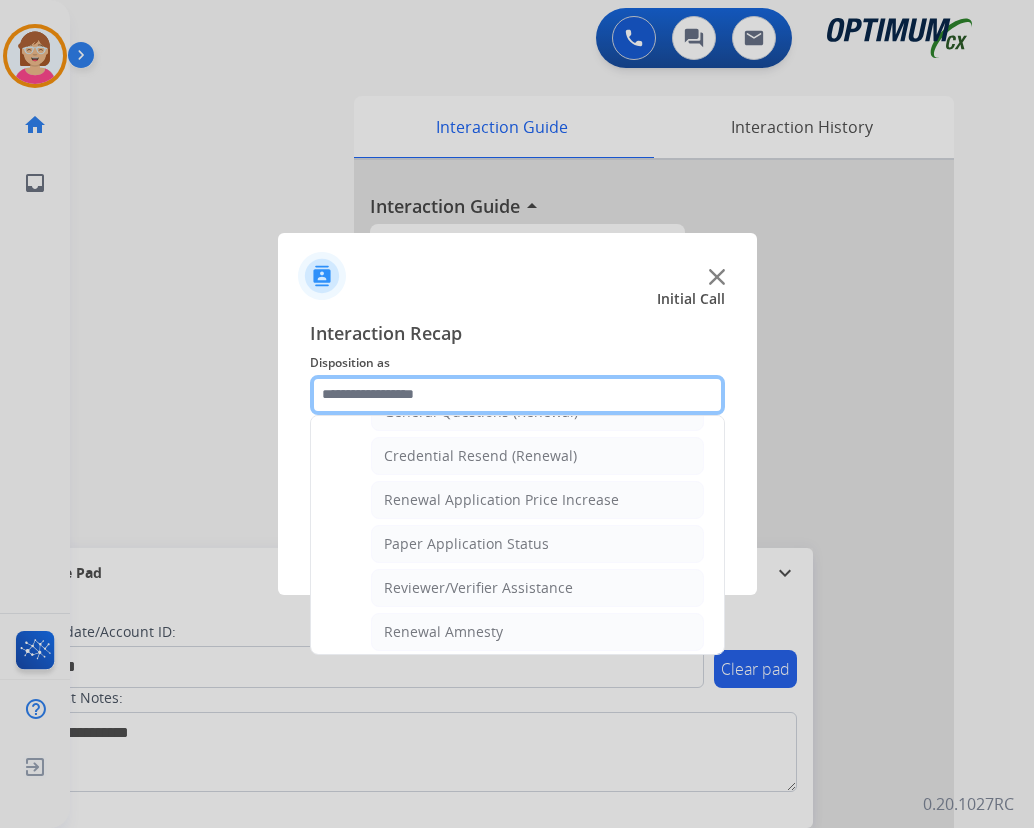 scroll, scrollTop: 636, scrollLeft: 0, axis: vertical 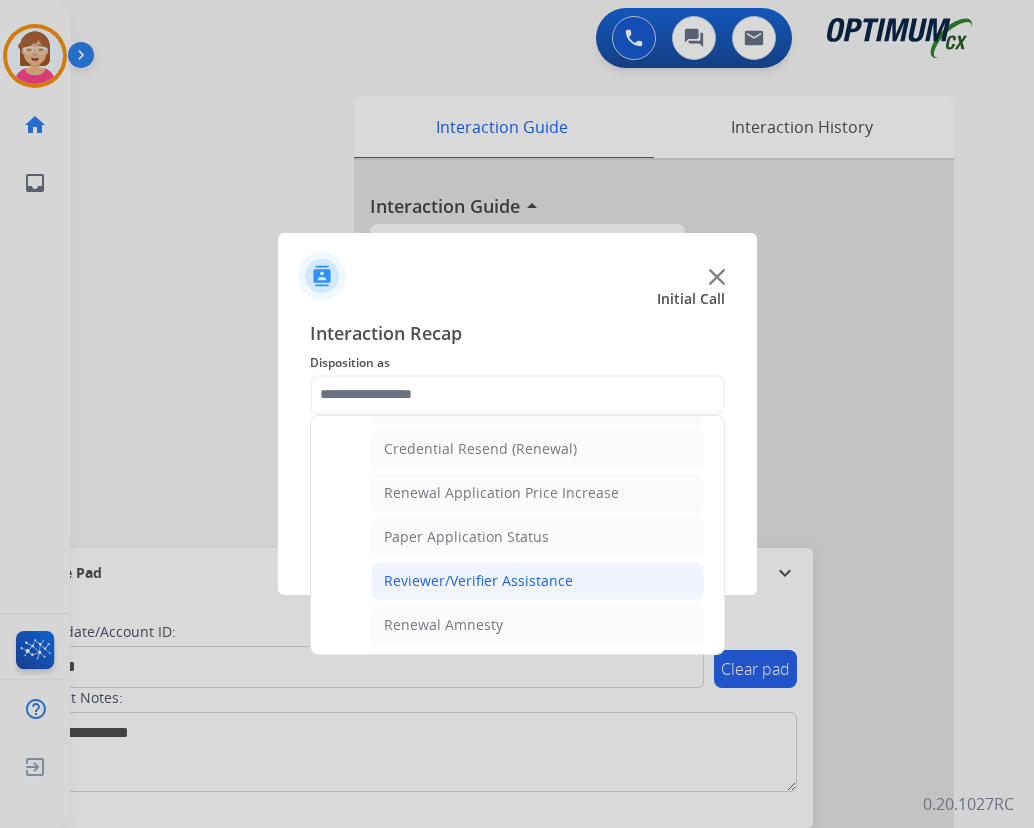 click on "Reviewer/Verifier Assistance" 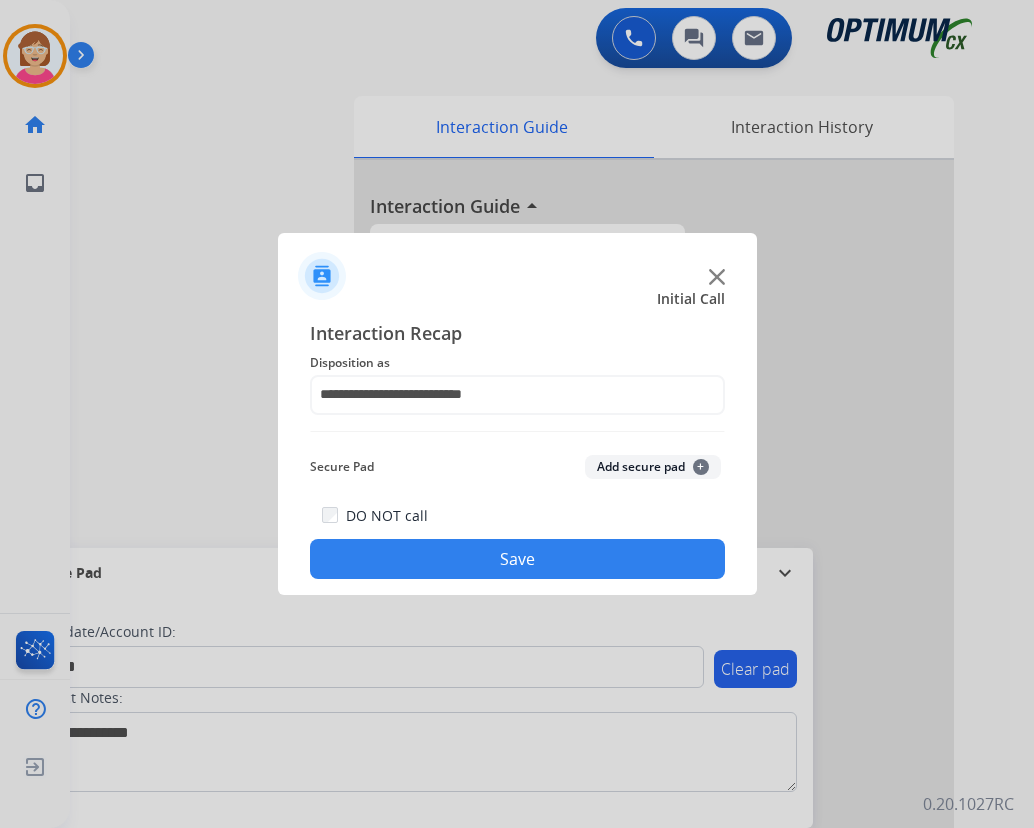 drag, startPoint x: 445, startPoint y: 583, endPoint x: 384, endPoint y: 490, distance: 111.220505 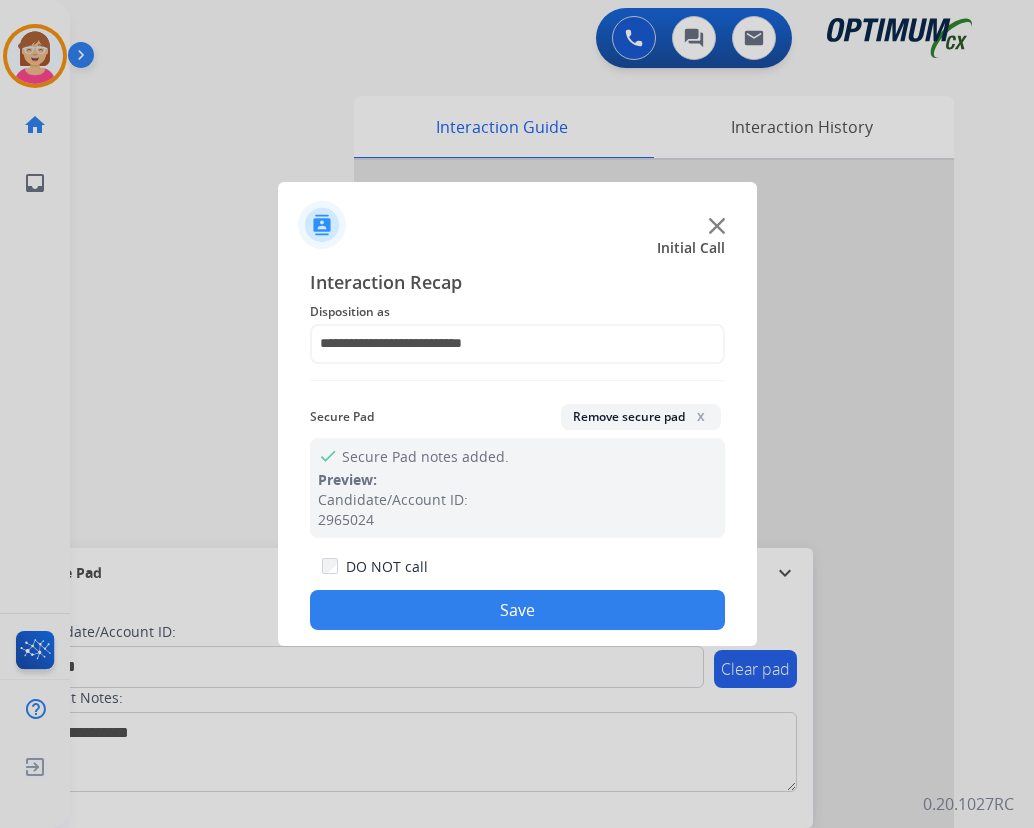 drag, startPoint x: 437, startPoint y: 611, endPoint x: 396, endPoint y: 518, distance: 101.636604 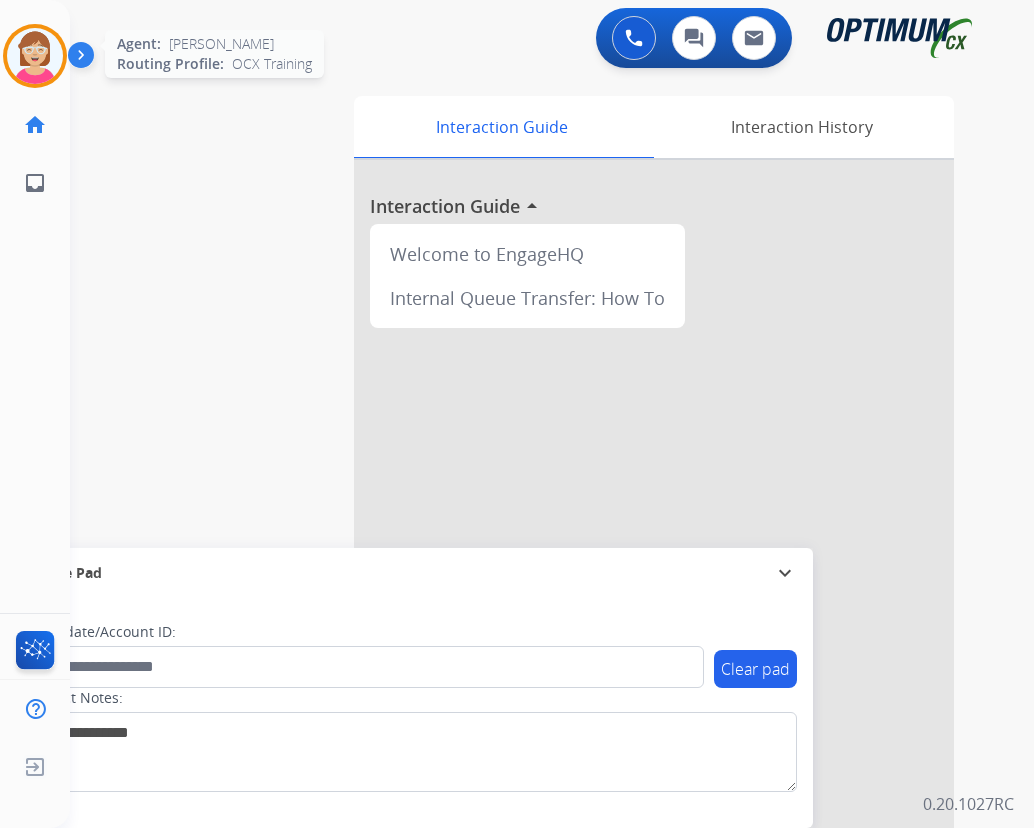 click at bounding box center [35, 56] 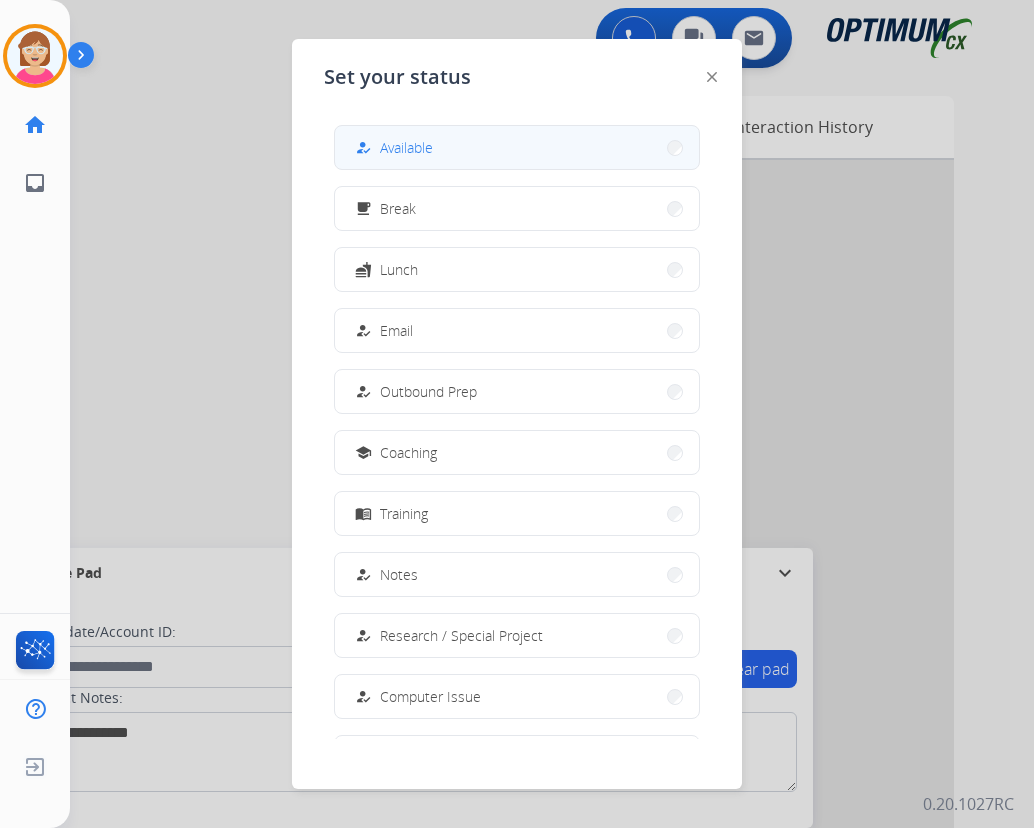 click on "Available" at bounding box center (406, 147) 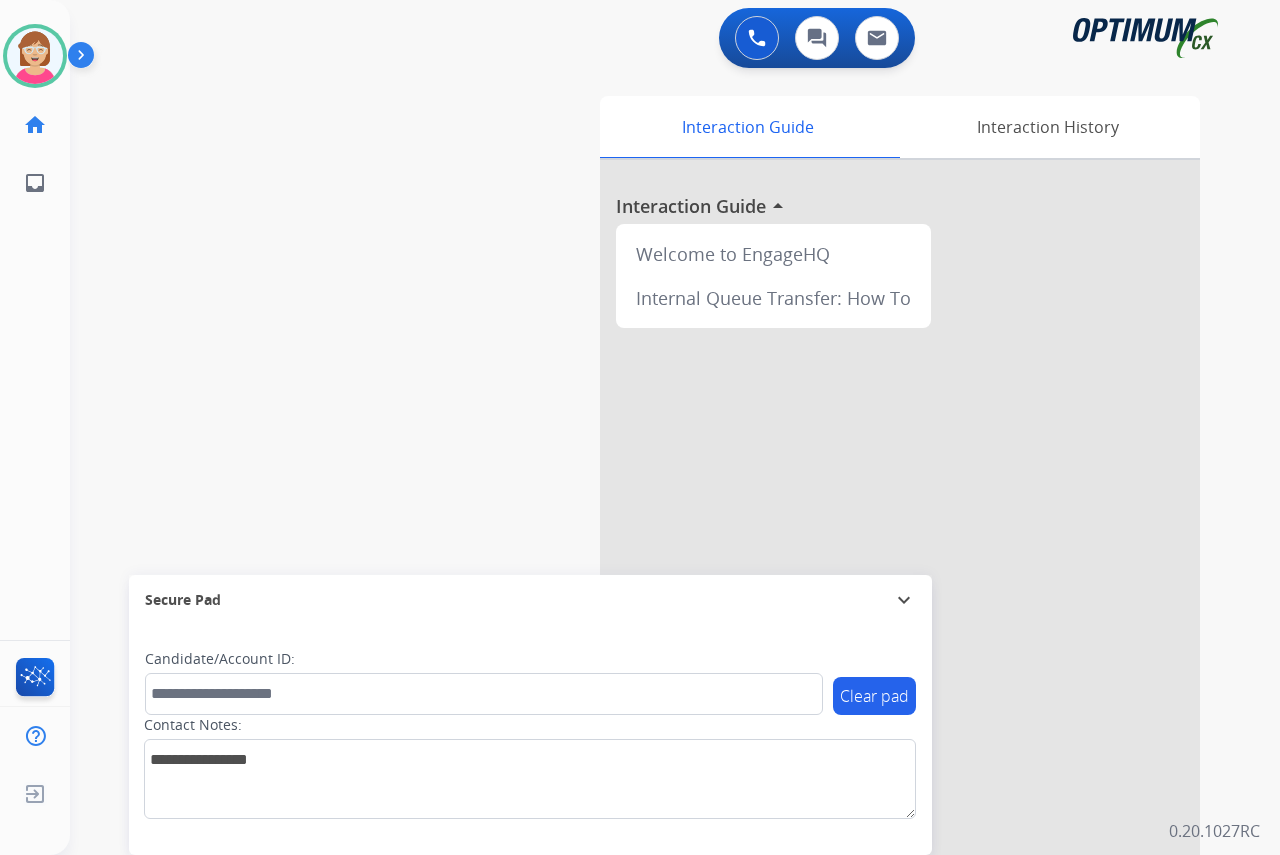 click on "[PERSON_NAME]   Available  Edit Avatar  Agent:   [PERSON_NAME] Profile:  OCX Training home  Home  Home inbox  Emails  Emails  FocalPoints  Help Center  Help Center  Log out  Log out" 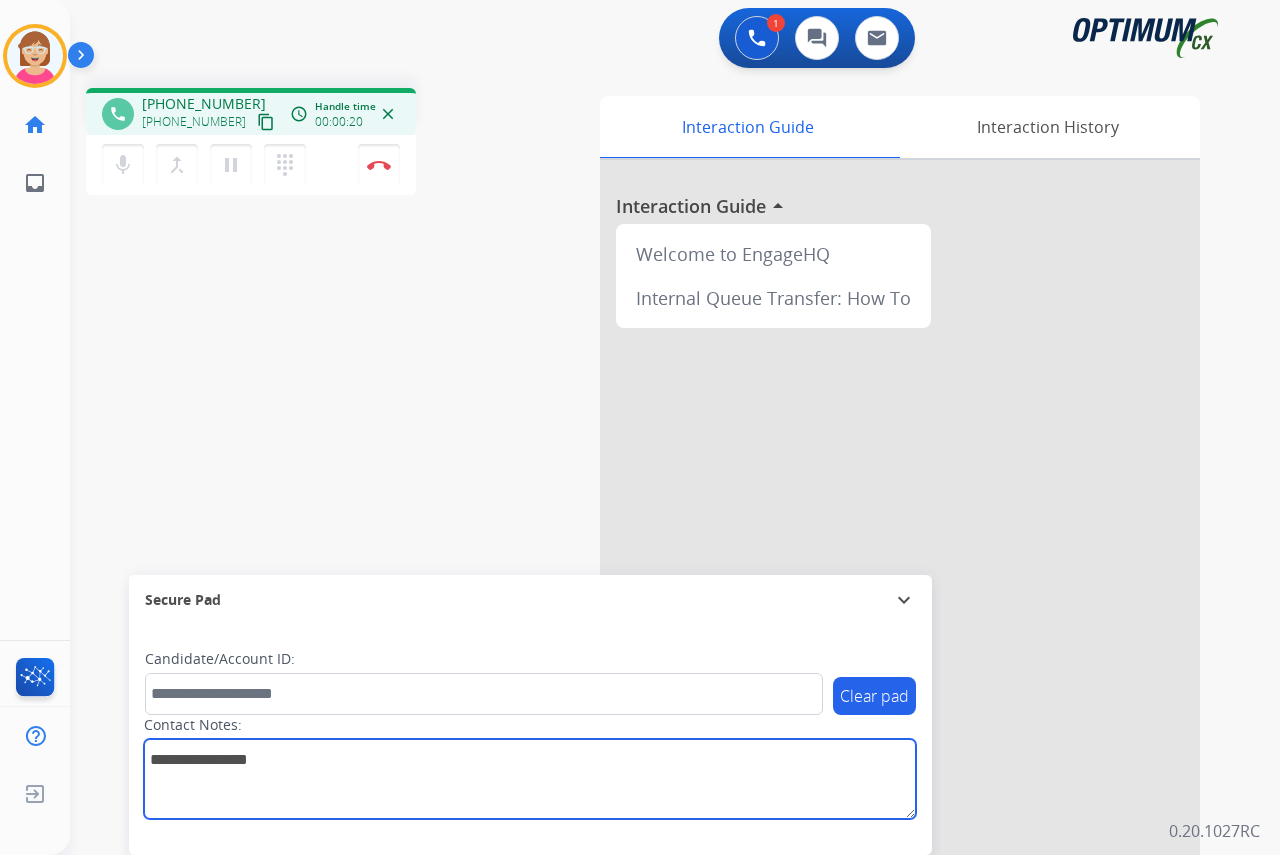 click at bounding box center [530, 779] 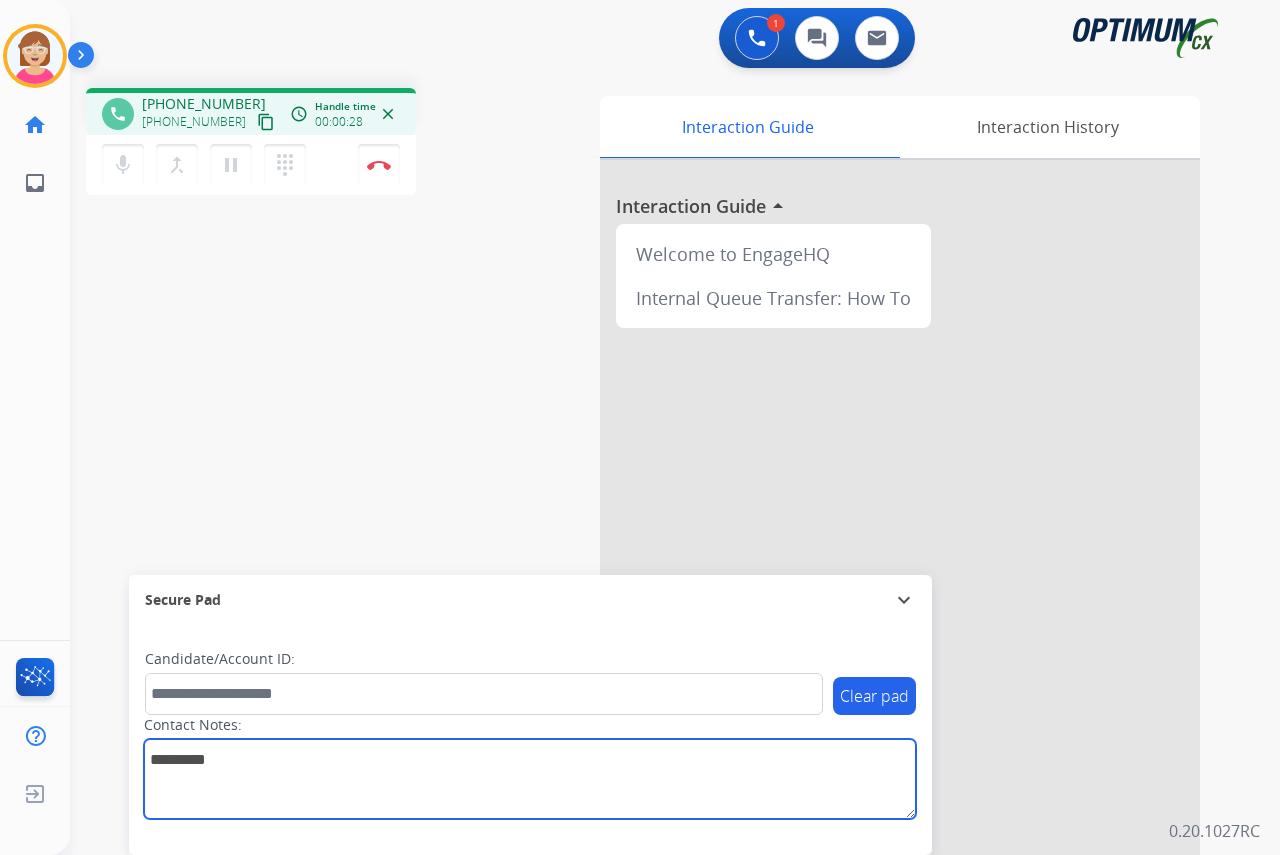 type on "*********" 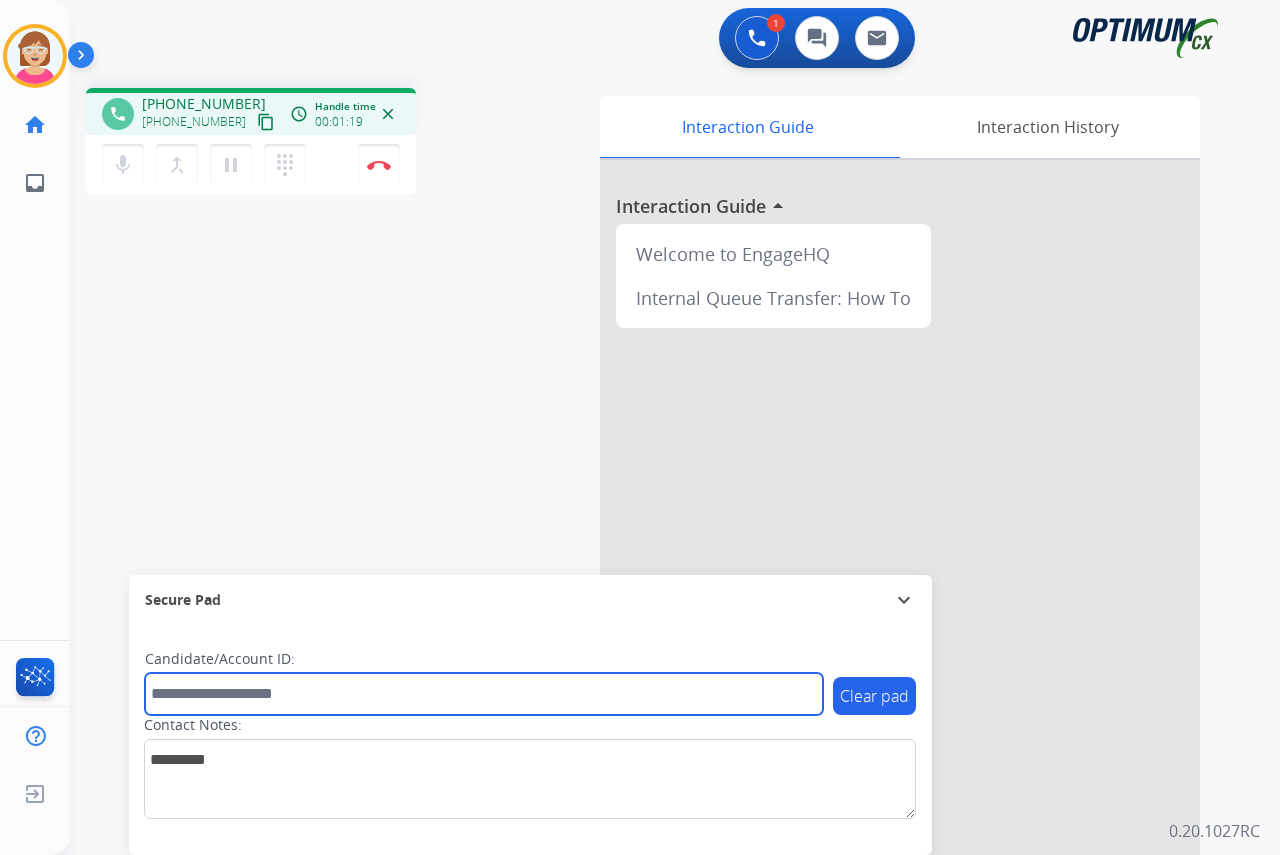 click at bounding box center (484, 694) 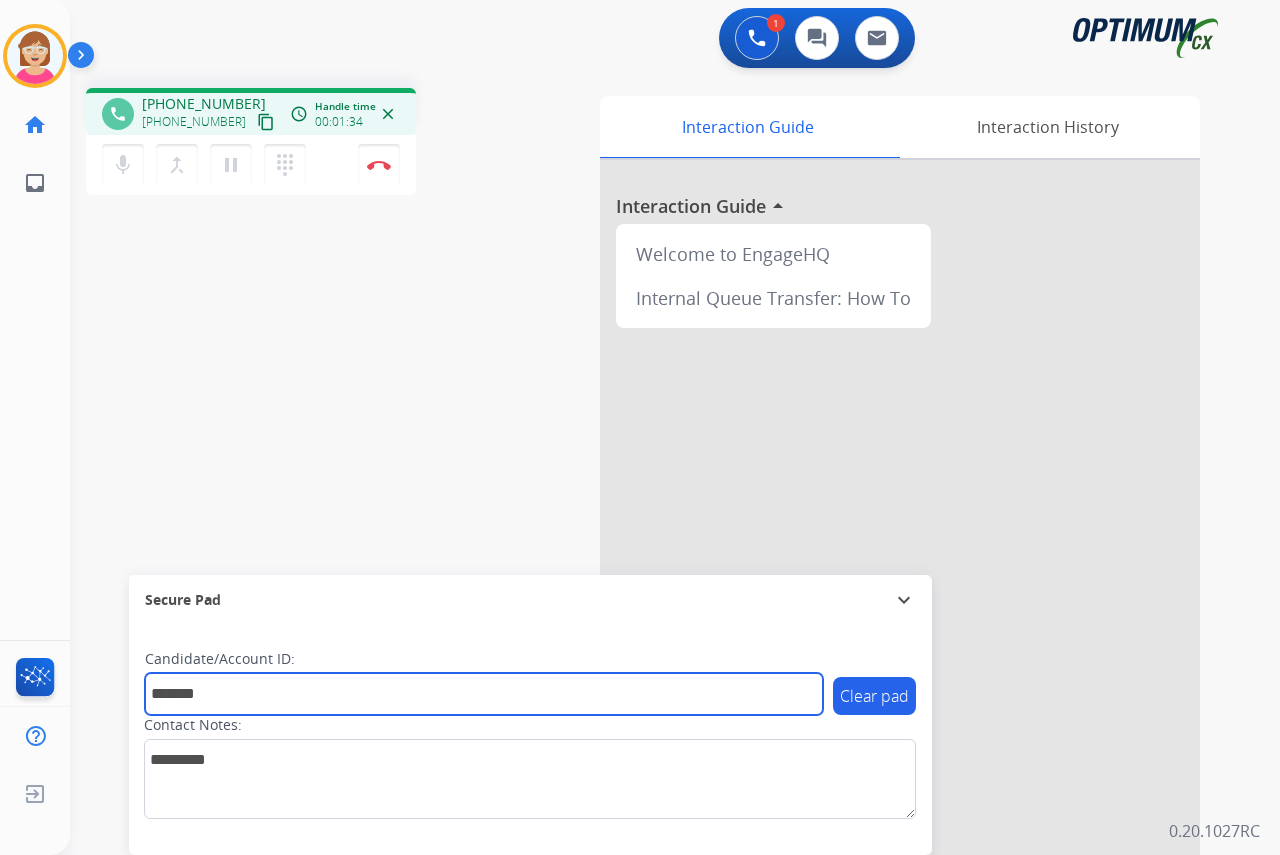type on "*******" 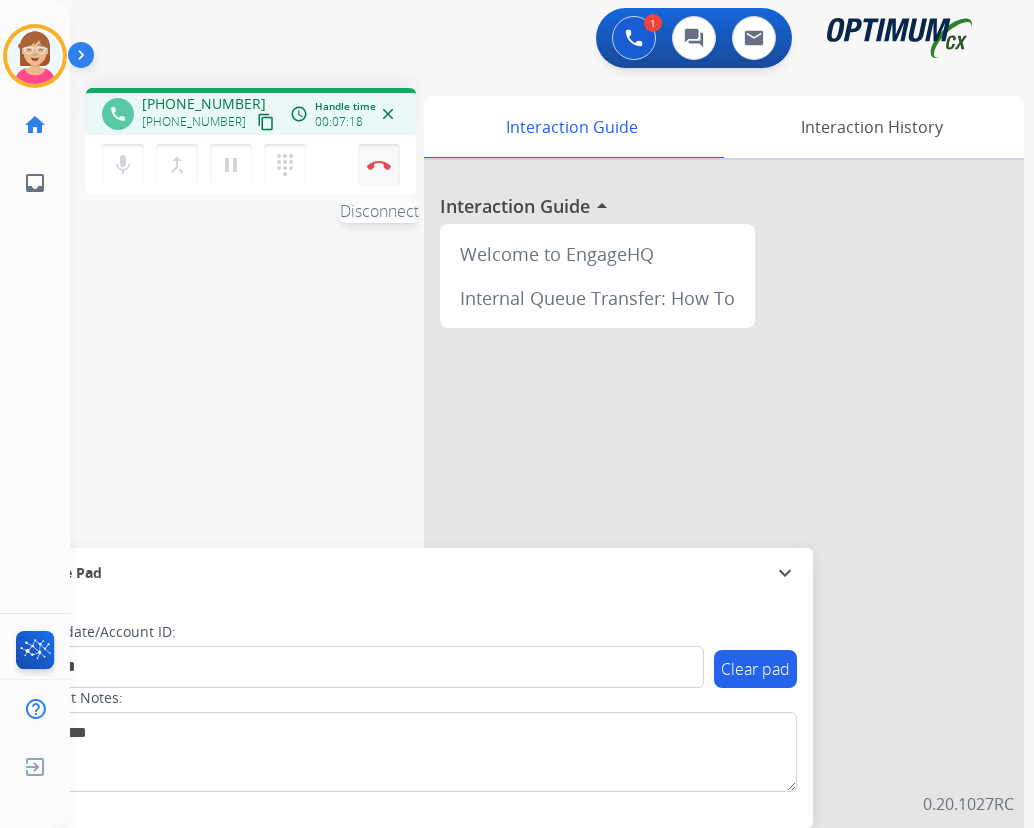 click at bounding box center (379, 165) 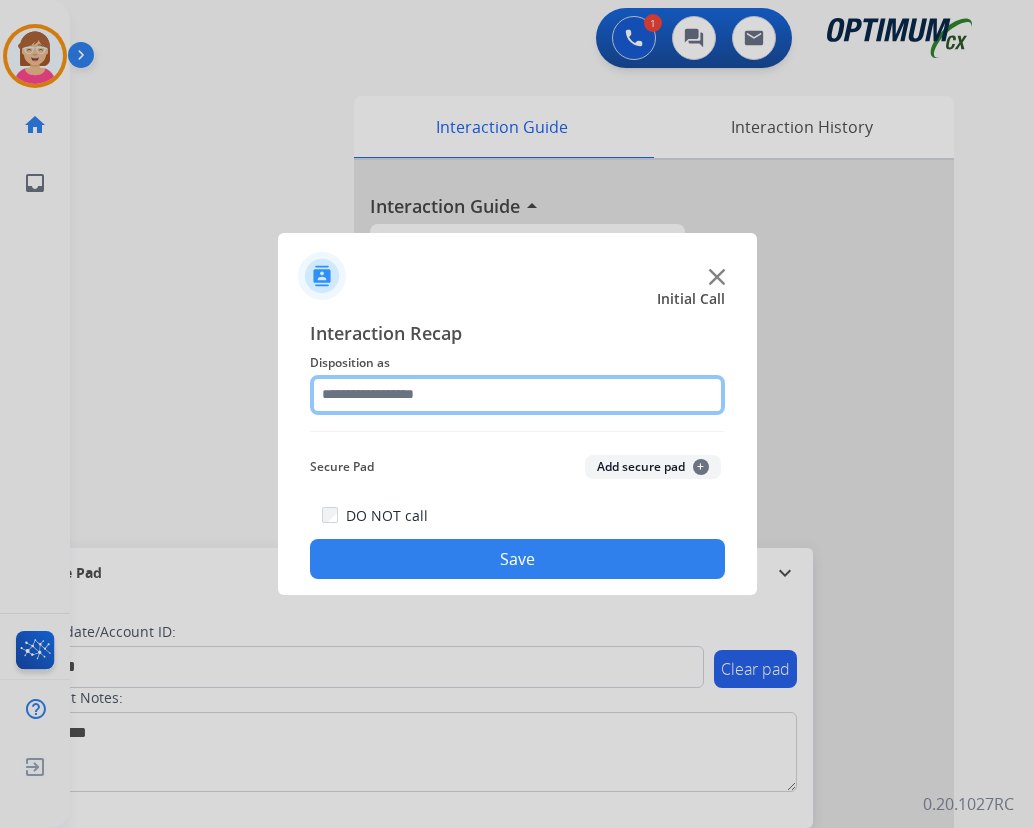 click 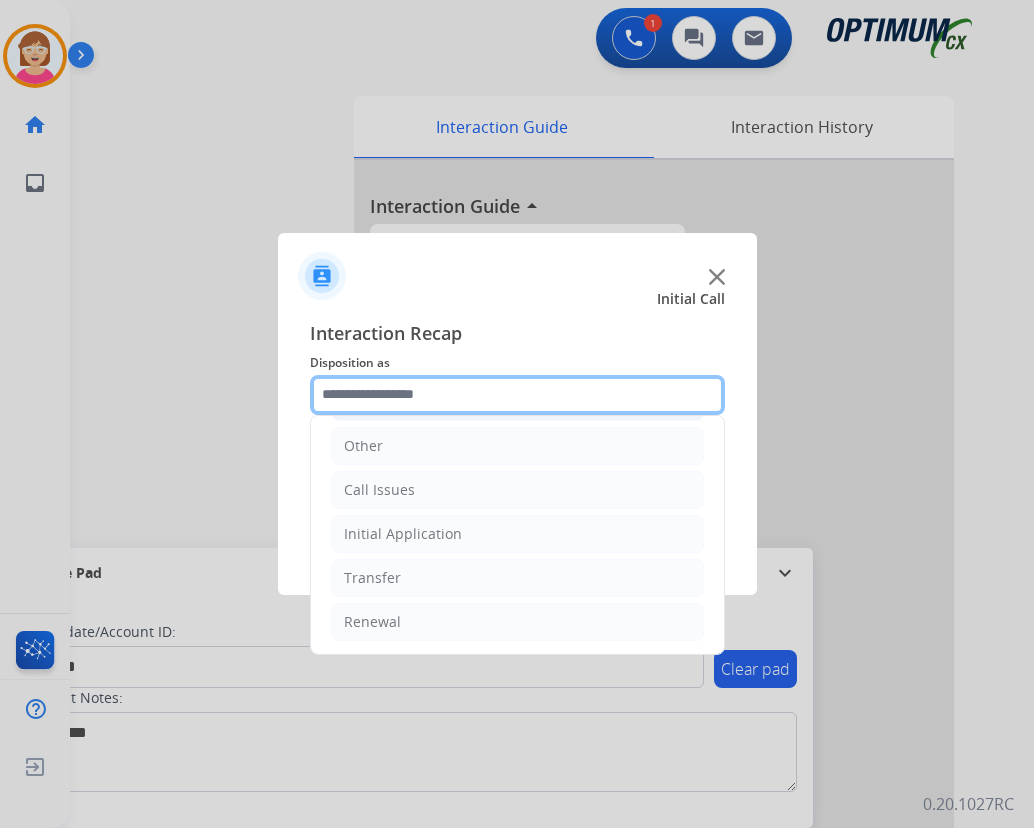 scroll, scrollTop: 136, scrollLeft: 0, axis: vertical 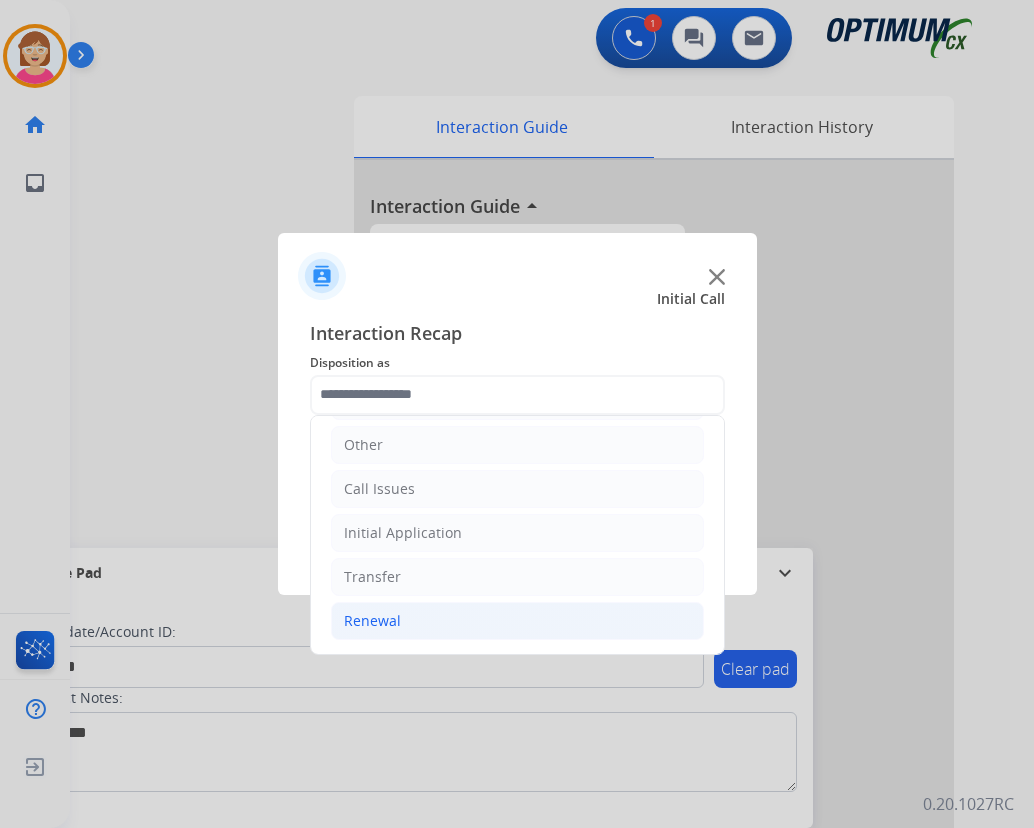 drag, startPoint x: 378, startPoint y: 621, endPoint x: 403, endPoint y: 609, distance: 27.730848 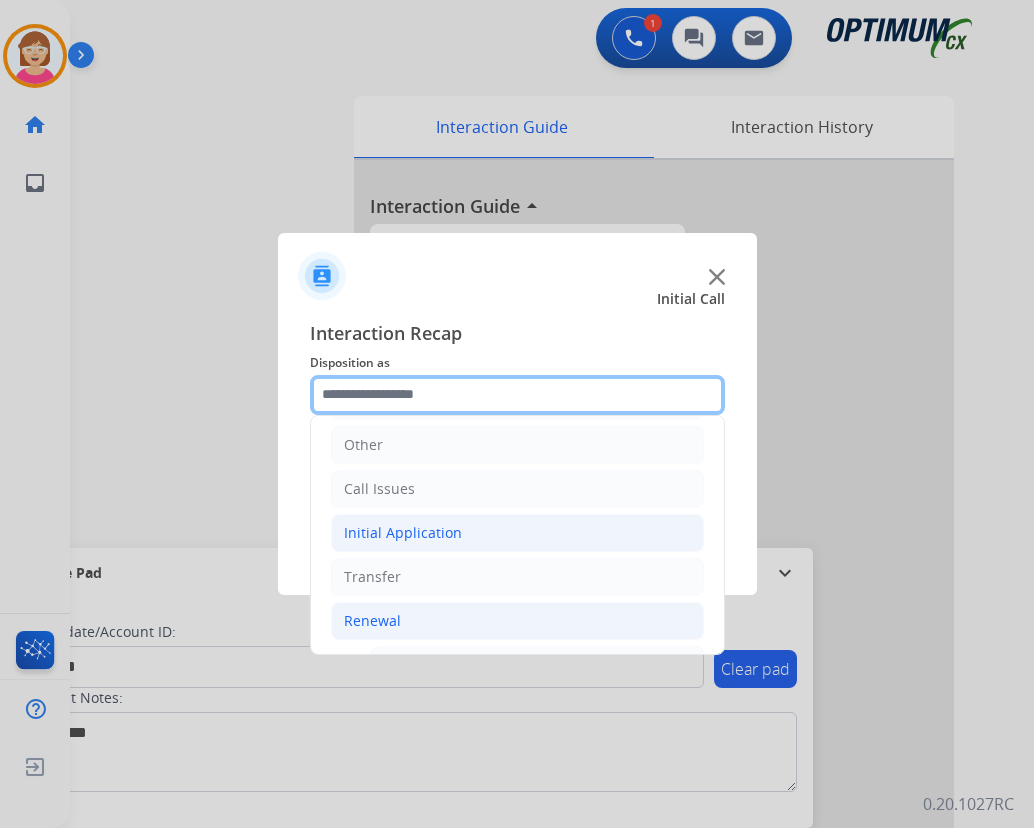 scroll, scrollTop: 636, scrollLeft: 0, axis: vertical 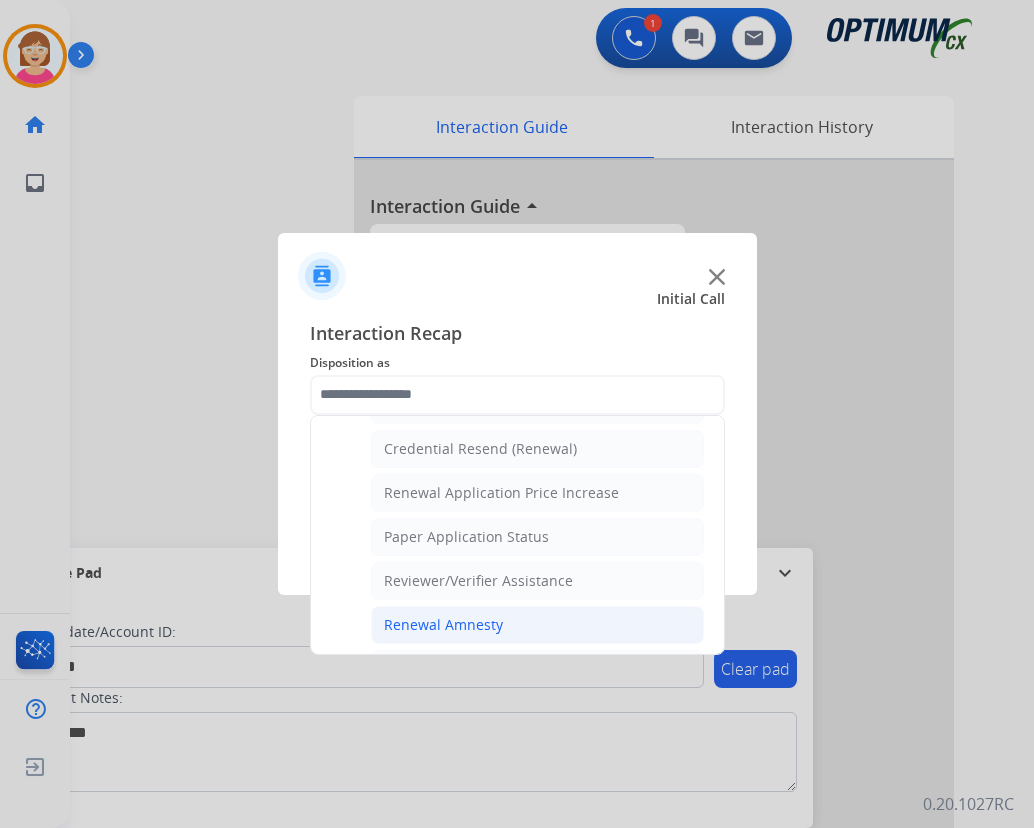 click on "Renewal Amnesty" 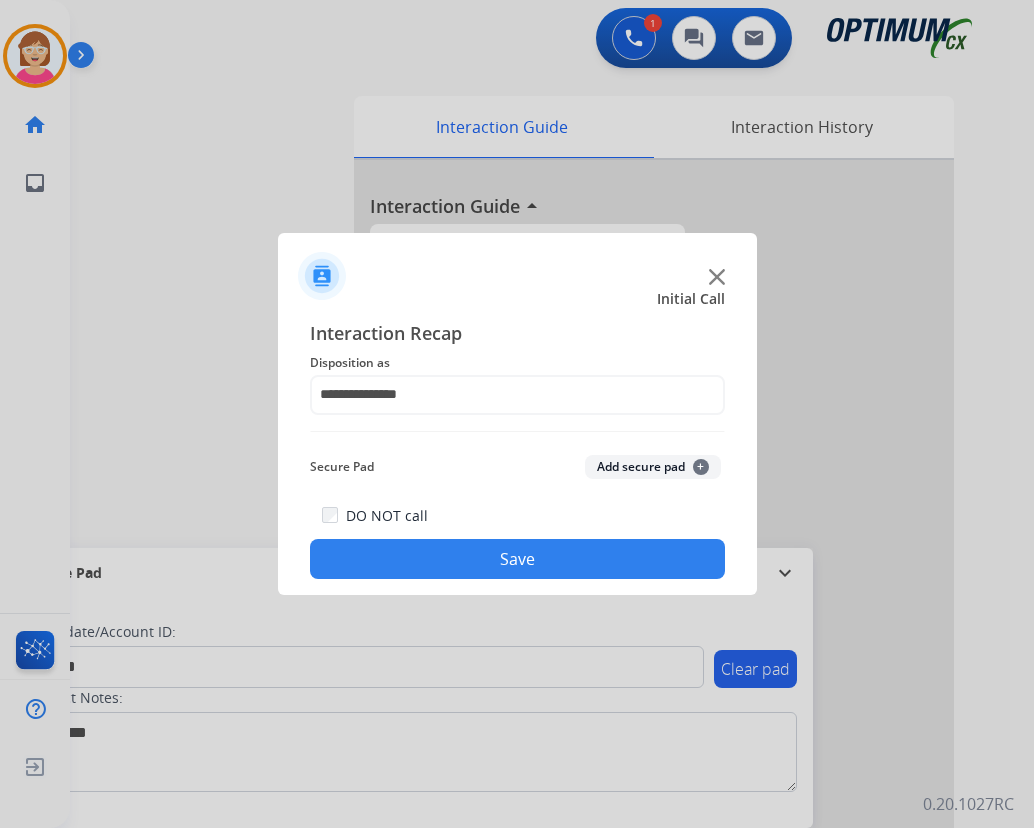 click on "+" 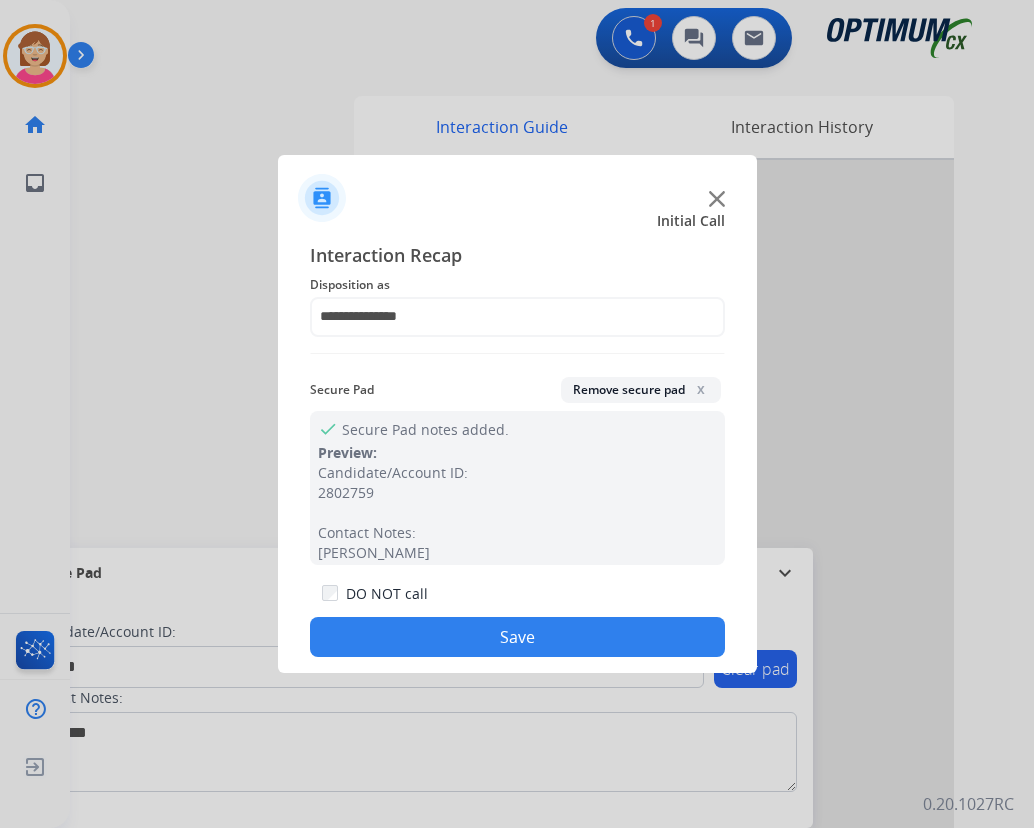 click on "Save" 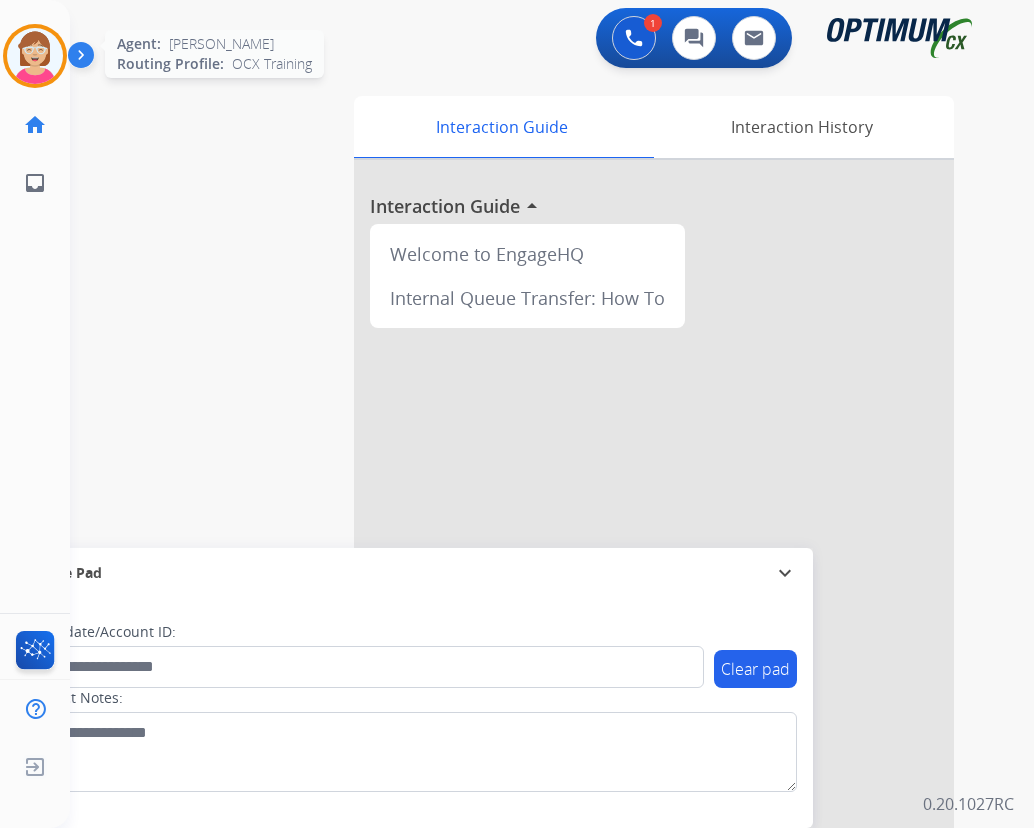 click at bounding box center [35, 56] 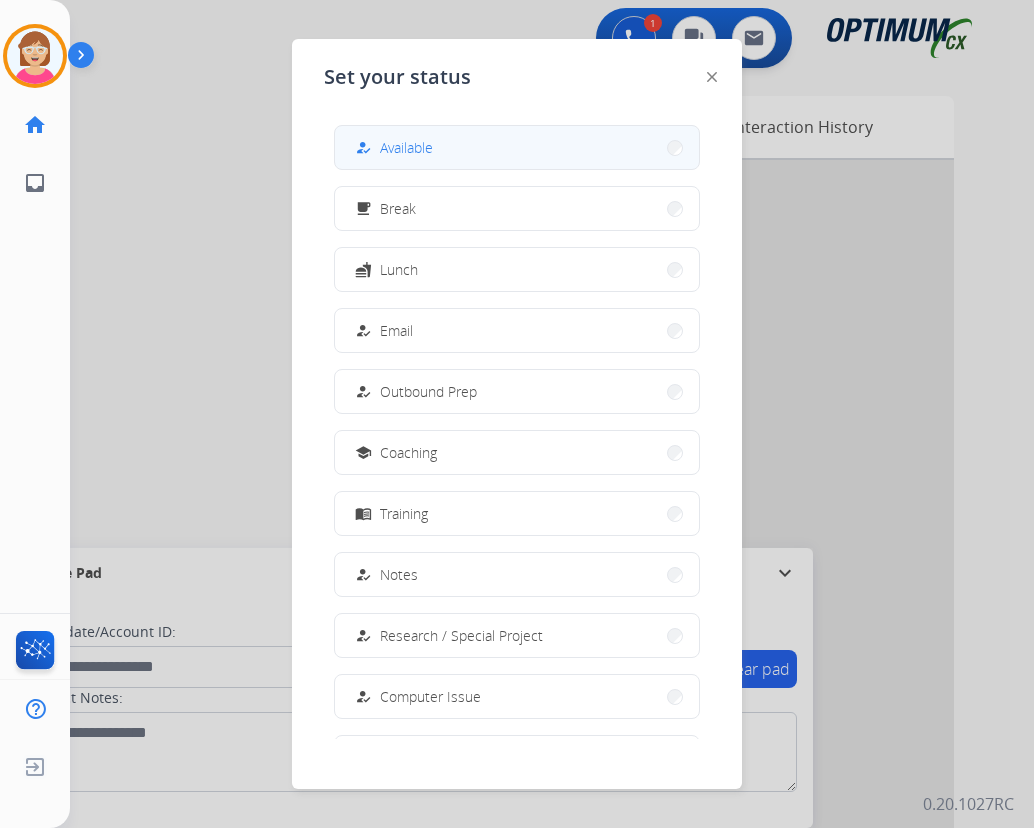 click on "Available" at bounding box center [406, 147] 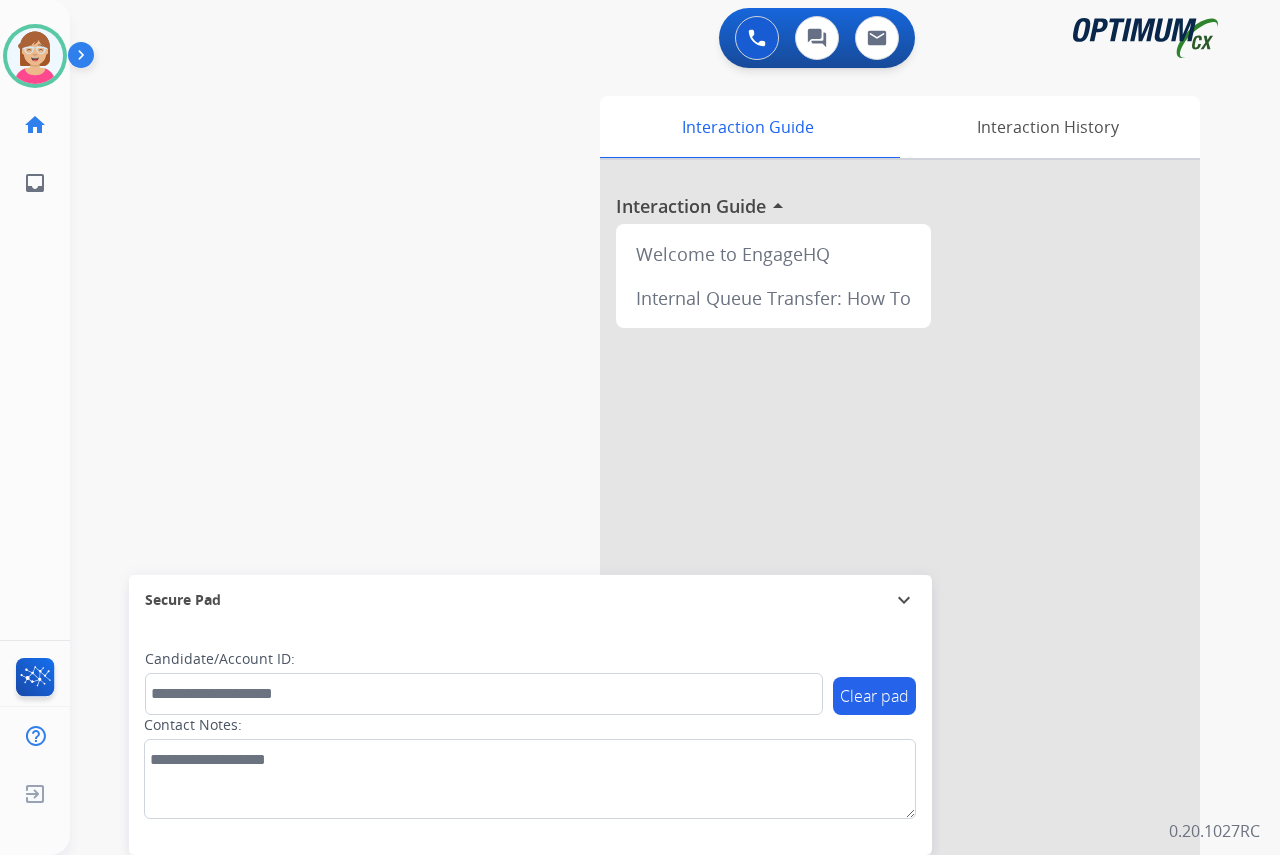 click on "[PERSON_NAME]   Available  Edit Avatar  Agent:   [PERSON_NAME] Profile:  OCX Training home  Home  Home inbox  Emails  Emails  FocalPoints  Help Center  Help Center  Log out  Log out" 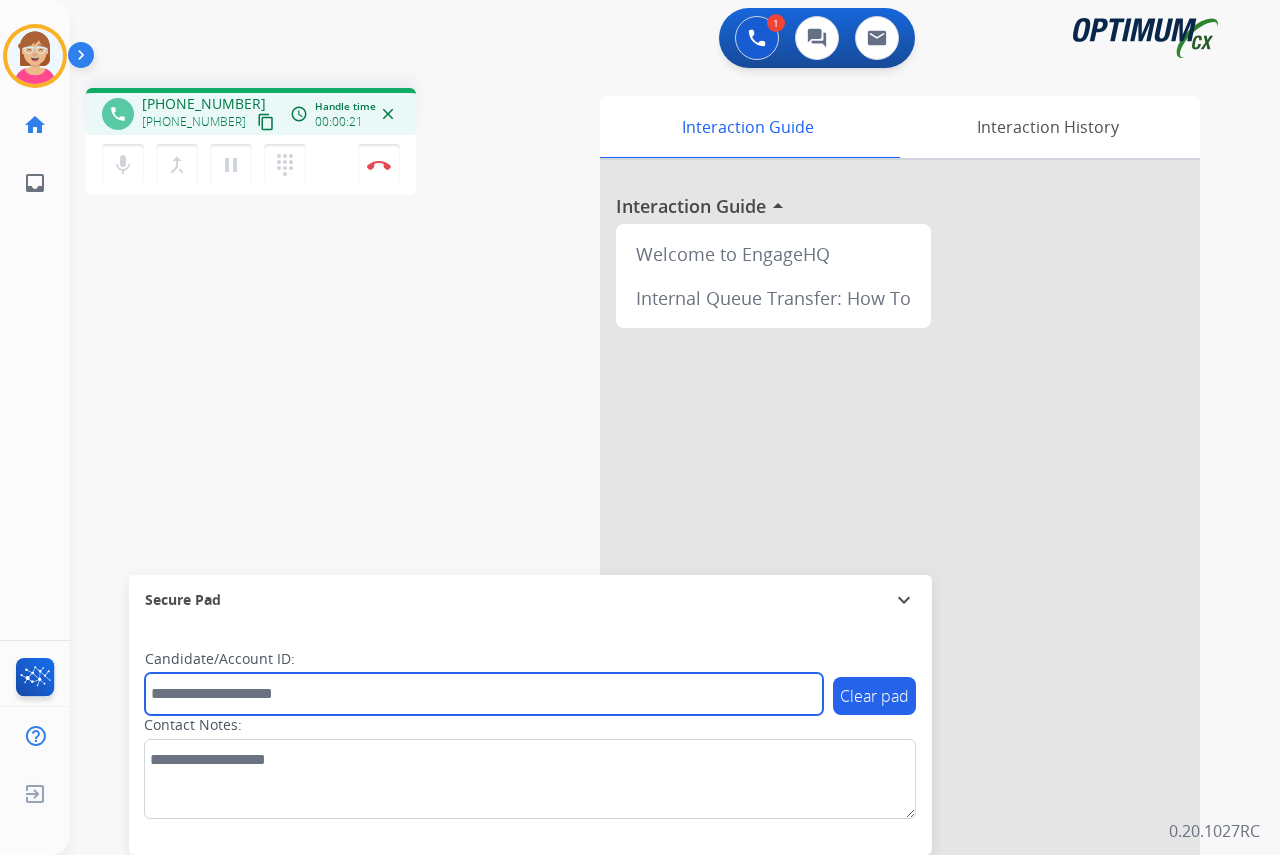 click at bounding box center (484, 694) 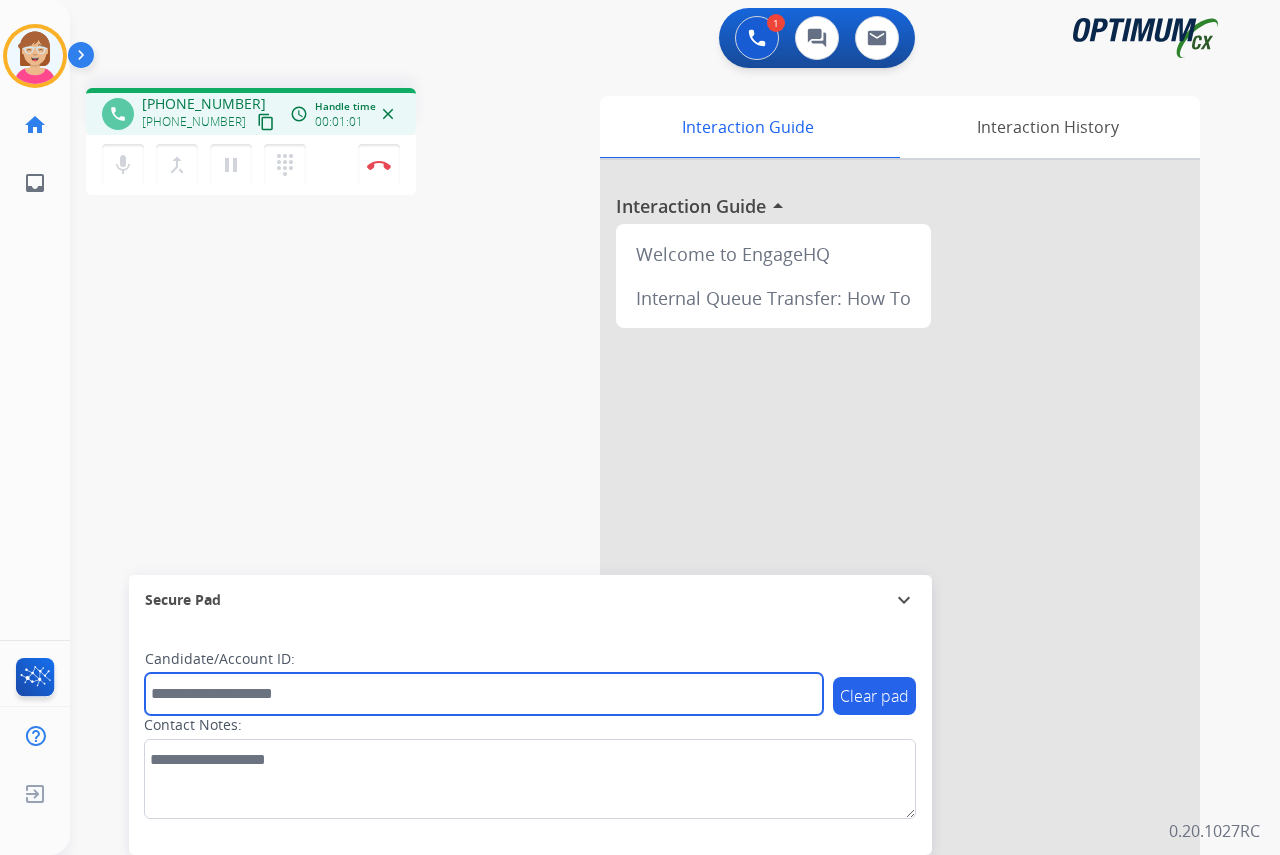 click at bounding box center (484, 694) 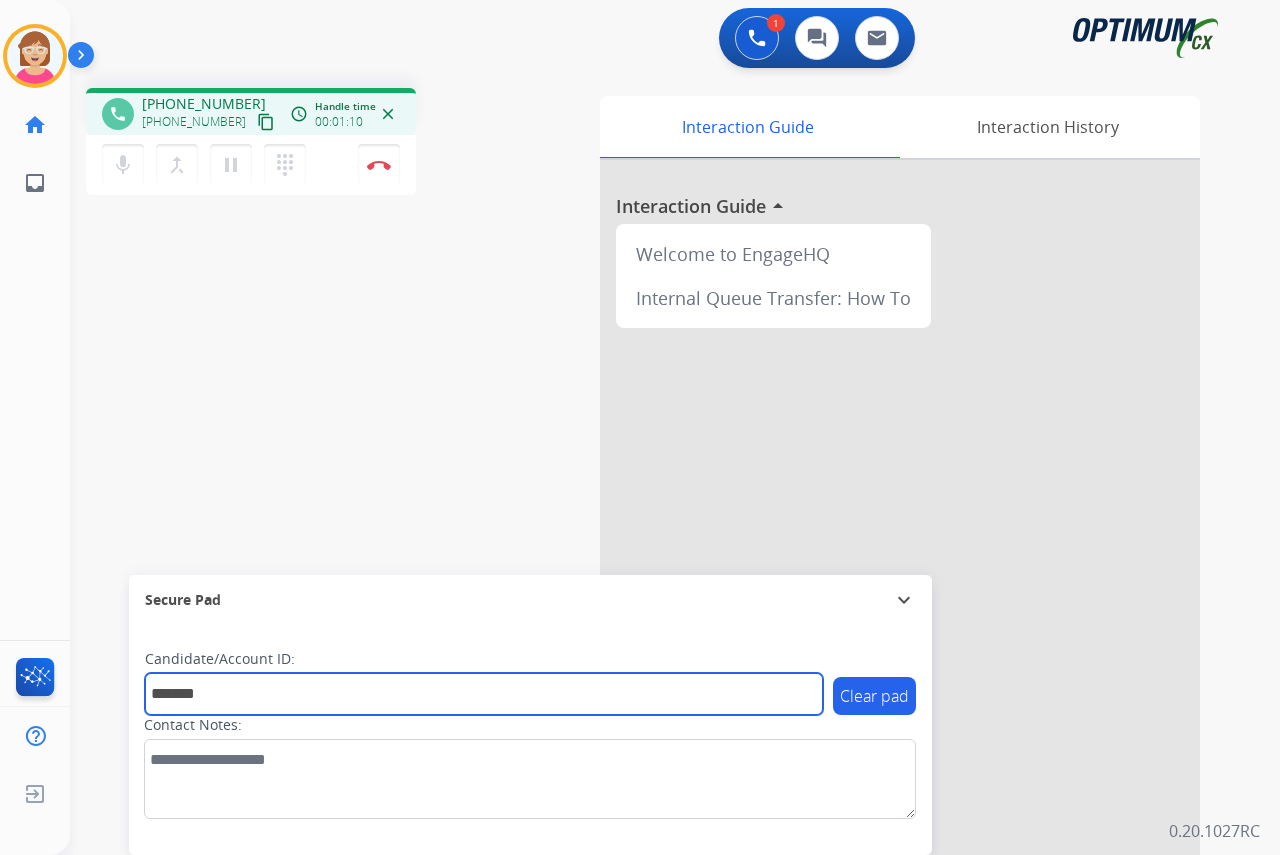 type on "*******" 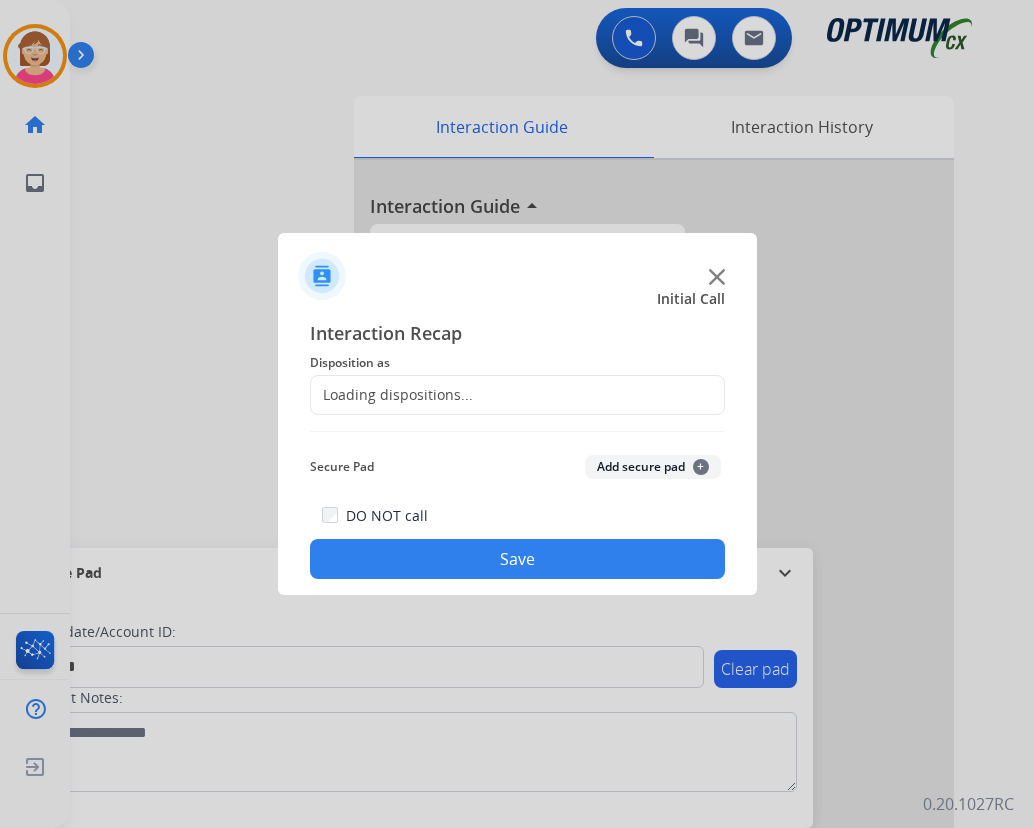 drag, startPoint x: 367, startPoint y: 168, endPoint x: 384, endPoint y: 160, distance: 18.788294 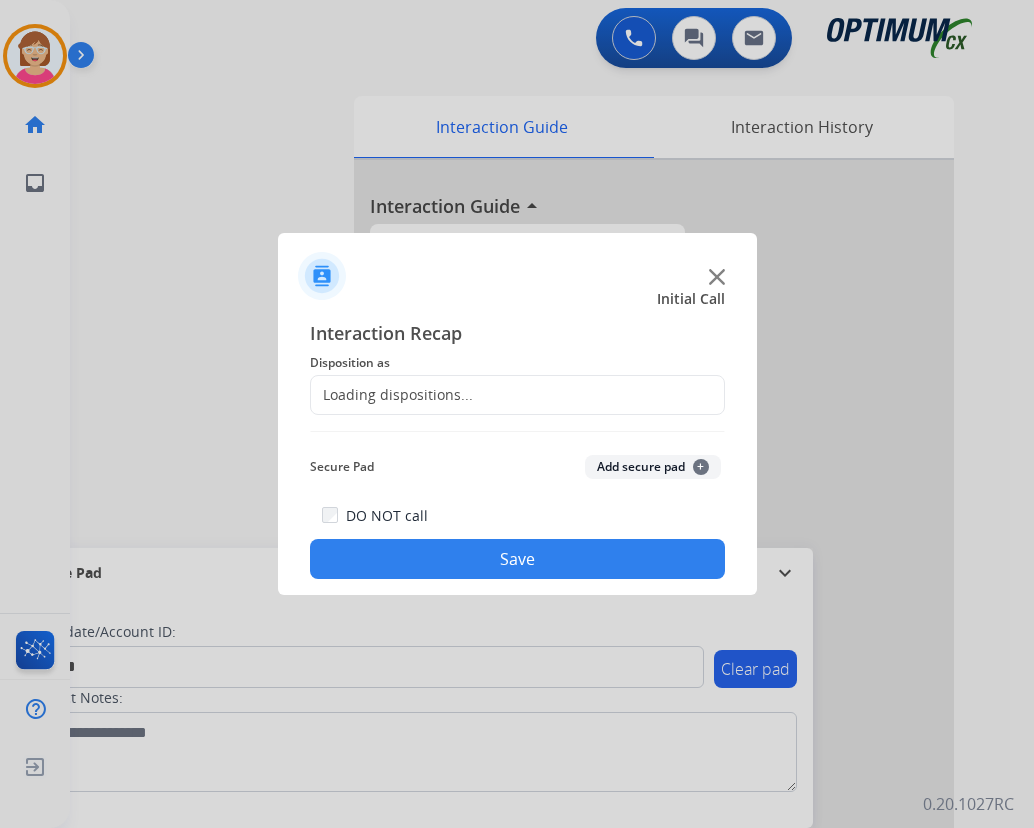 click at bounding box center [517, 414] 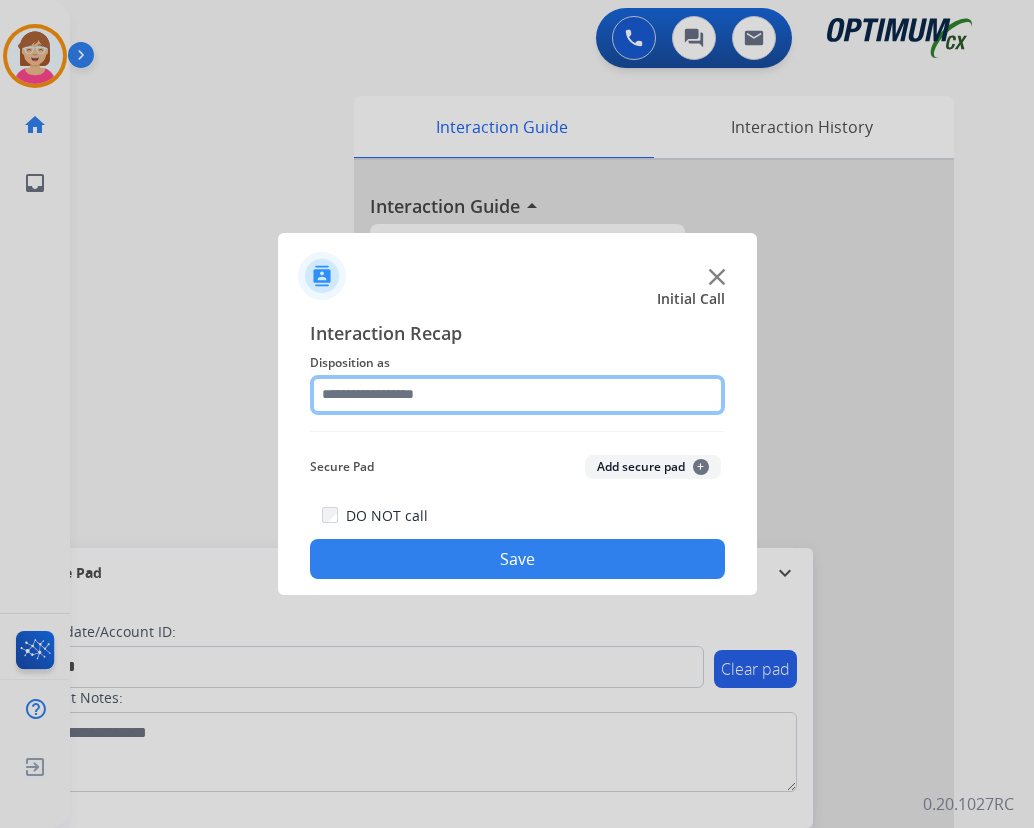 click 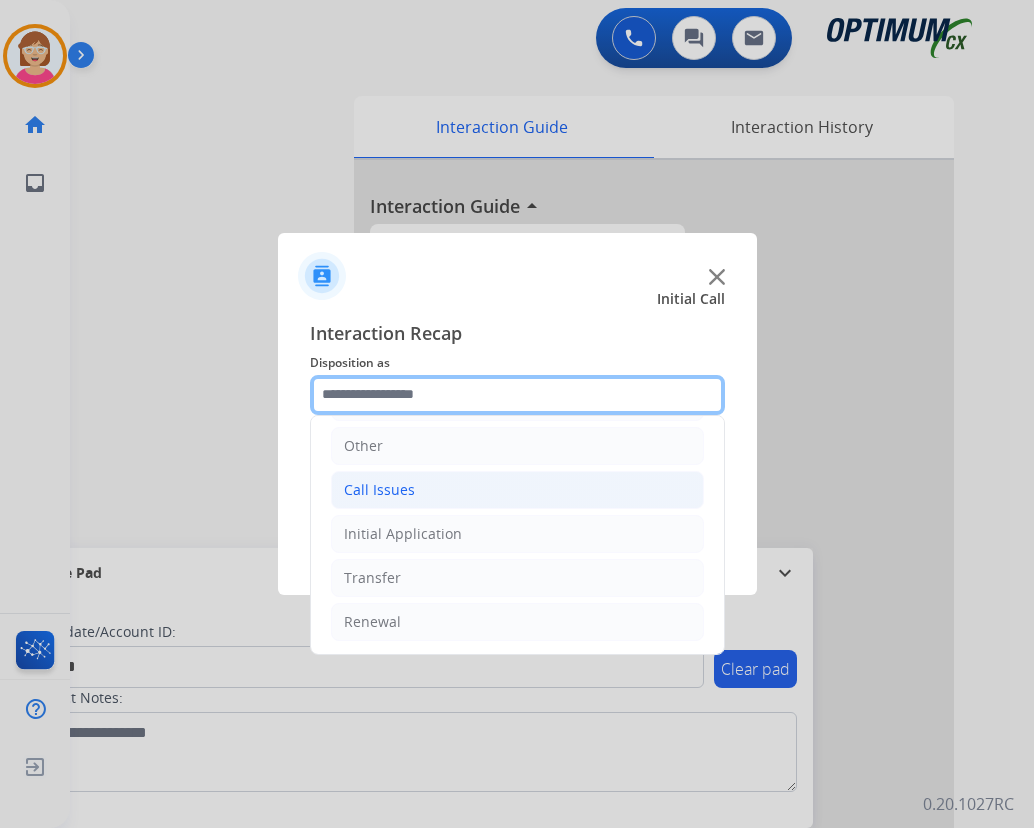 scroll, scrollTop: 136, scrollLeft: 0, axis: vertical 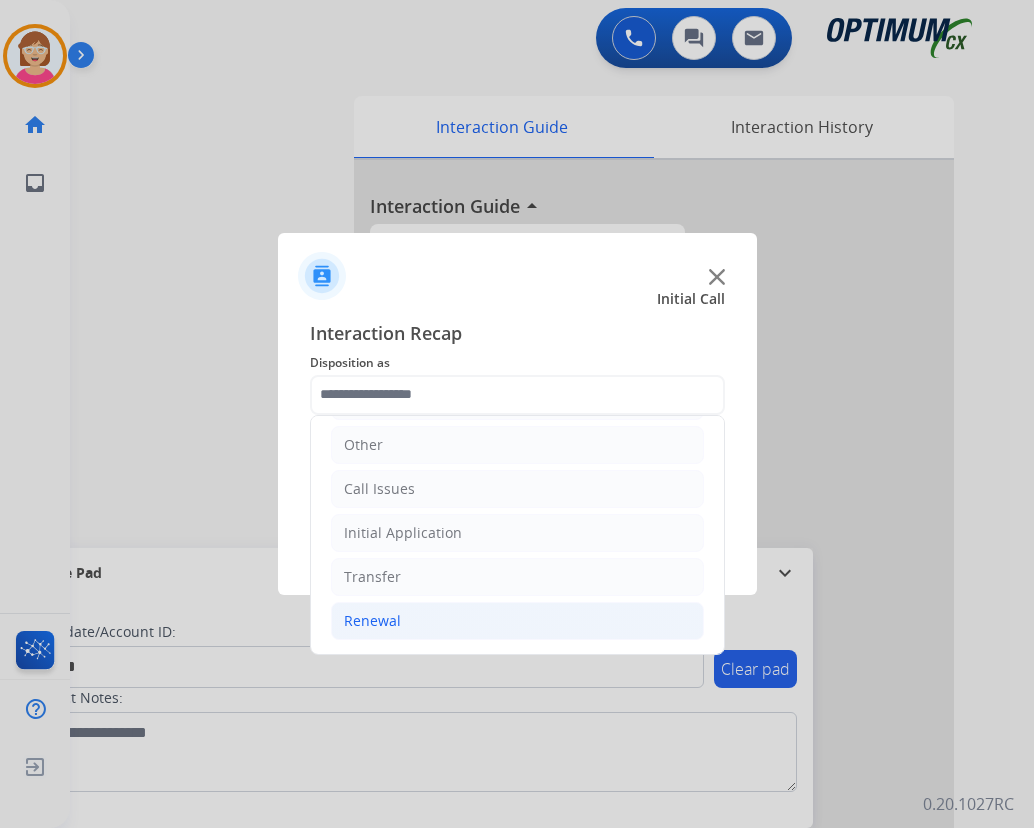 click on "Renewal" 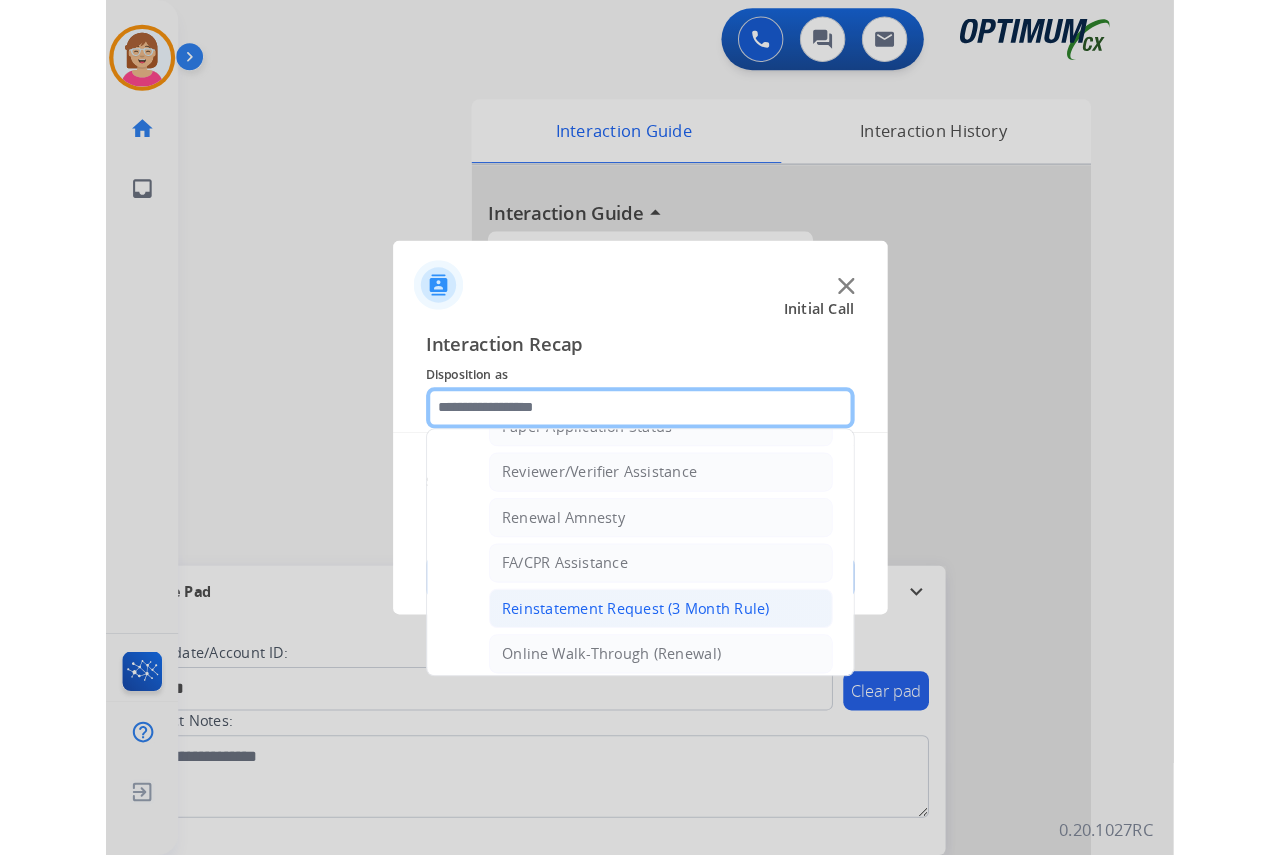 scroll, scrollTop: 772, scrollLeft: 0, axis: vertical 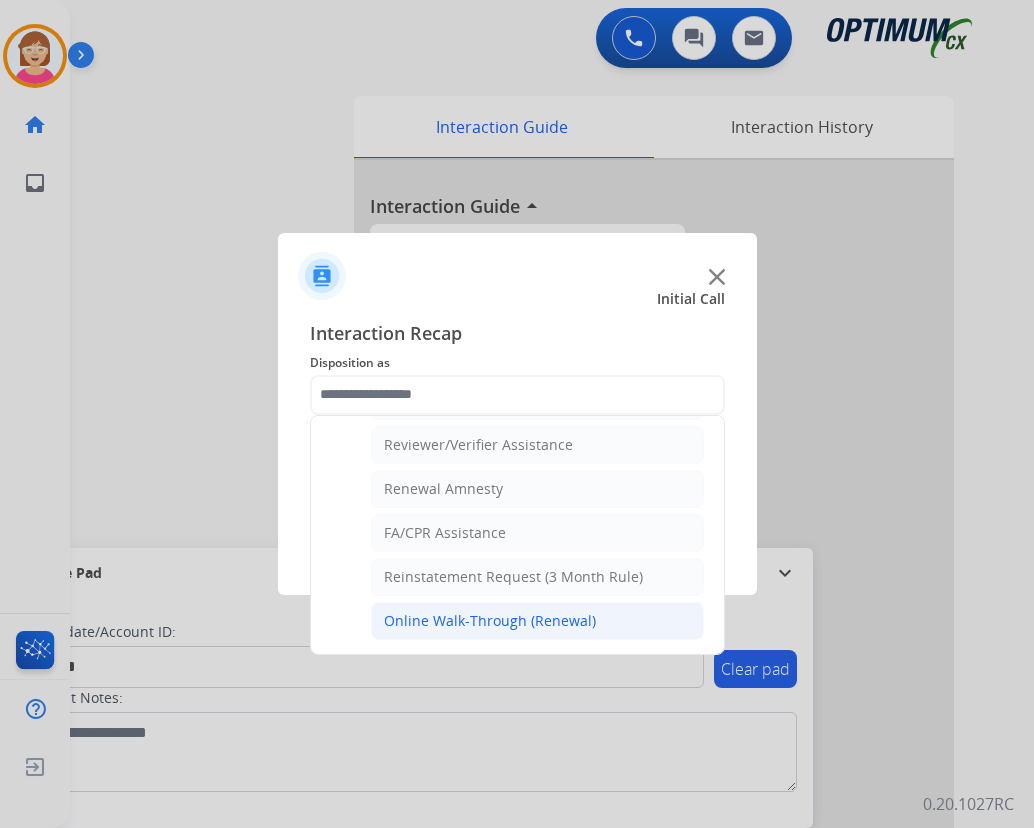 click on "Online Walk-Through (Renewal)" 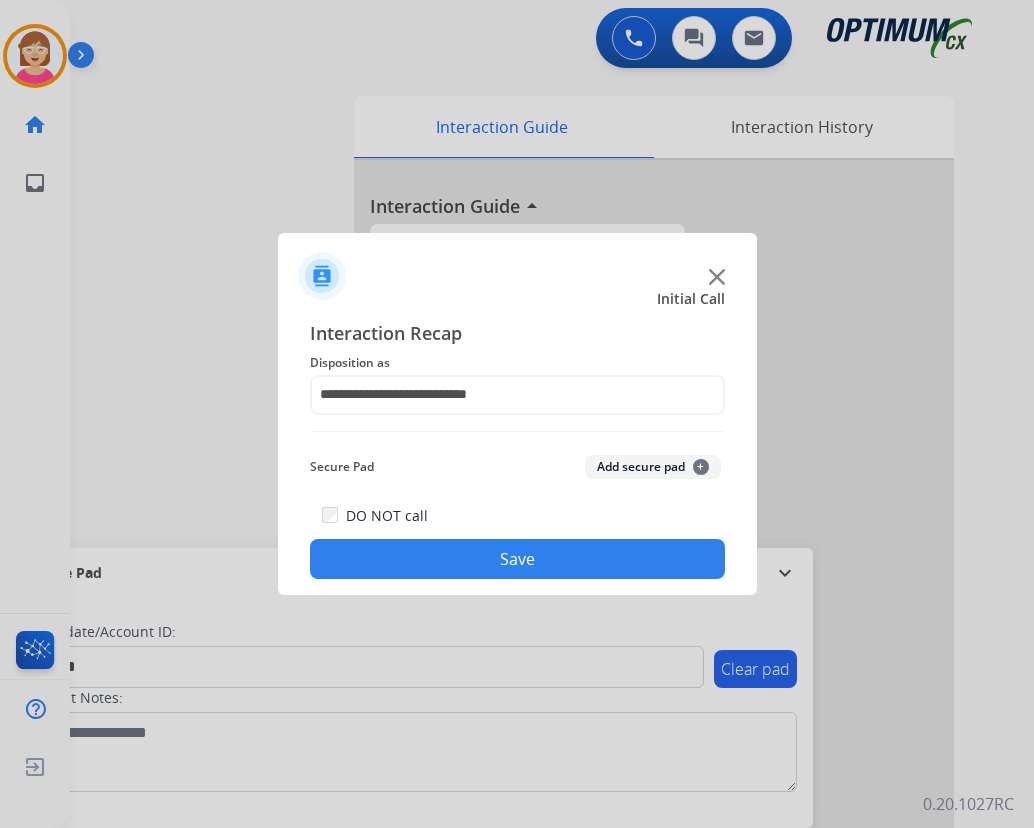 click on "+" 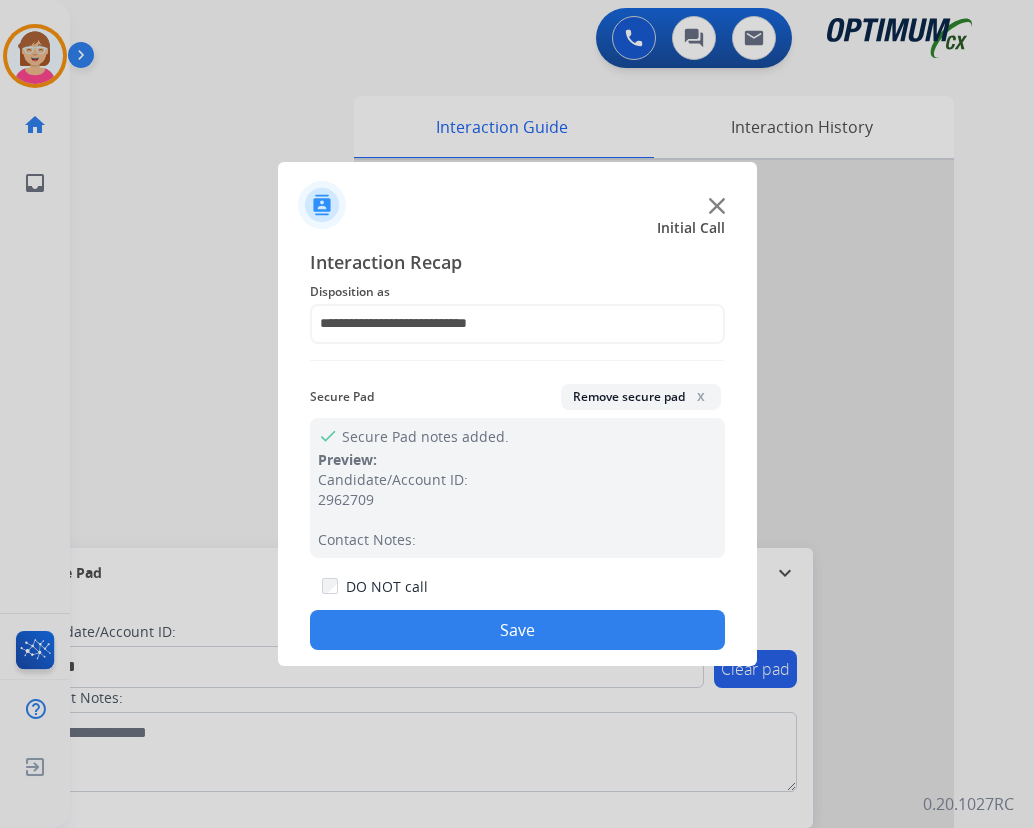 click on "Save" 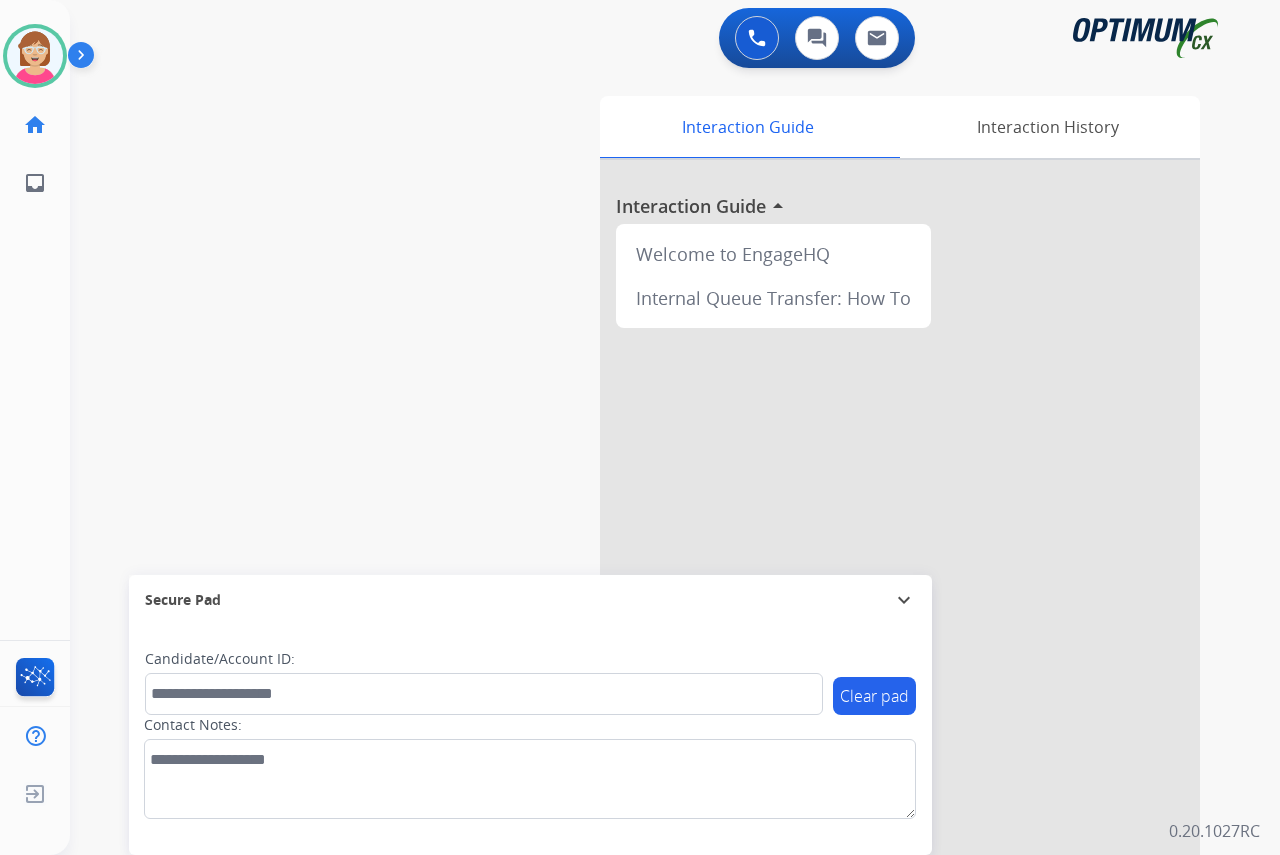 click on "[PERSON_NAME]   Available  Edit Avatar  Agent:   [PERSON_NAME] Profile:  OCX Training home  Home  Home inbox  Emails  Emails  FocalPoints  Help Center  Help Center  Log out  Log out" 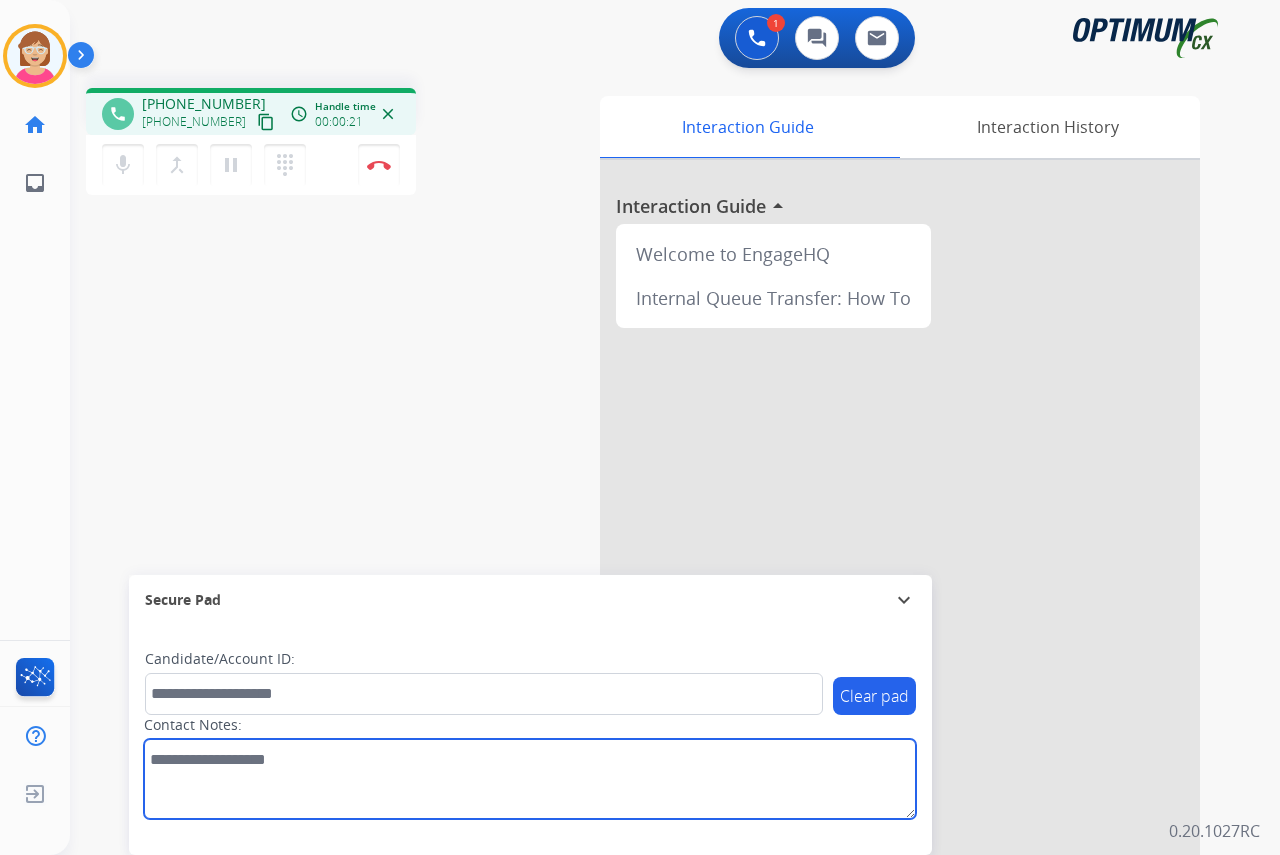 click at bounding box center [530, 779] 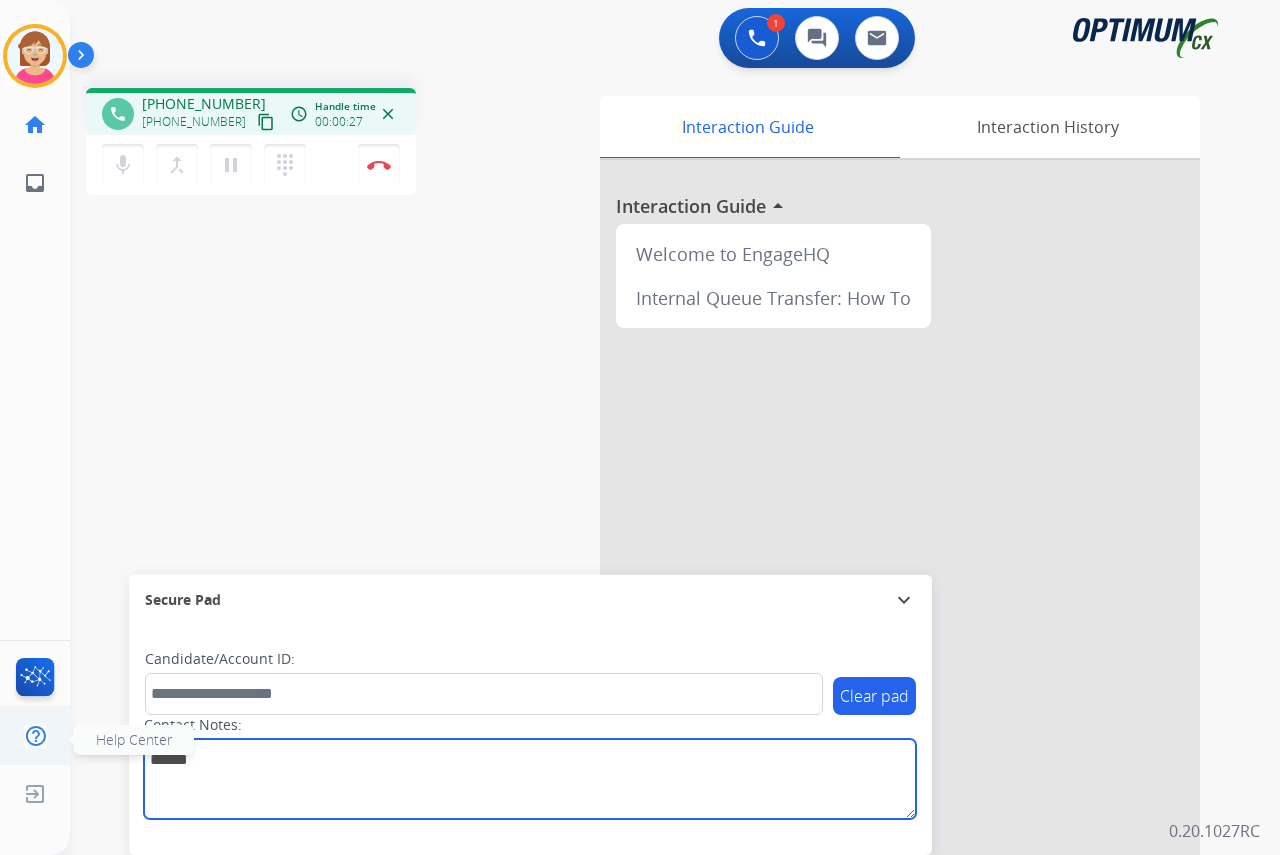 type on "******" 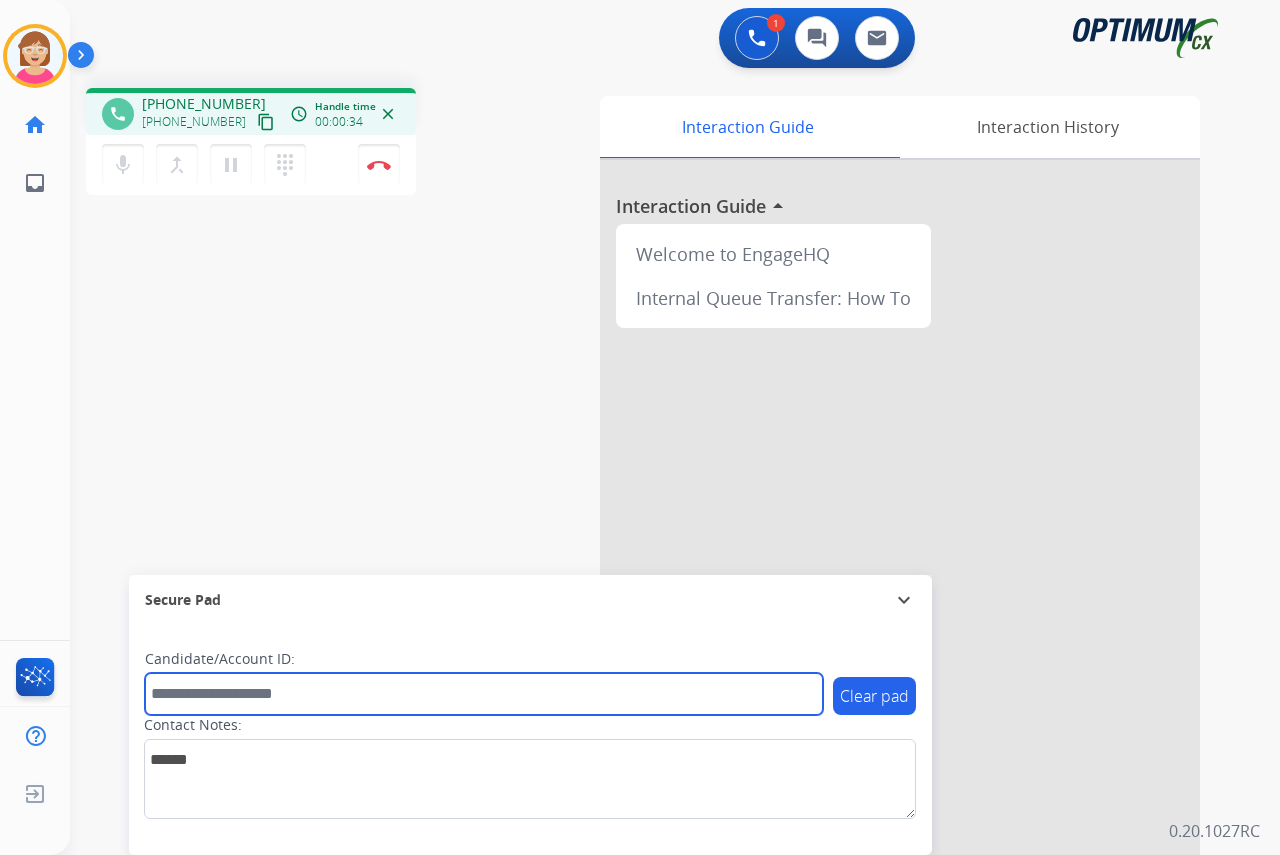 click at bounding box center [484, 694] 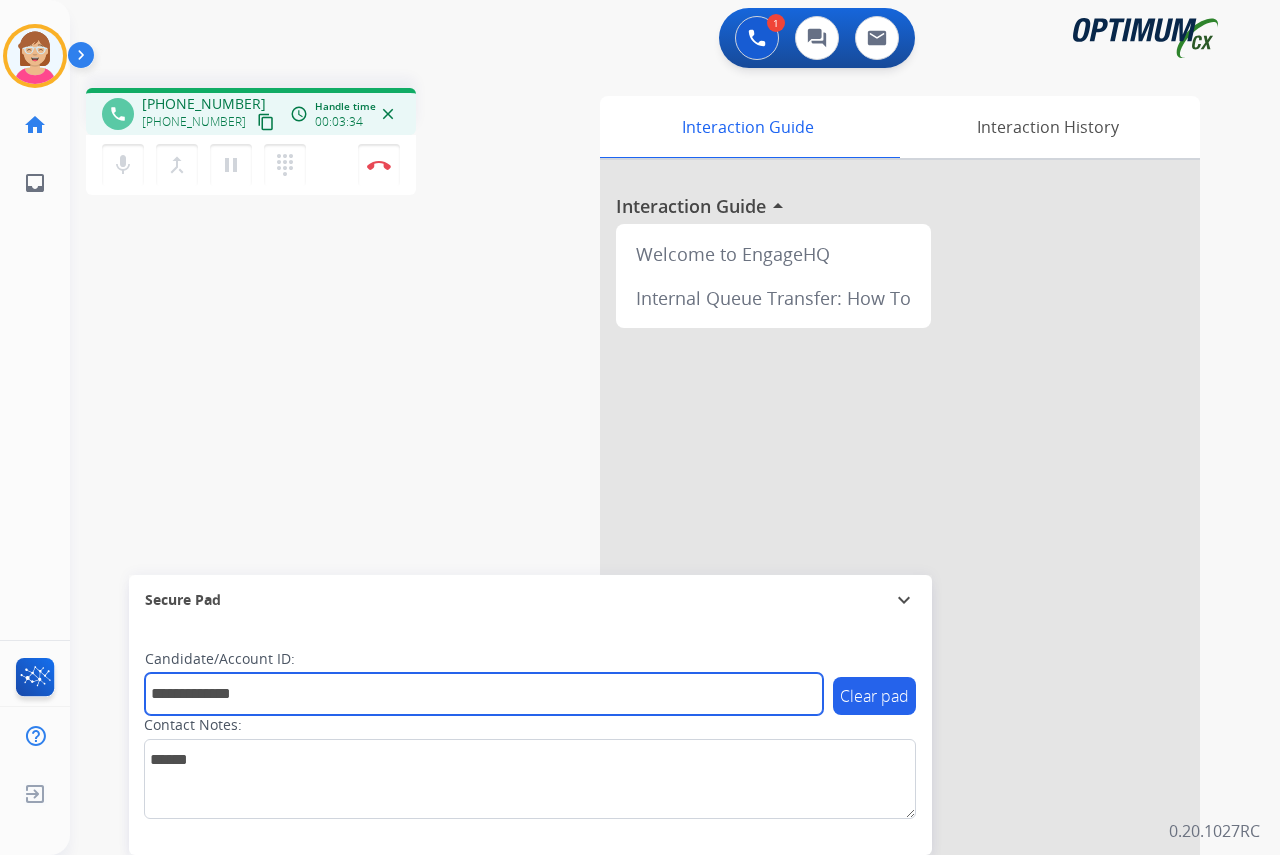 type on "**********" 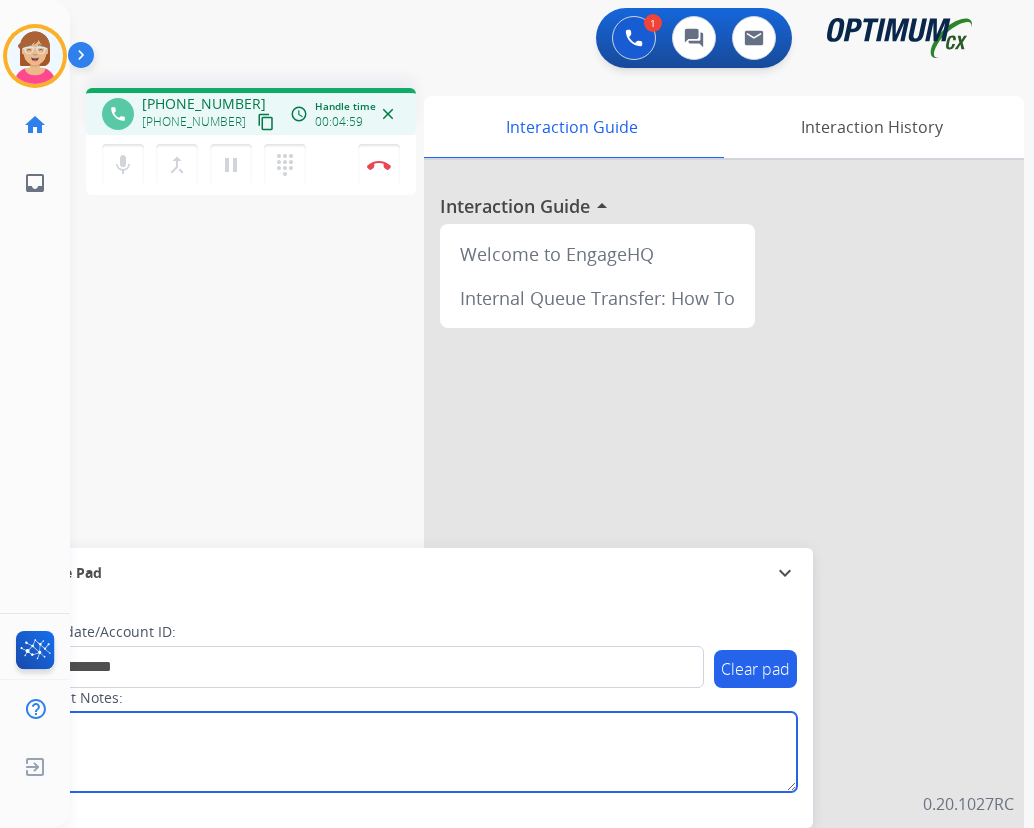 click at bounding box center [411, 752] 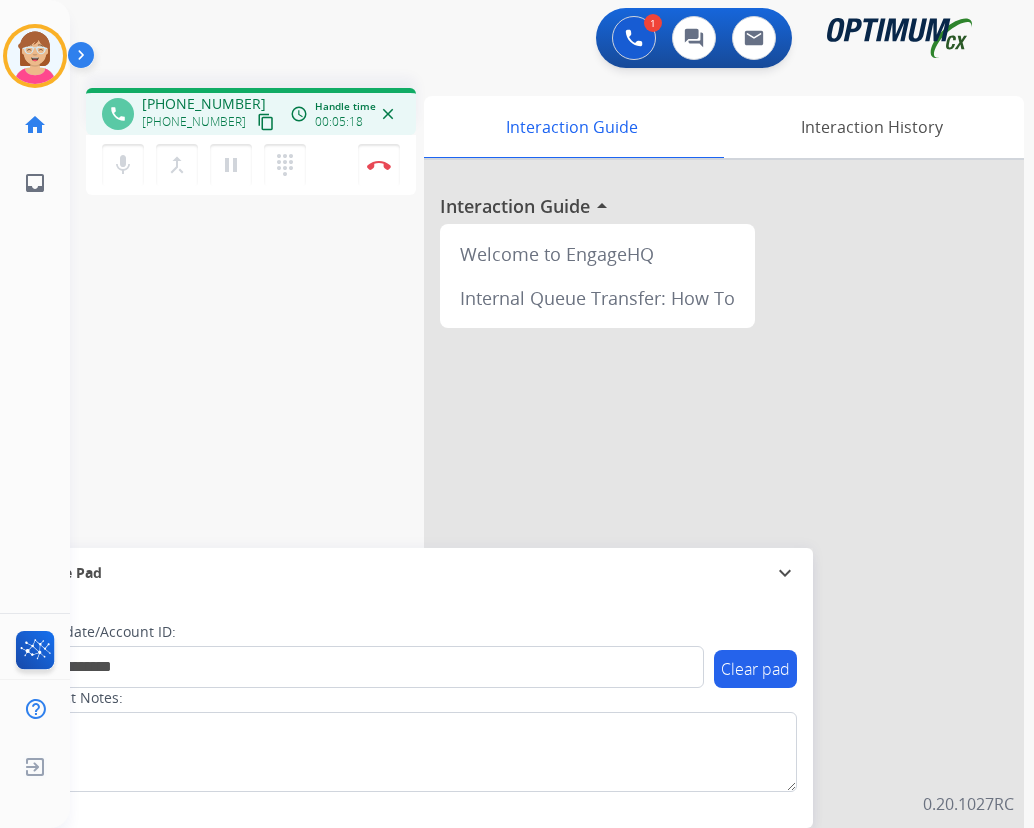 click on "**********" at bounding box center [528, 489] 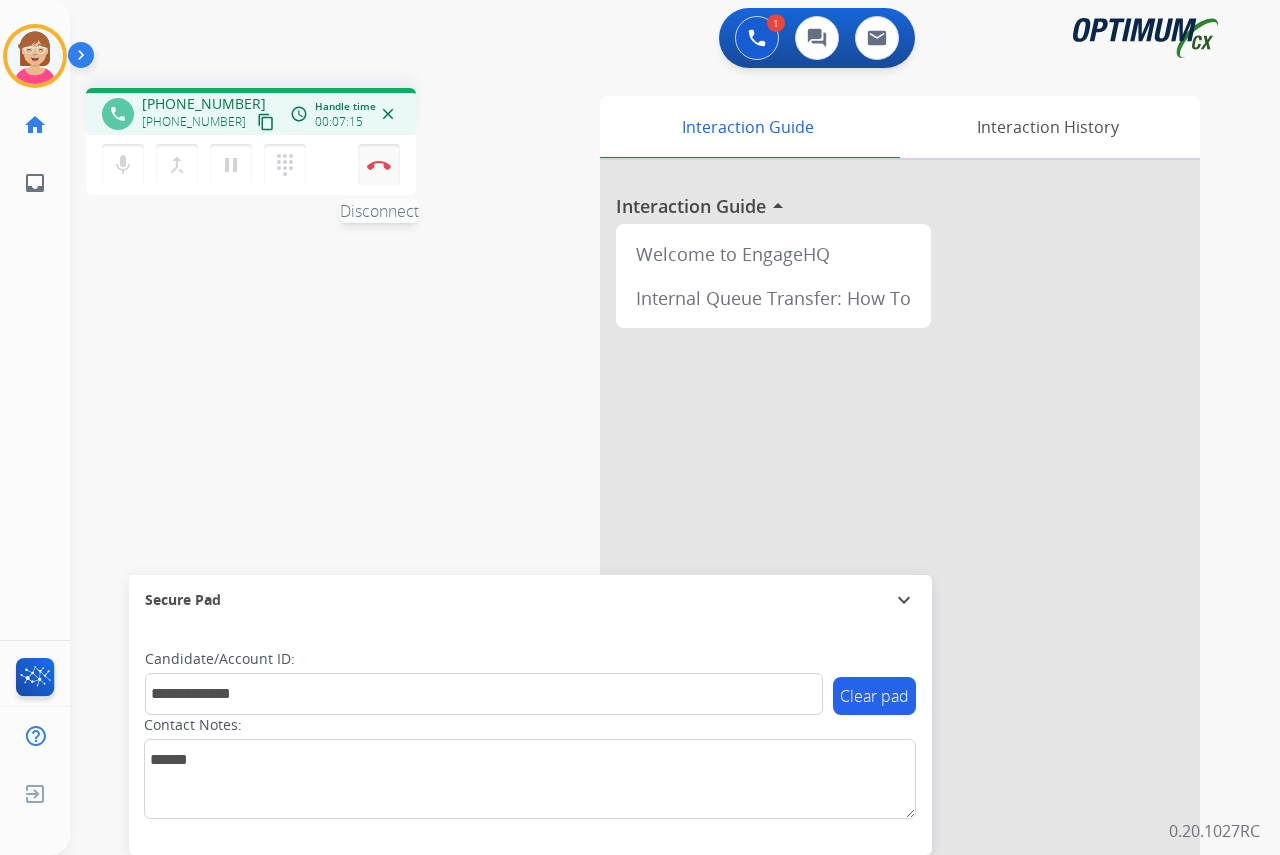 click at bounding box center (379, 165) 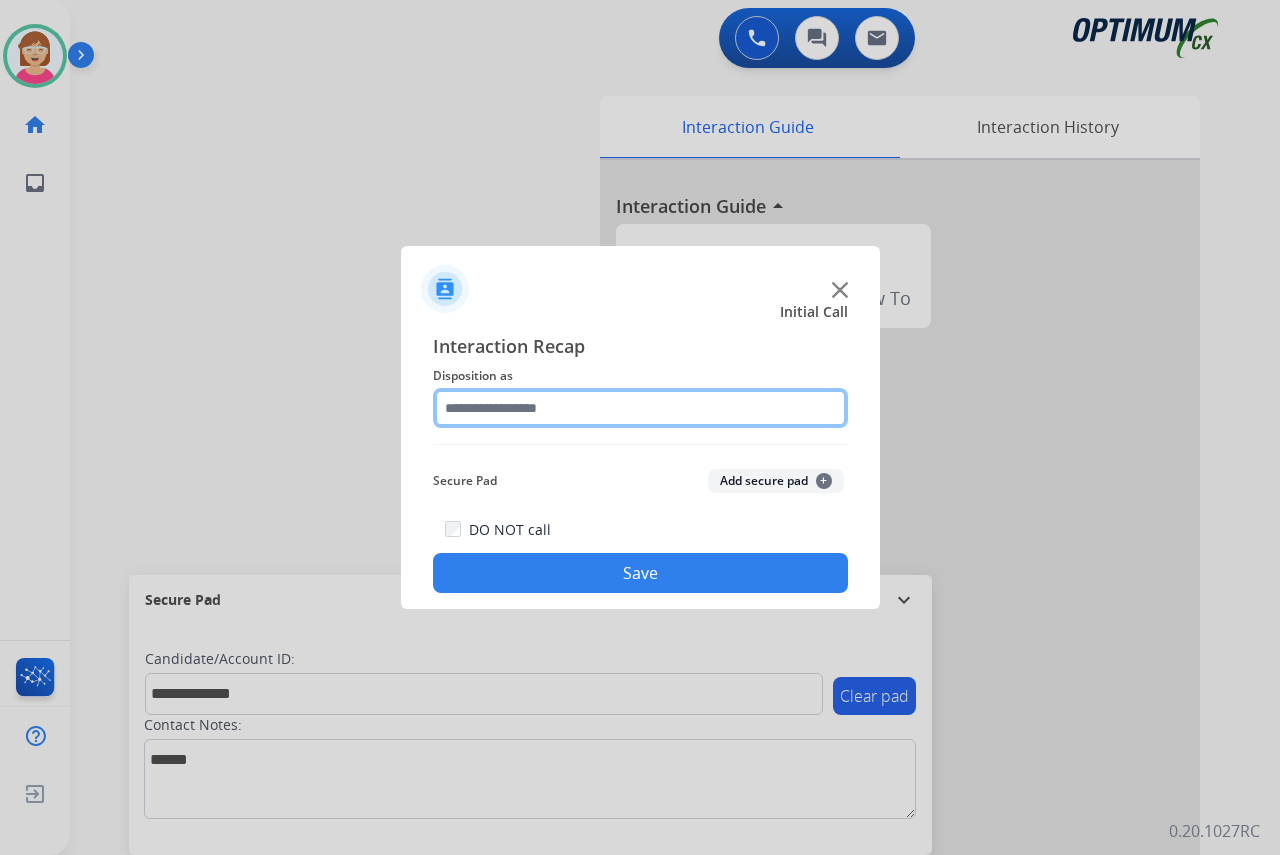 click 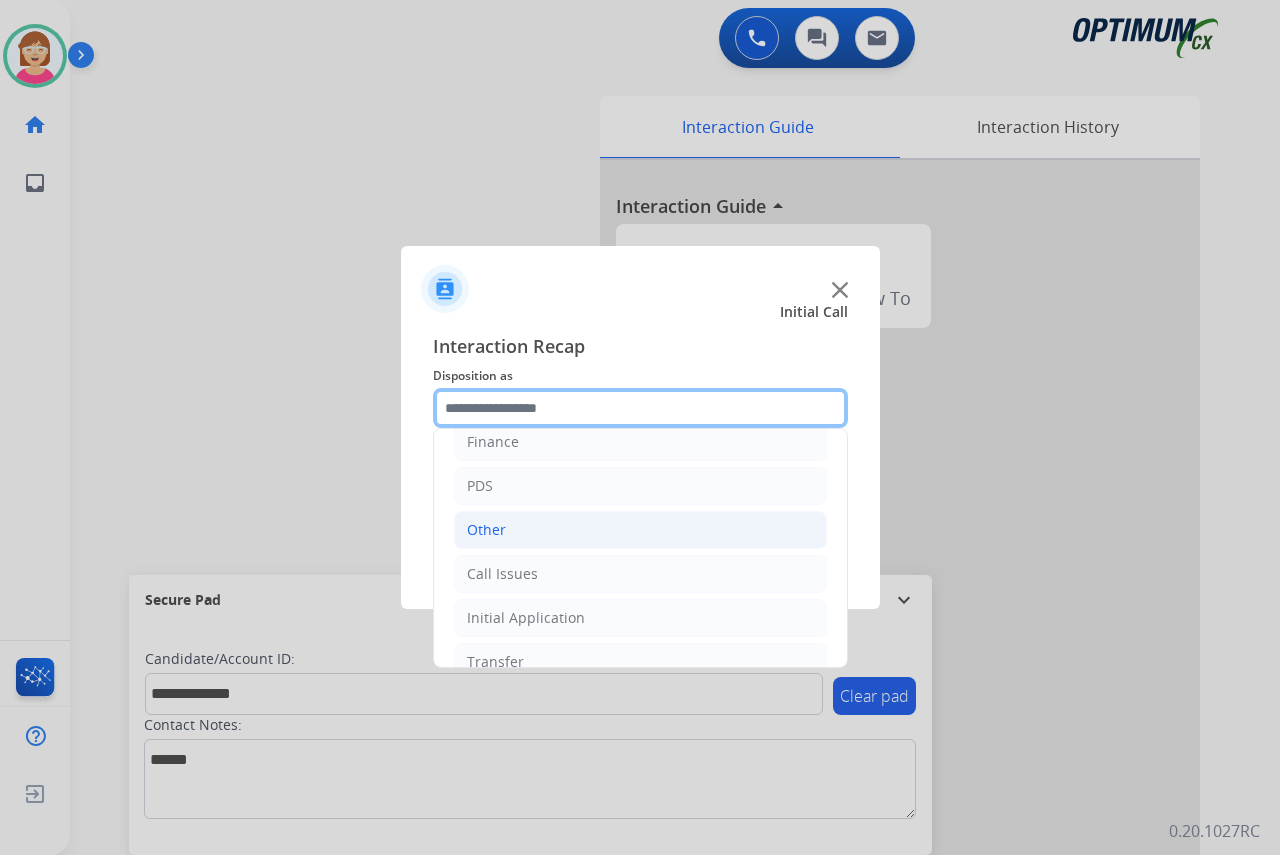 scroll, scrollTop: 136, scrollLeft: 0, axis: vertical 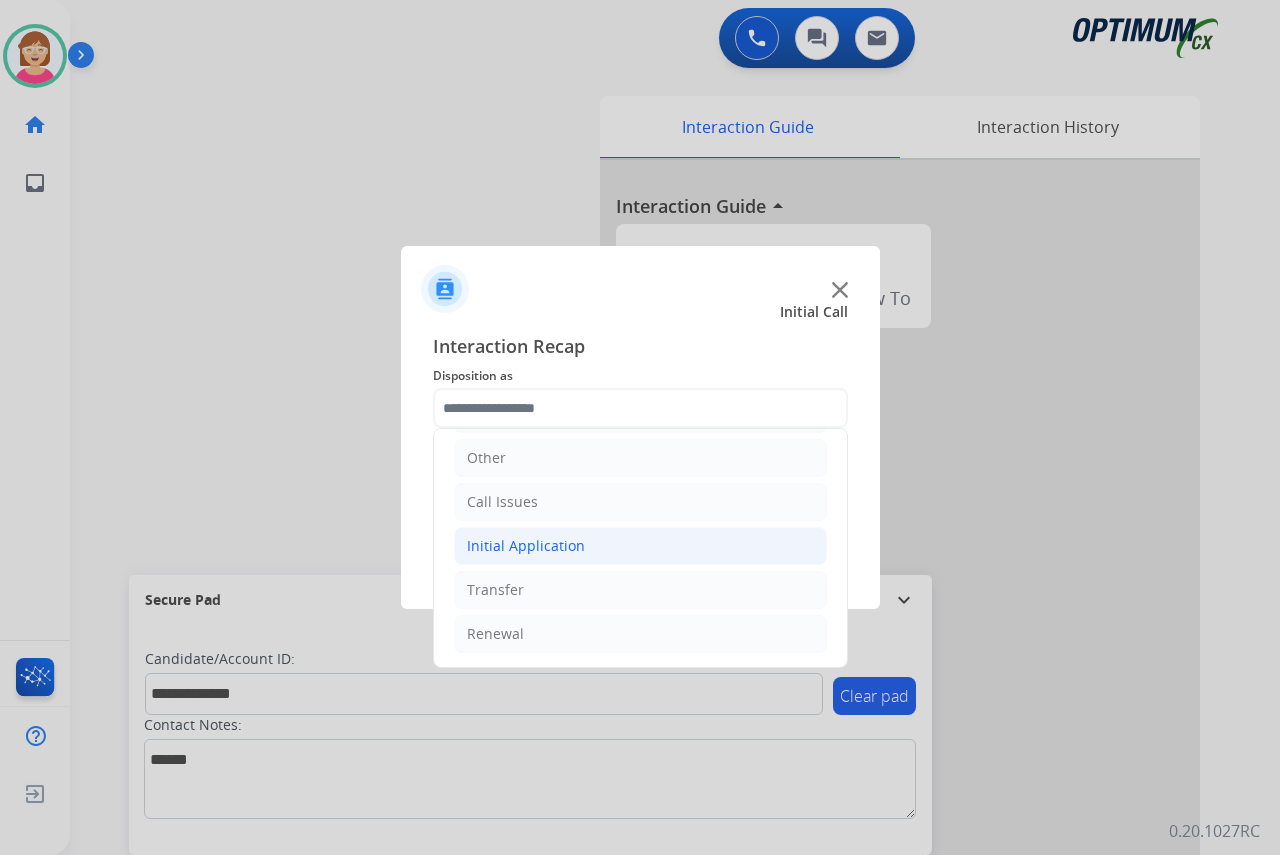 click on "Initial Application" 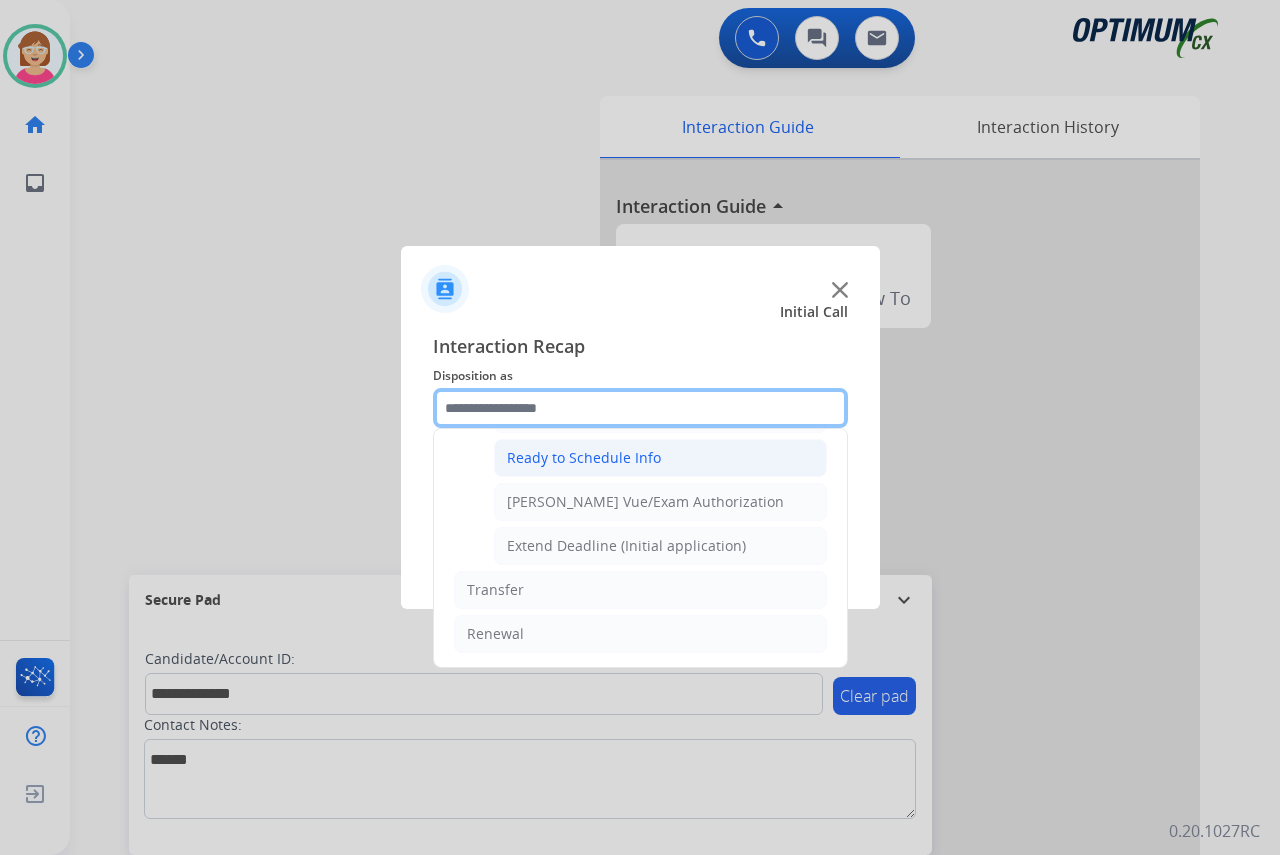 scroll, scrollTop: 1112, scrollLeft: 0, axis: vertical 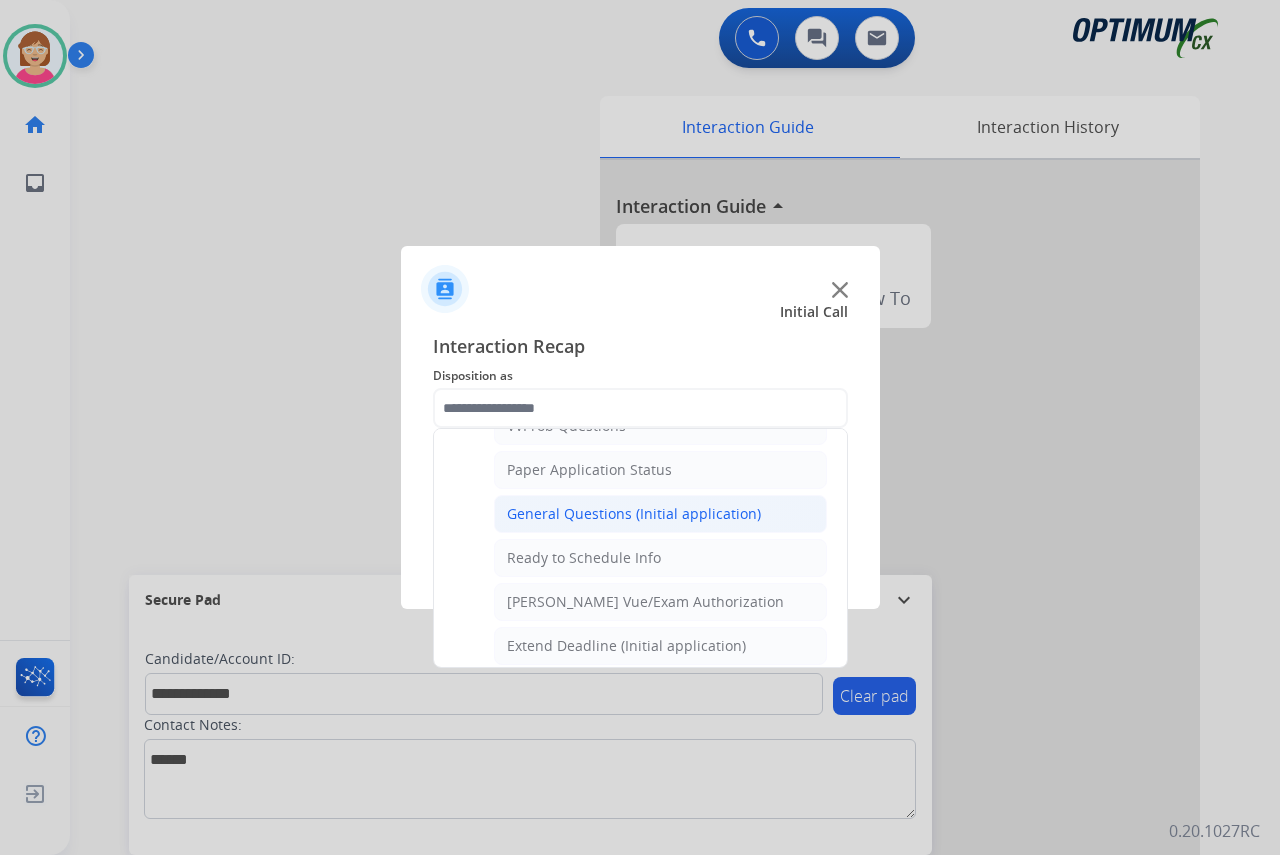 click on "General Questions (Initial application)" 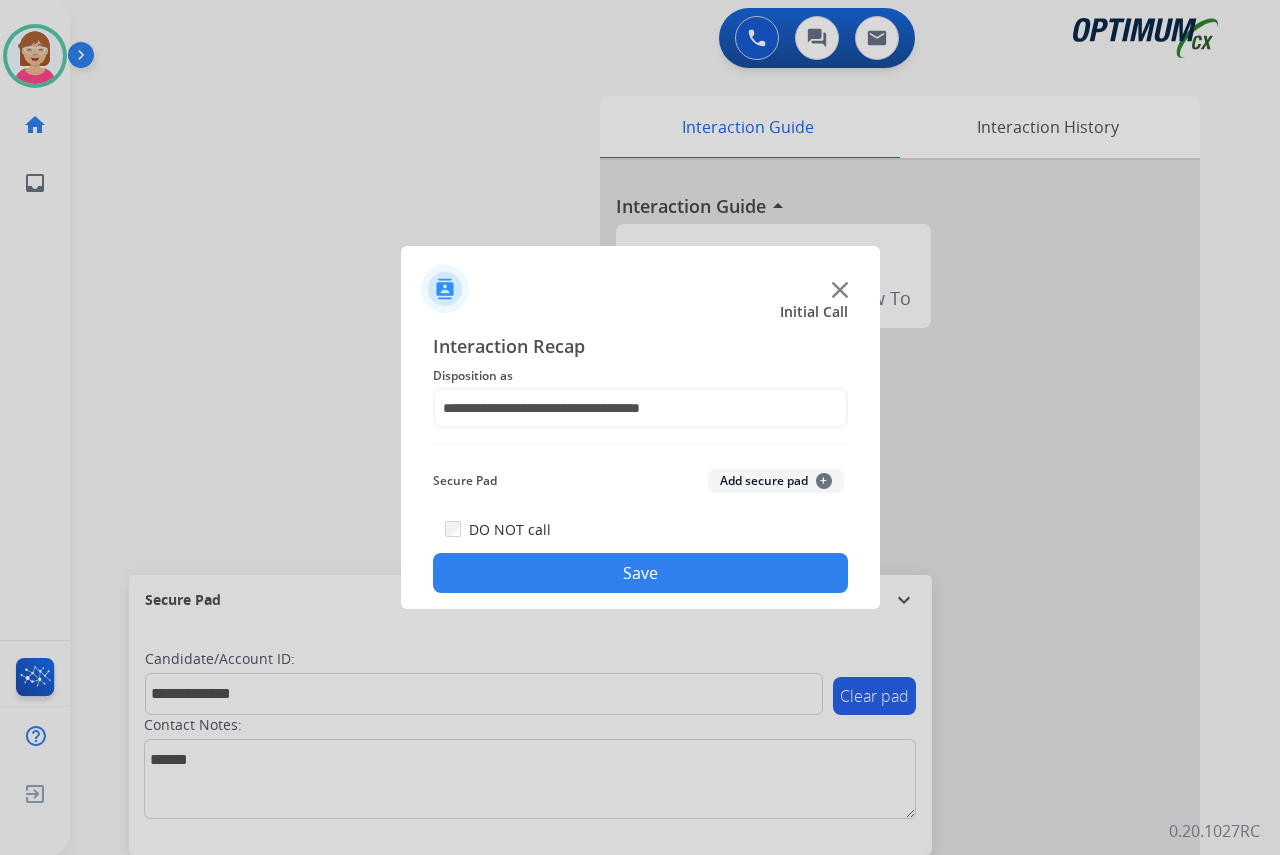 click on "+" 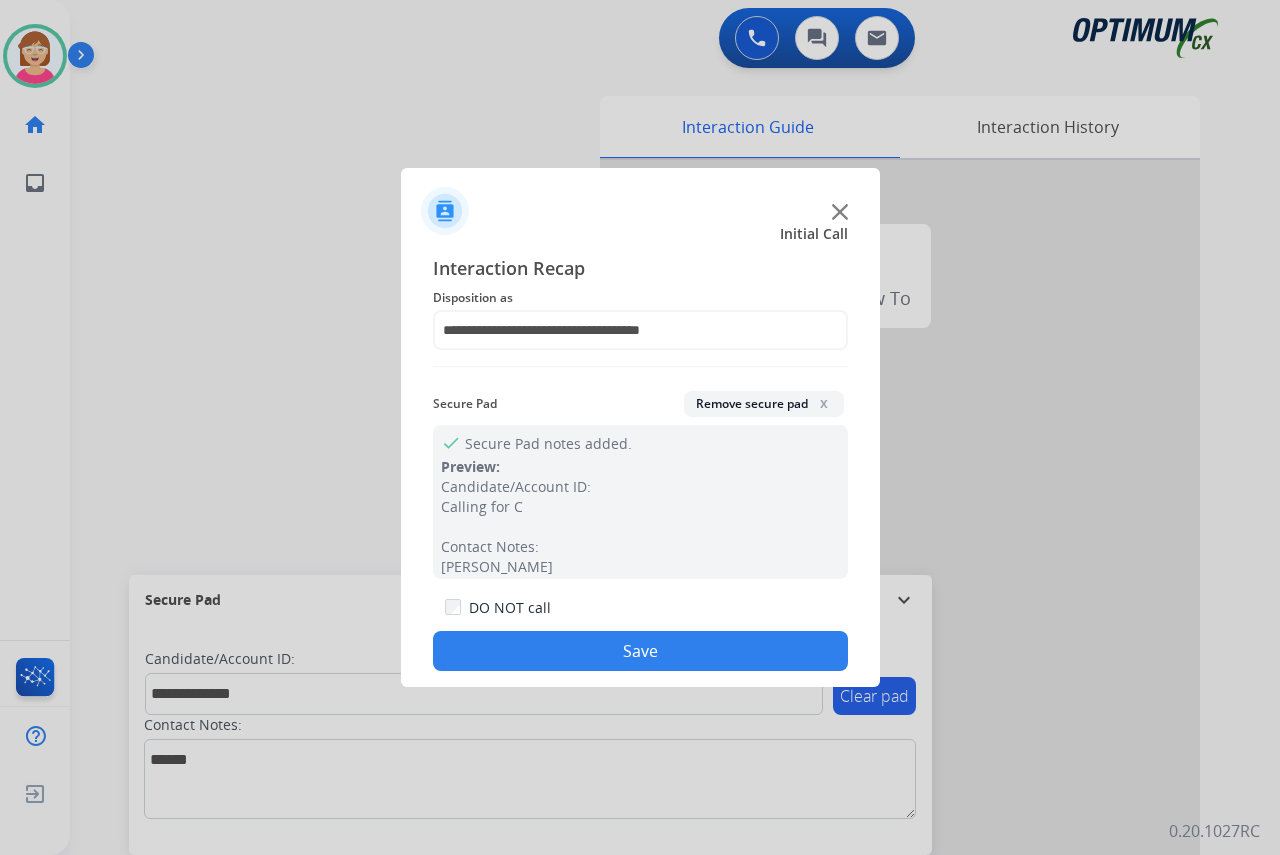 click on "Save" 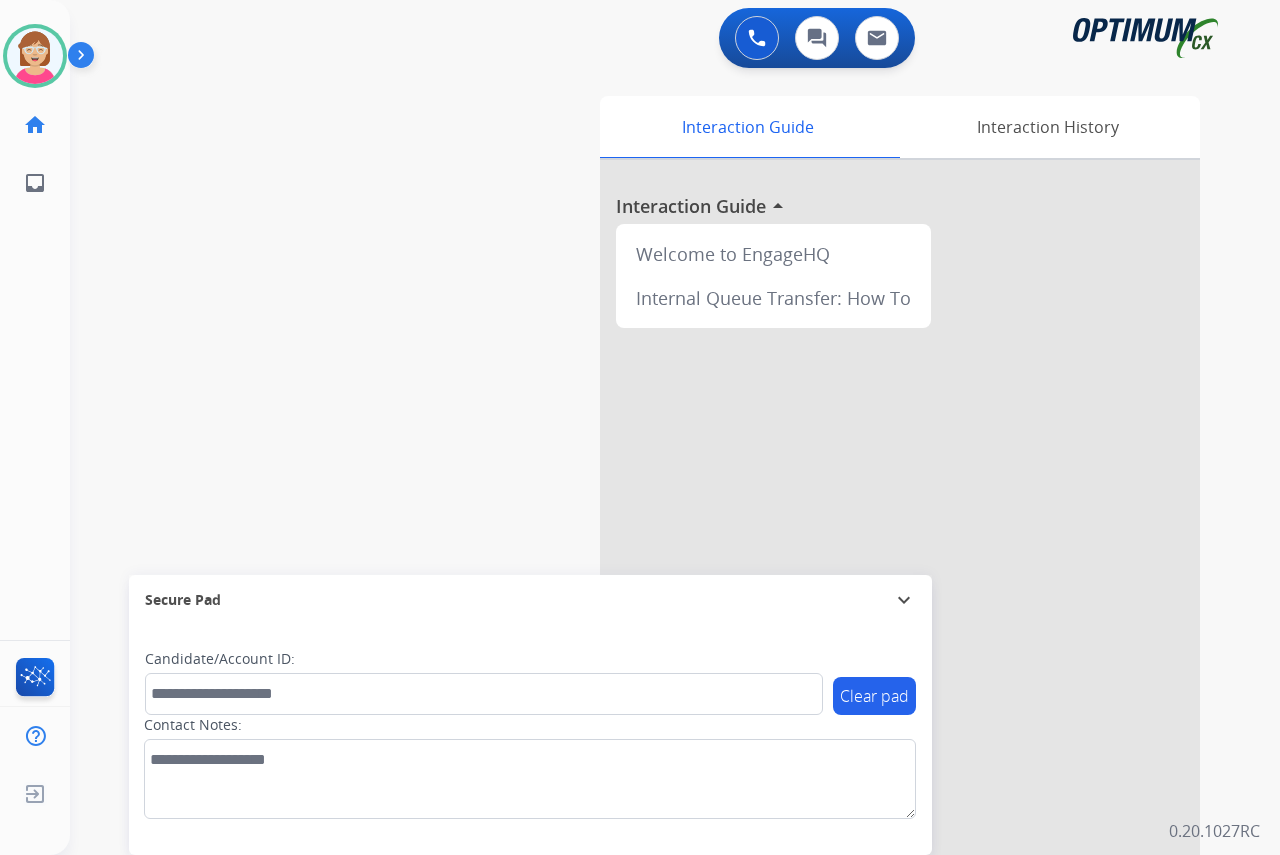 click on "[PERSON_NAME]   Available  Edit Avatar  Agent:   [PERSON_NAME] Profile:  OCX Training home  Home  Home inbox  Emails  Emails  FocalPoints  Help Center  Help Center  Log out  Log out" 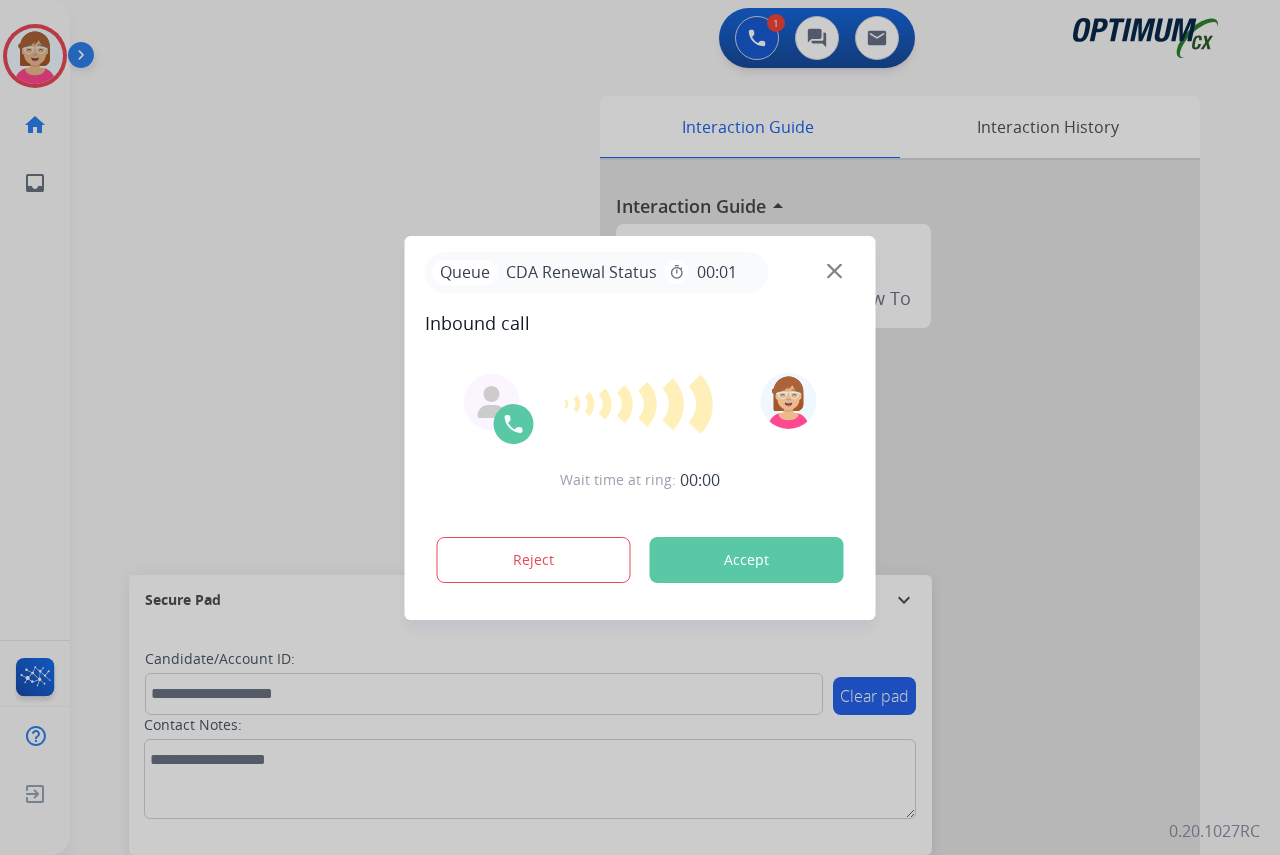 drag, startPoint x: 52, startPoint y: 444, endPoint x: 15, endPoint y: 347, distance: 103.81715 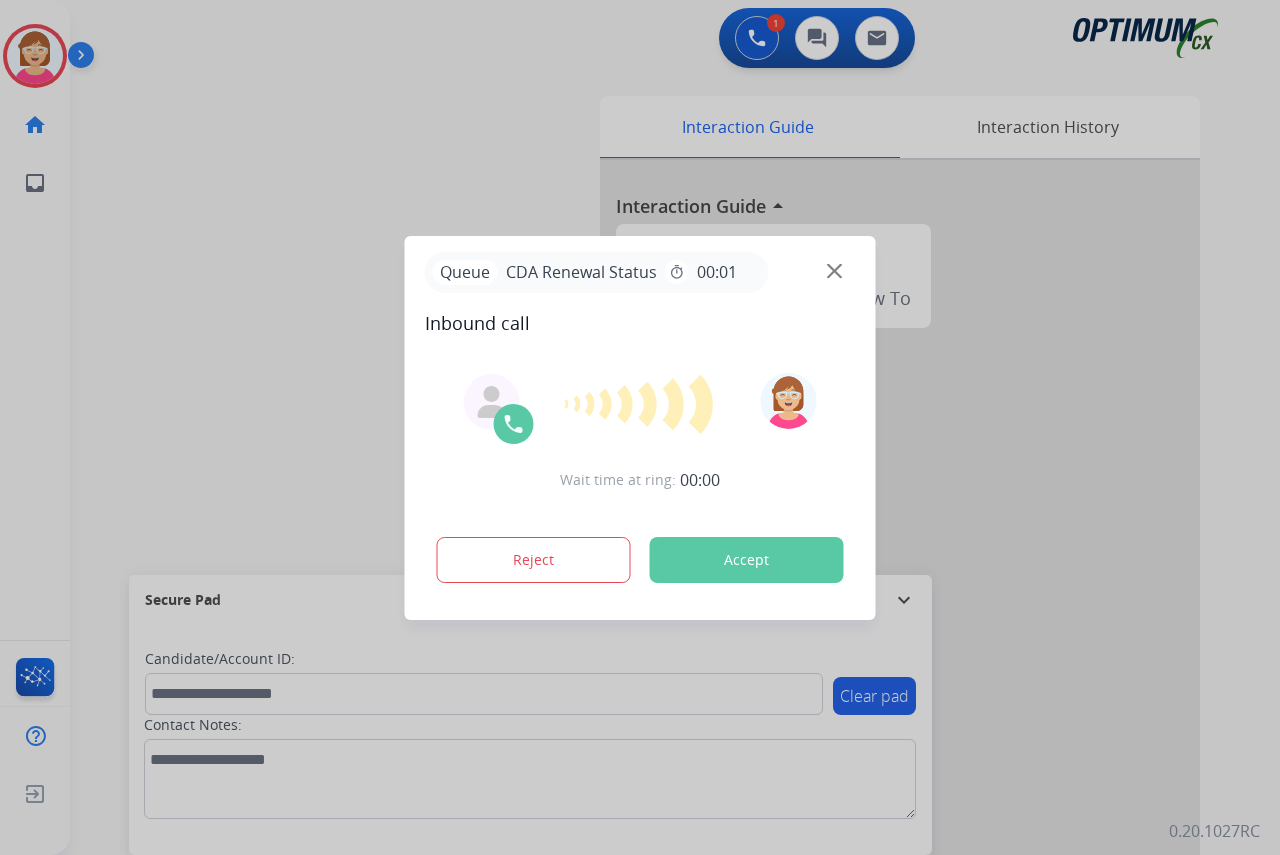 click at bounding box center [640, 427] 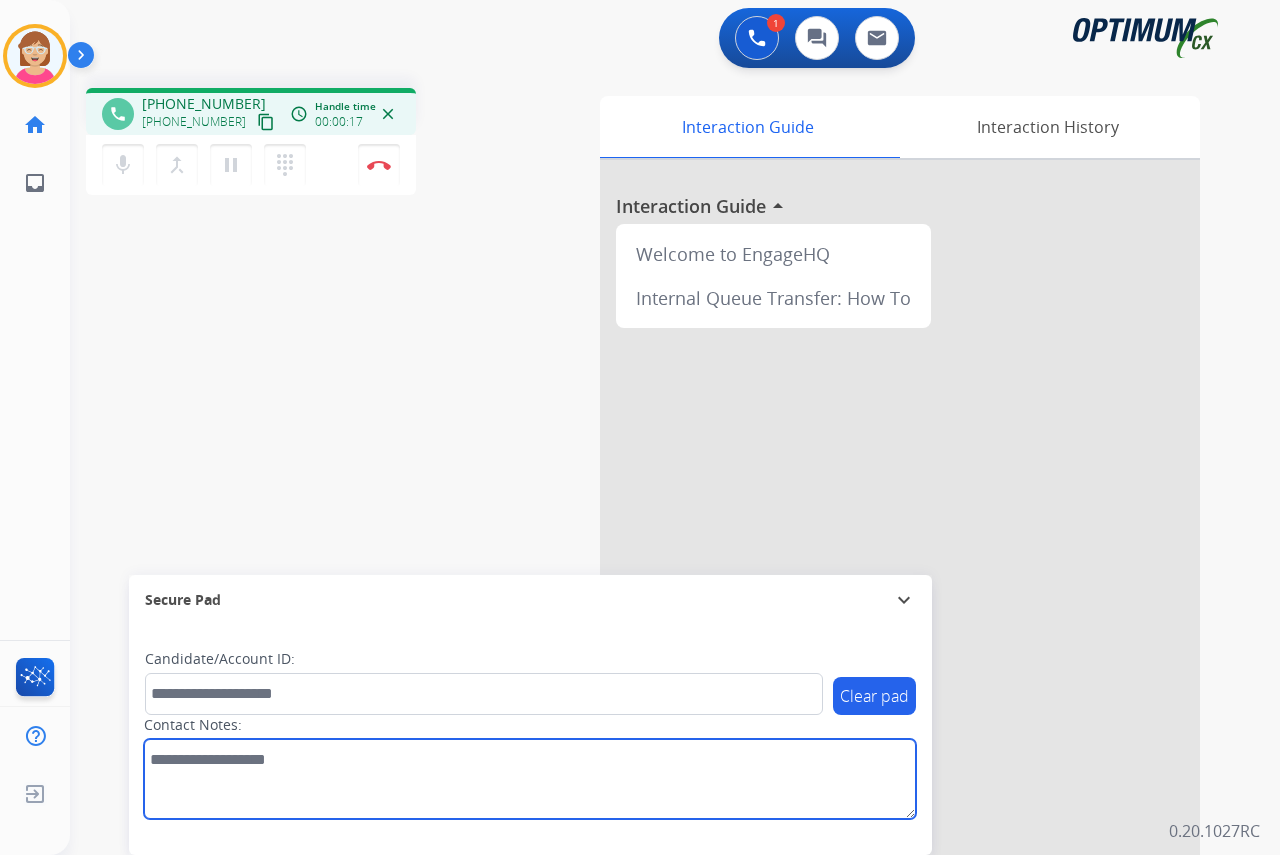 click at bounding box center (530, 779) 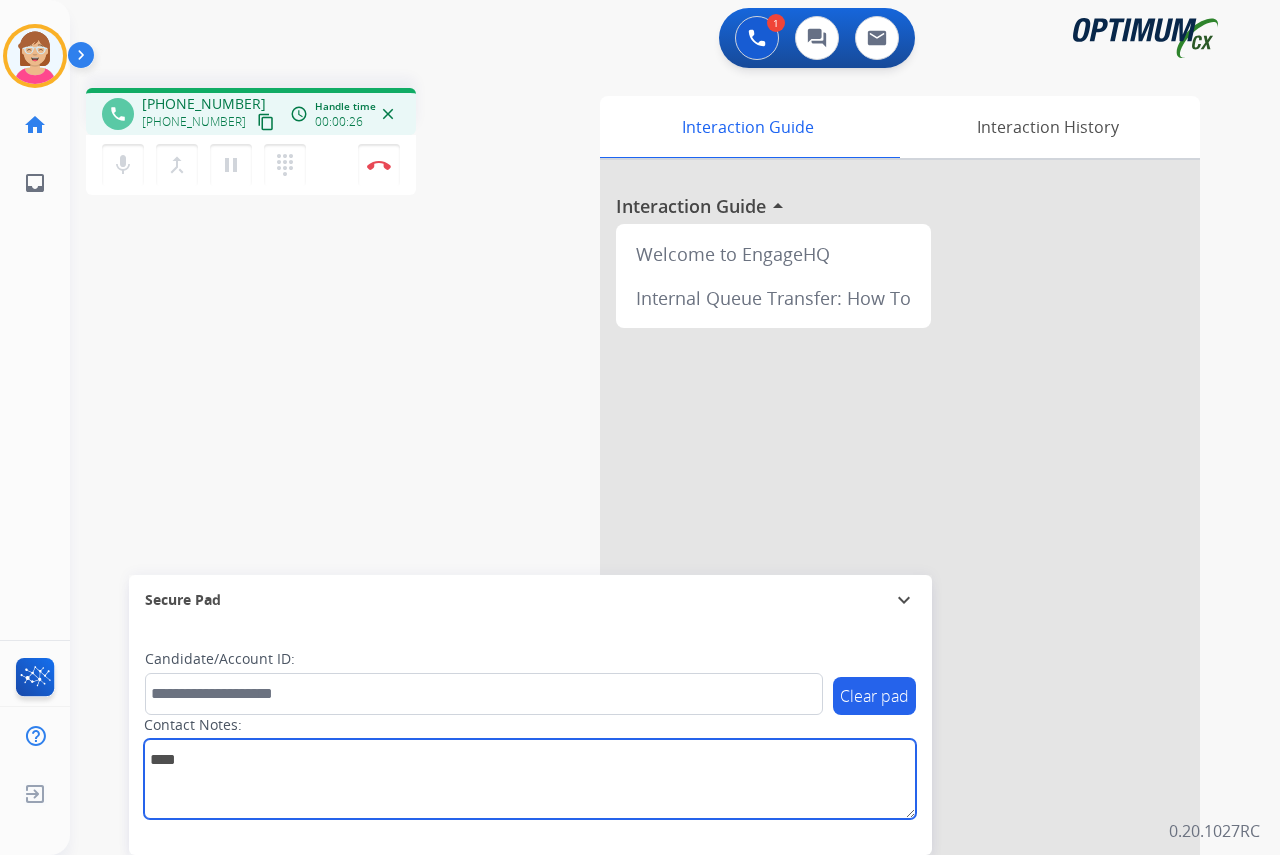 type on "****" 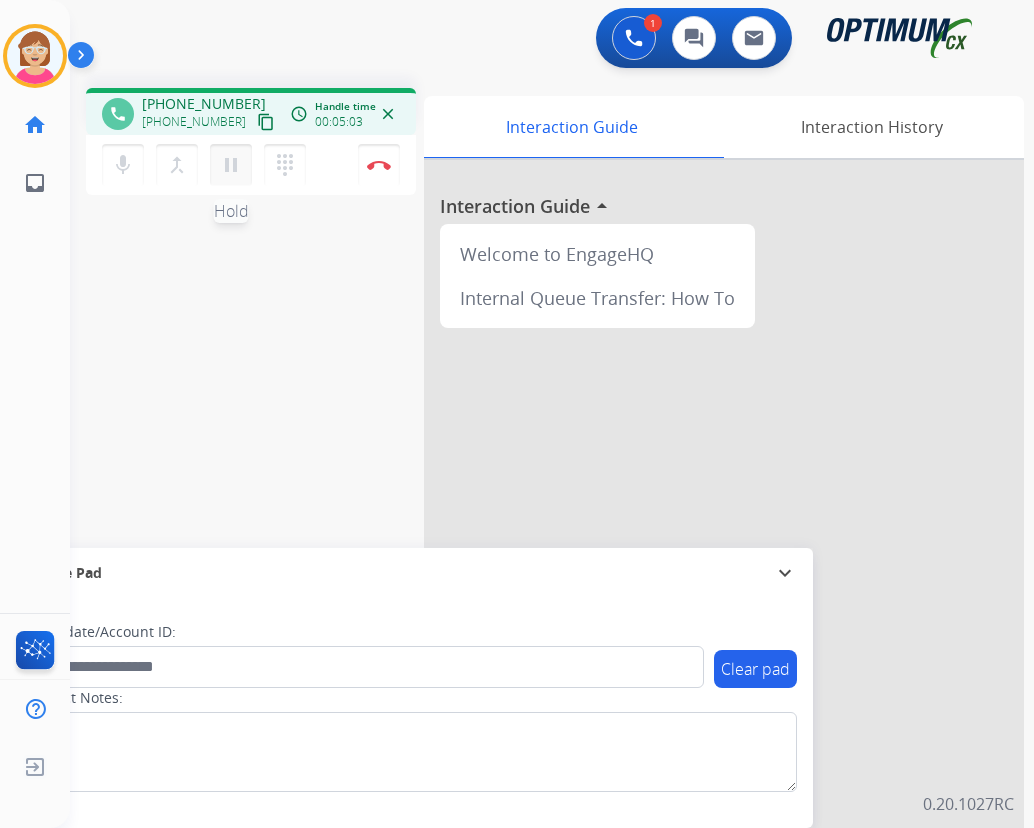 click on "pause" at bounding box center (231, 165) 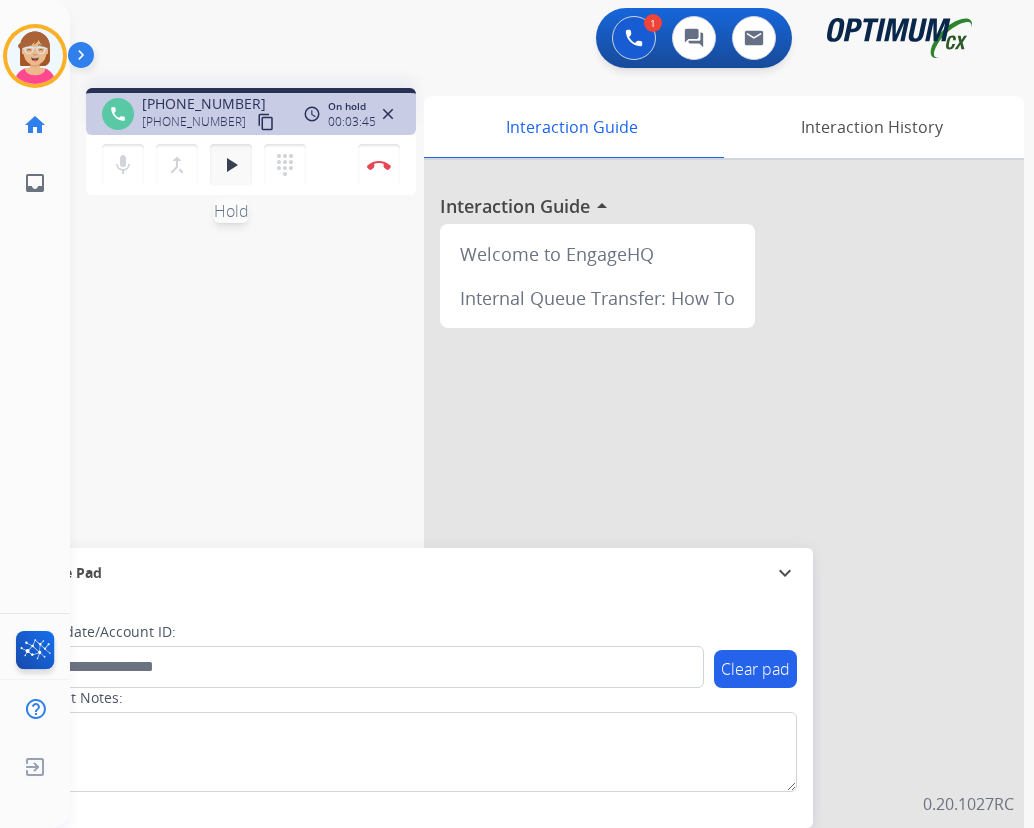 click on "play_arrow" at bounding box center [231, 165] 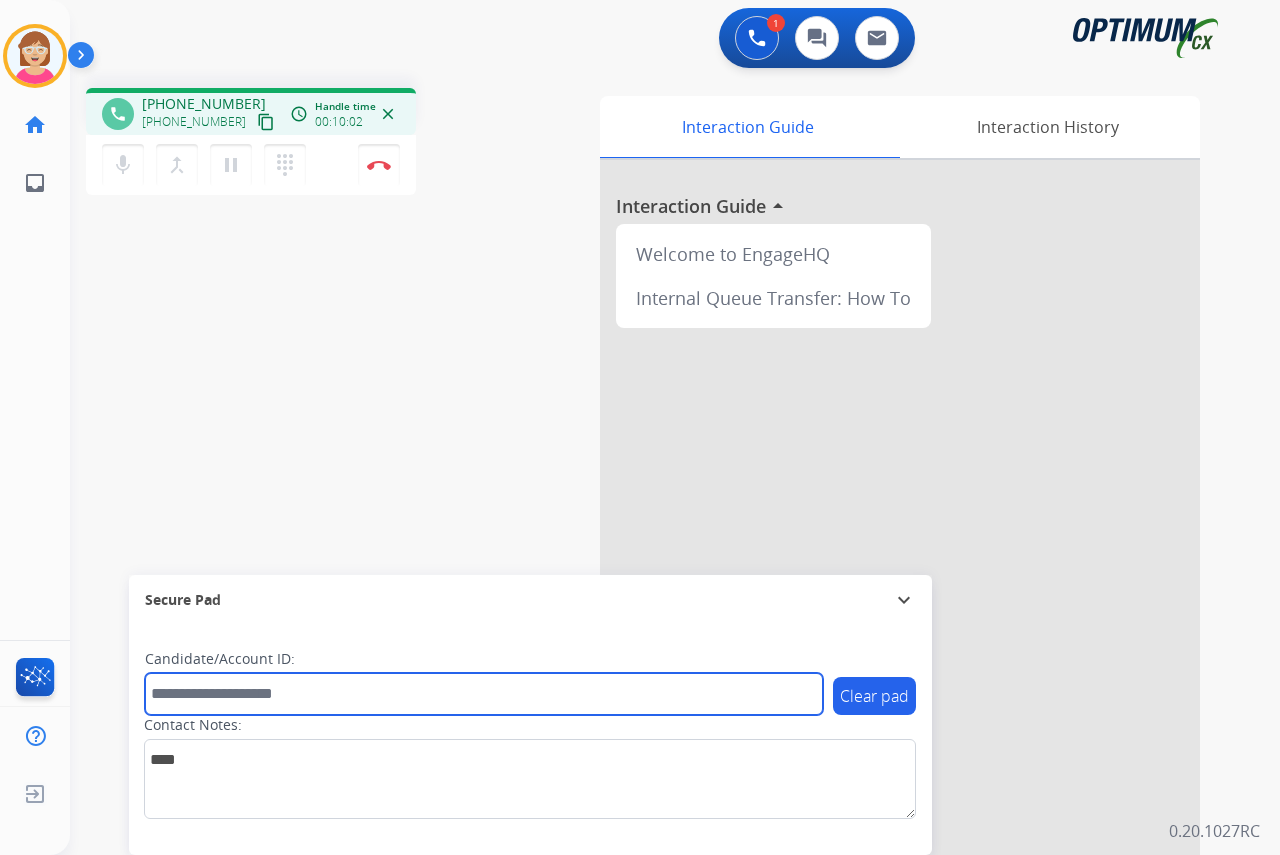 click at bounding box center (484, 694) 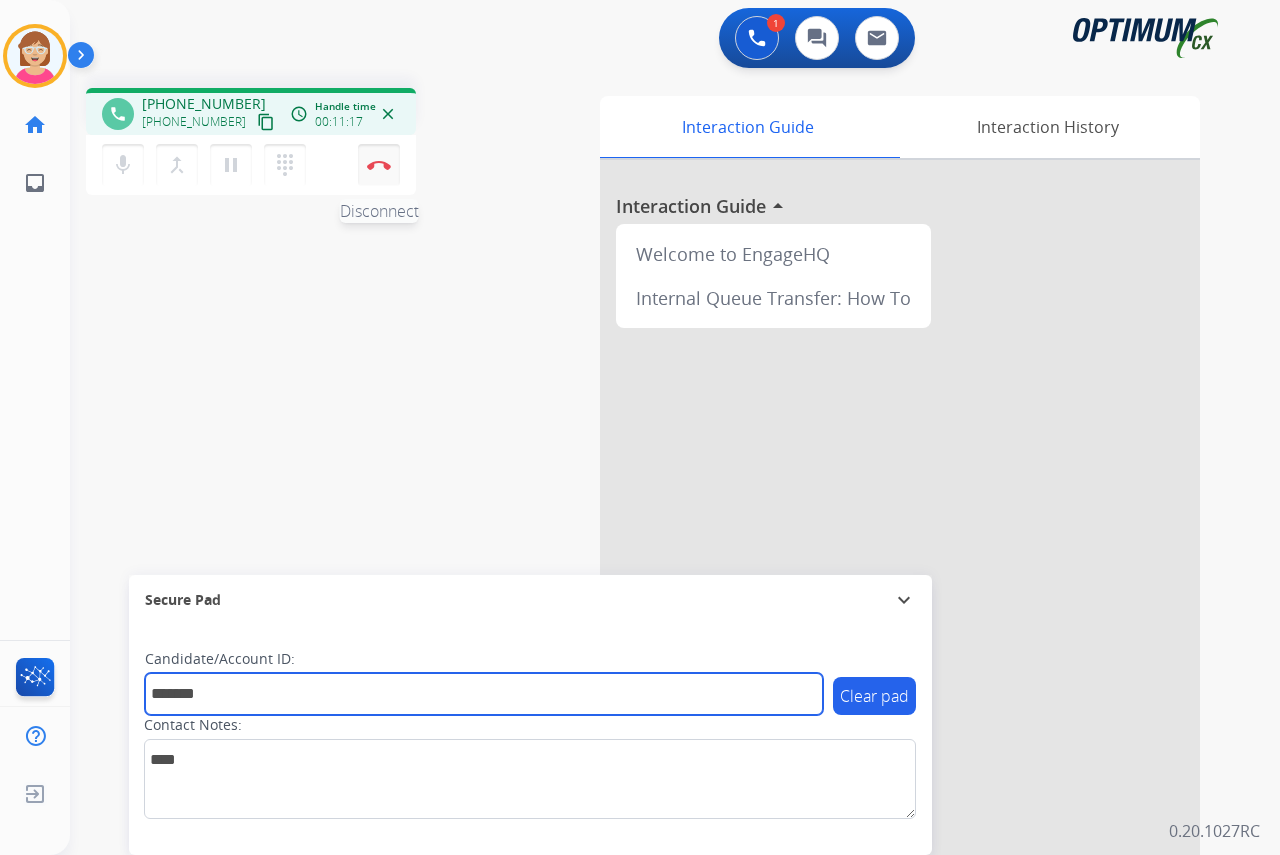 type on "*******" 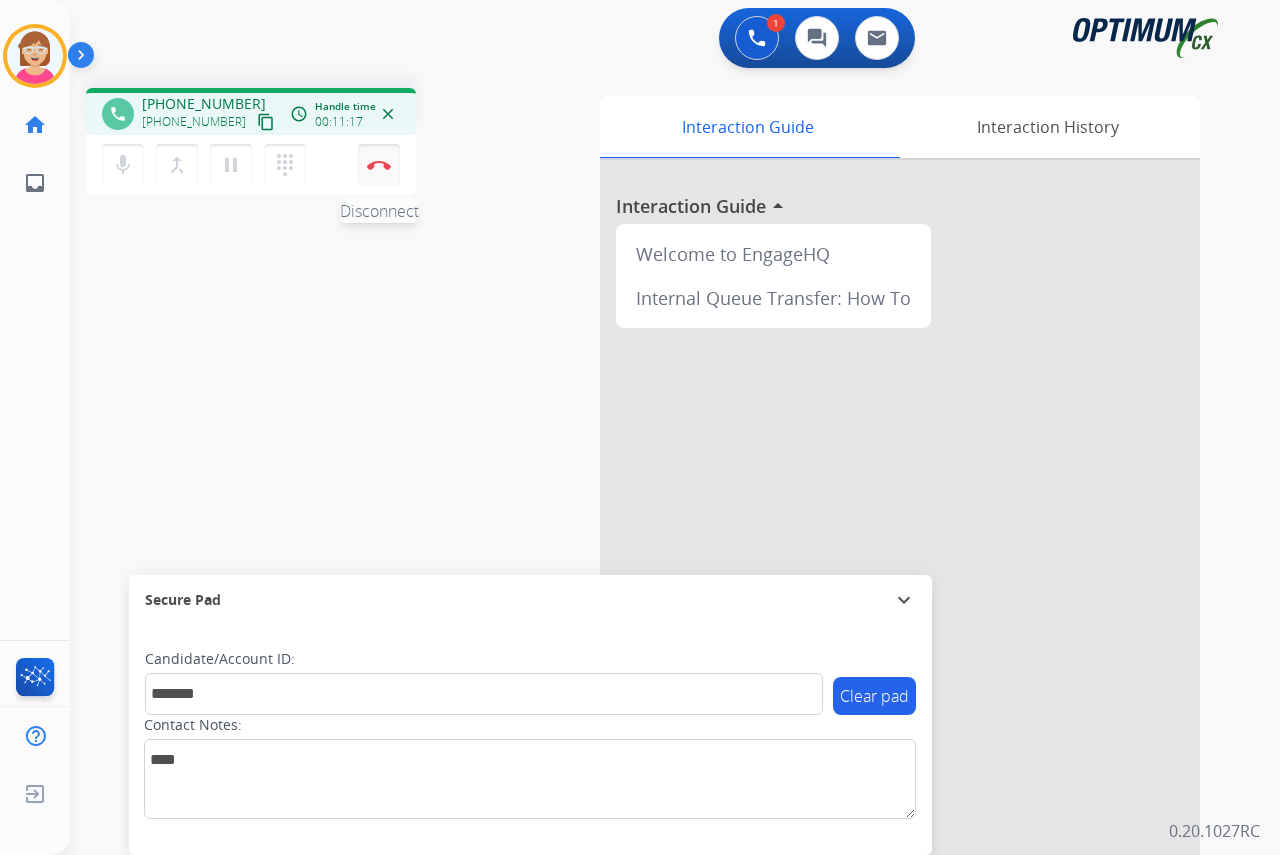click at bounding box center (379, 165) 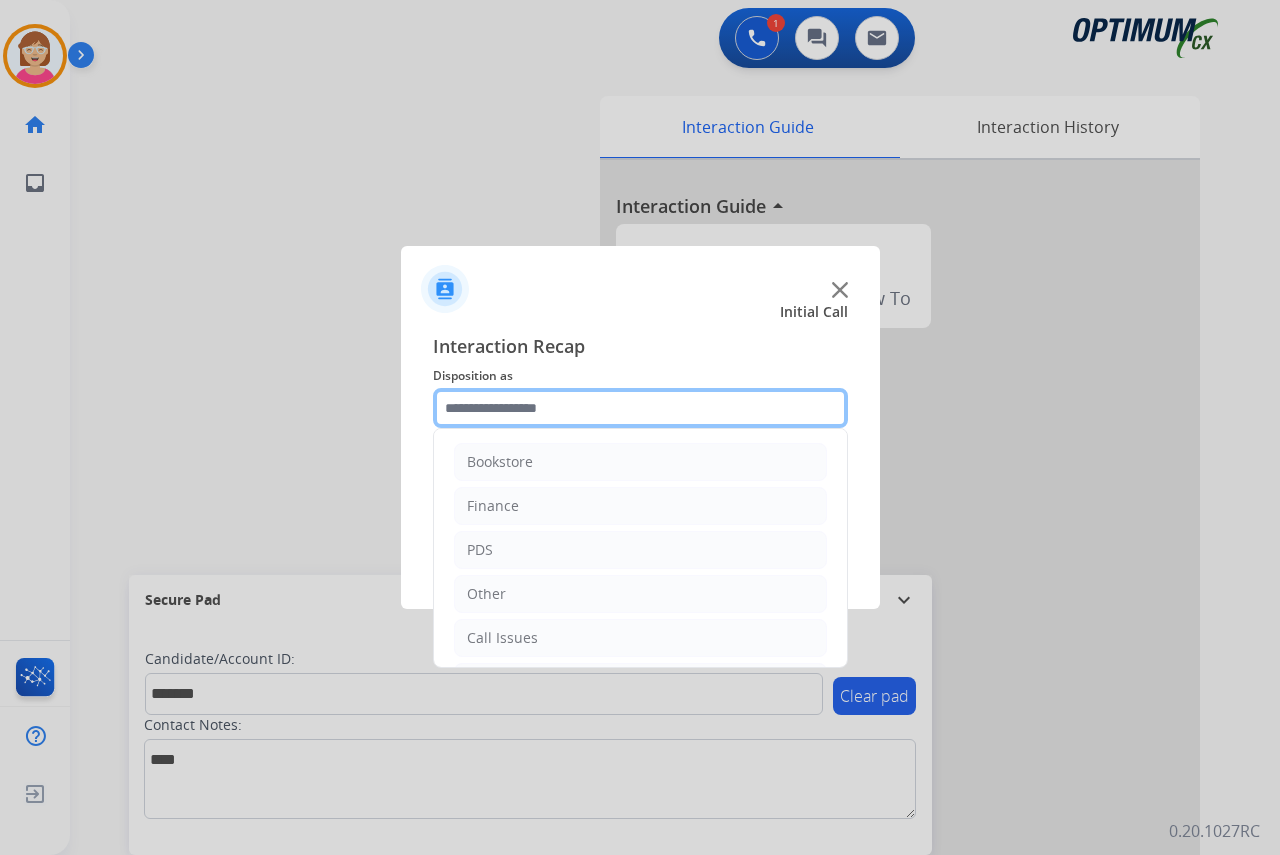 click 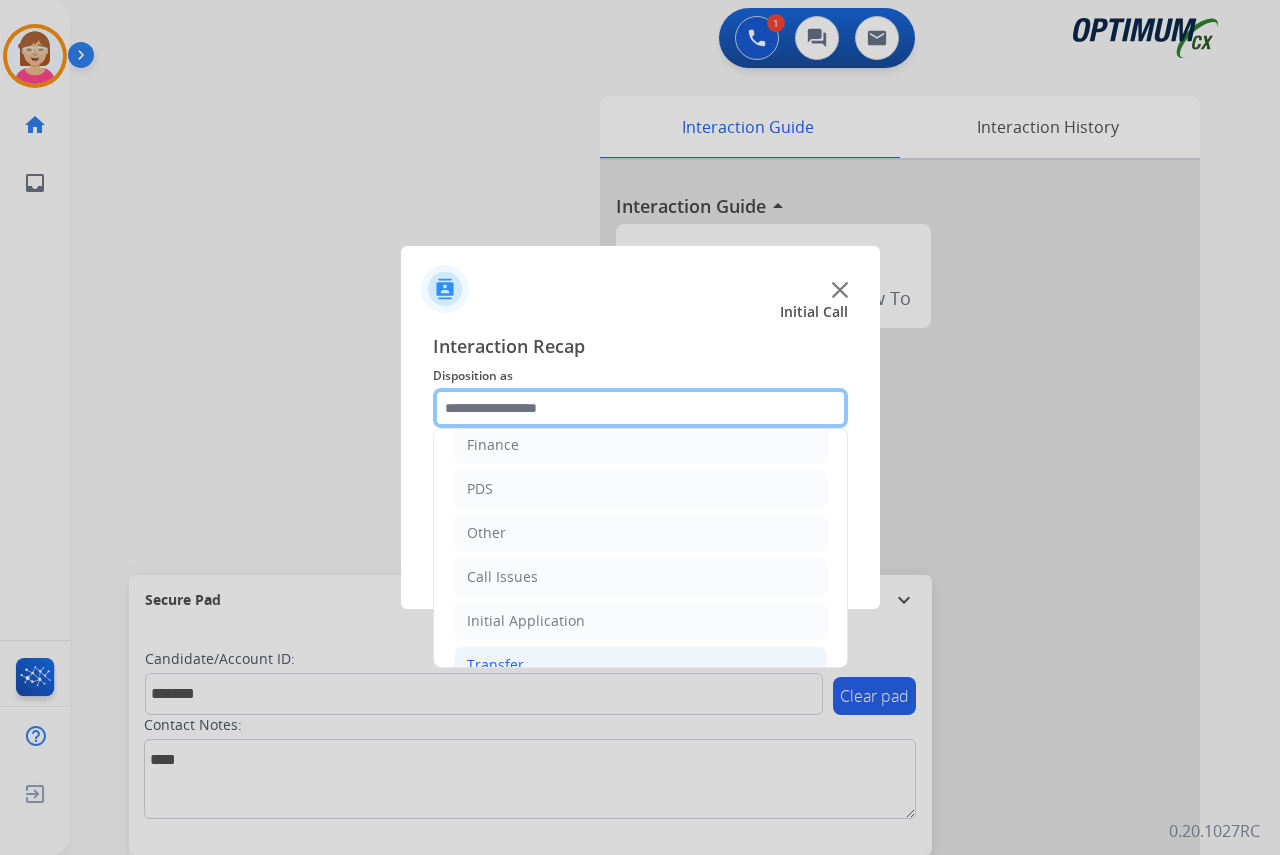 scroll, scrollTop: 136, scrollLeft: 0, axis: vertical 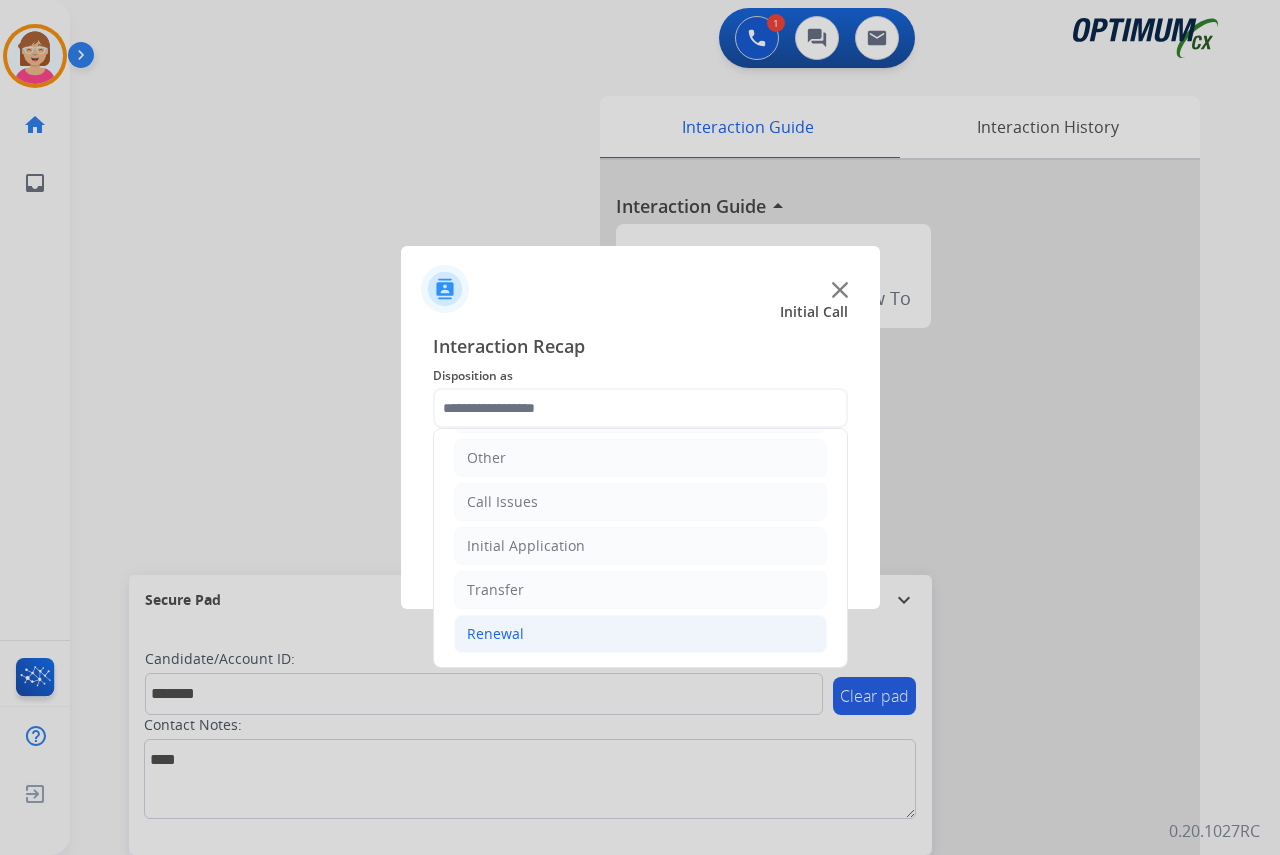 click on "Renewal" 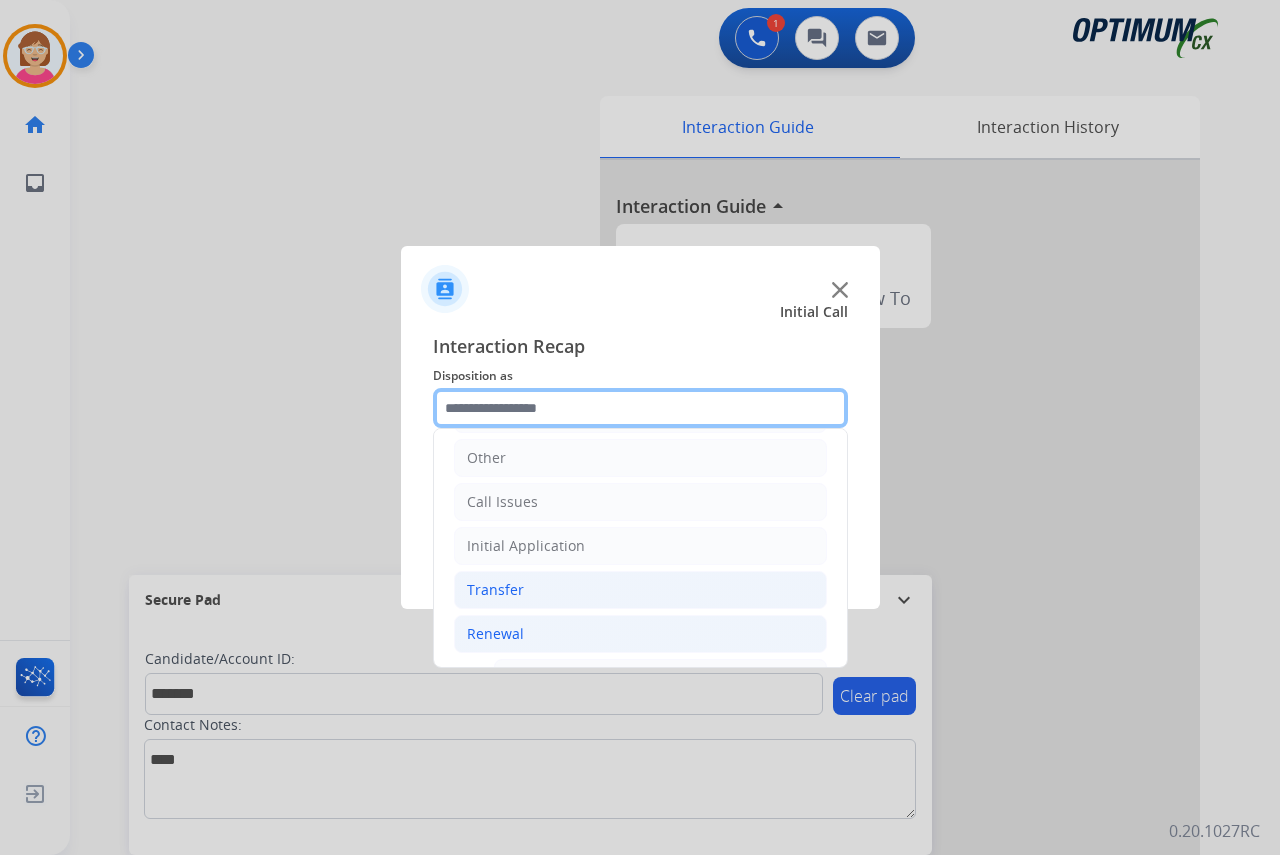 scroll, scrollTop: 536, scrollLeft: 0, axis: vertical 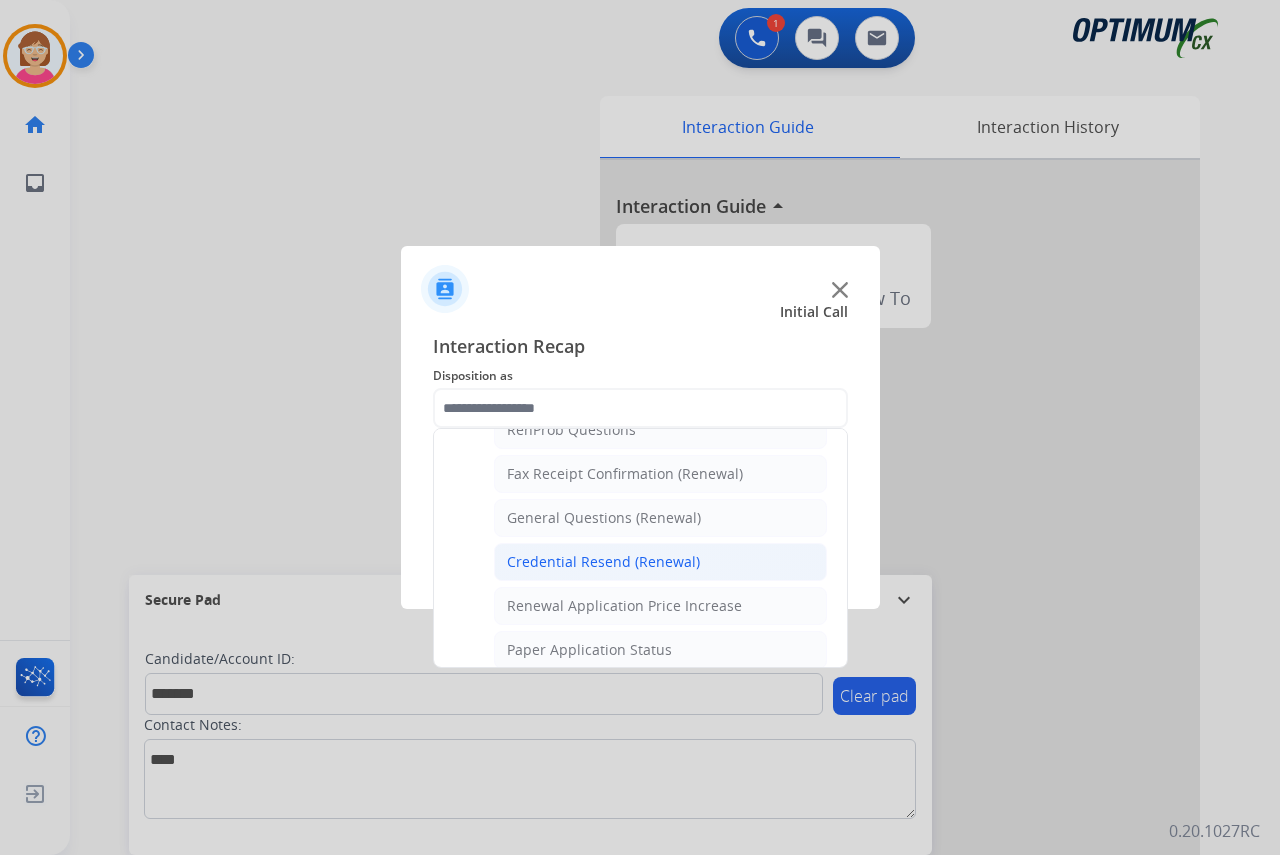 click on "Credential Resend (Renewal)" 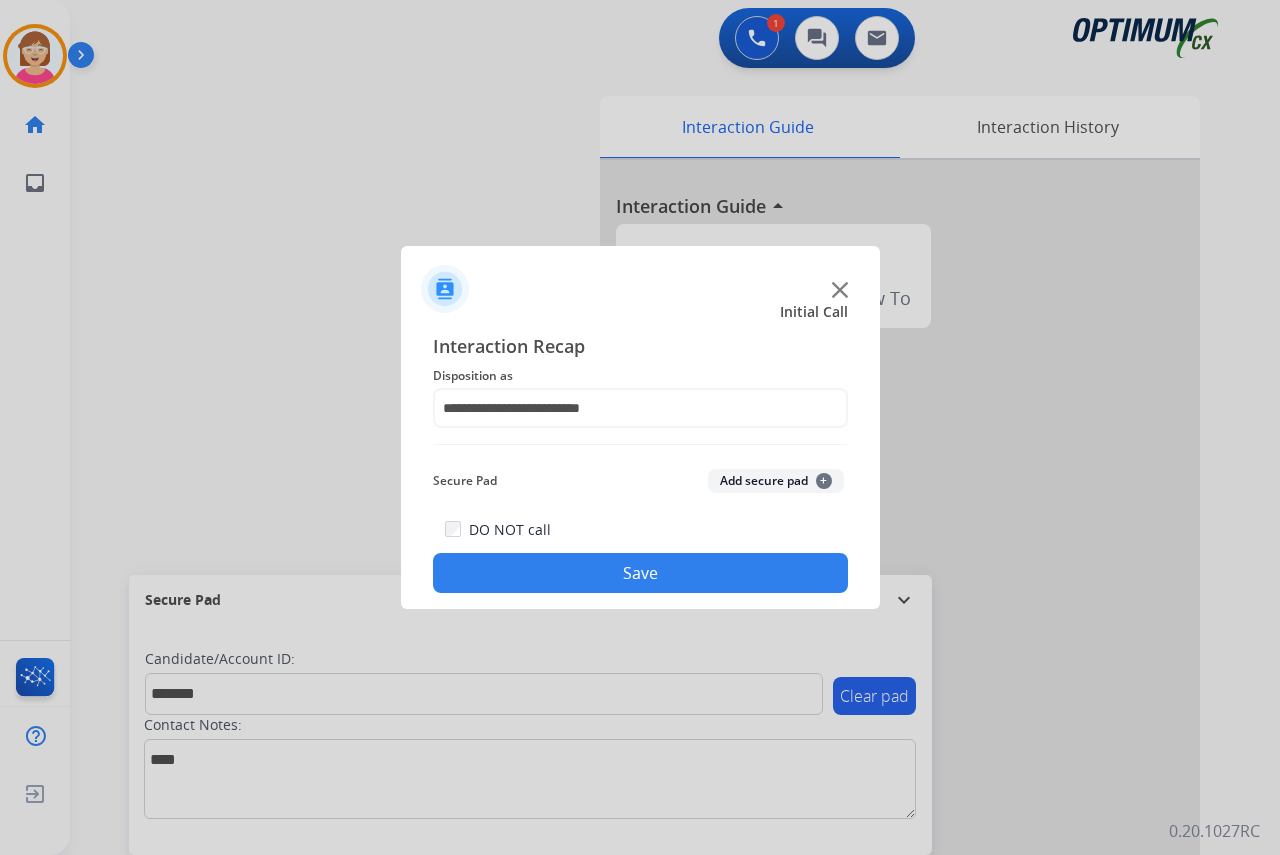 click on "+" 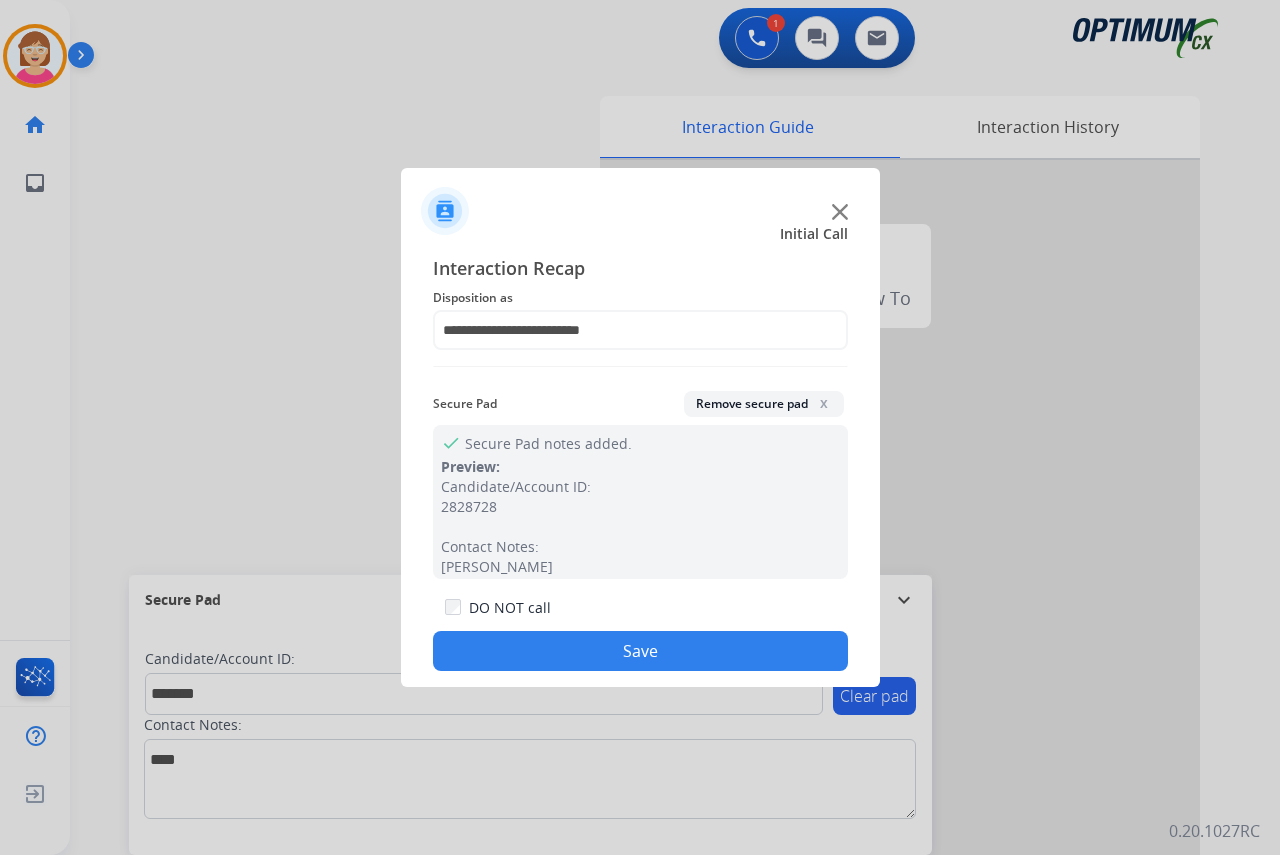 click on "Save" 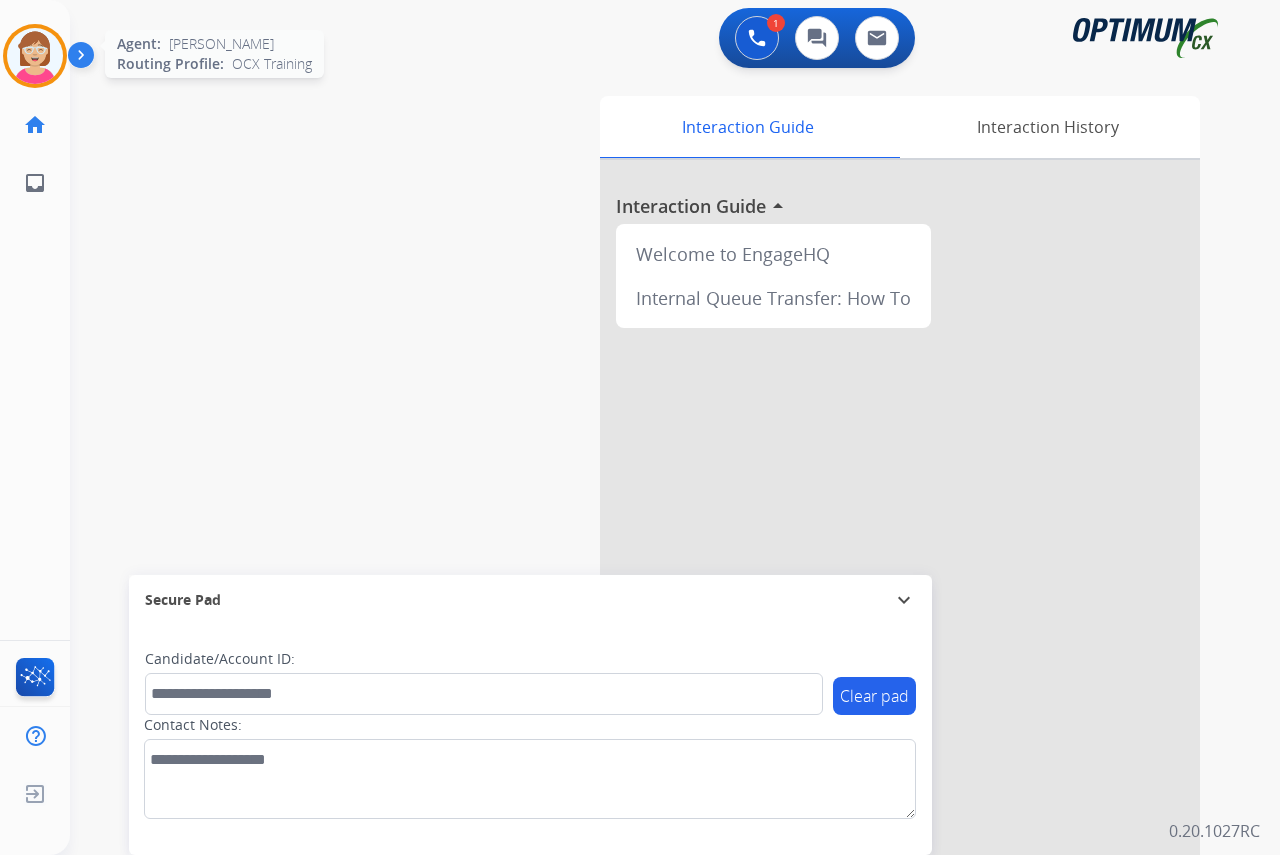 click at bounding box center (35, 56) 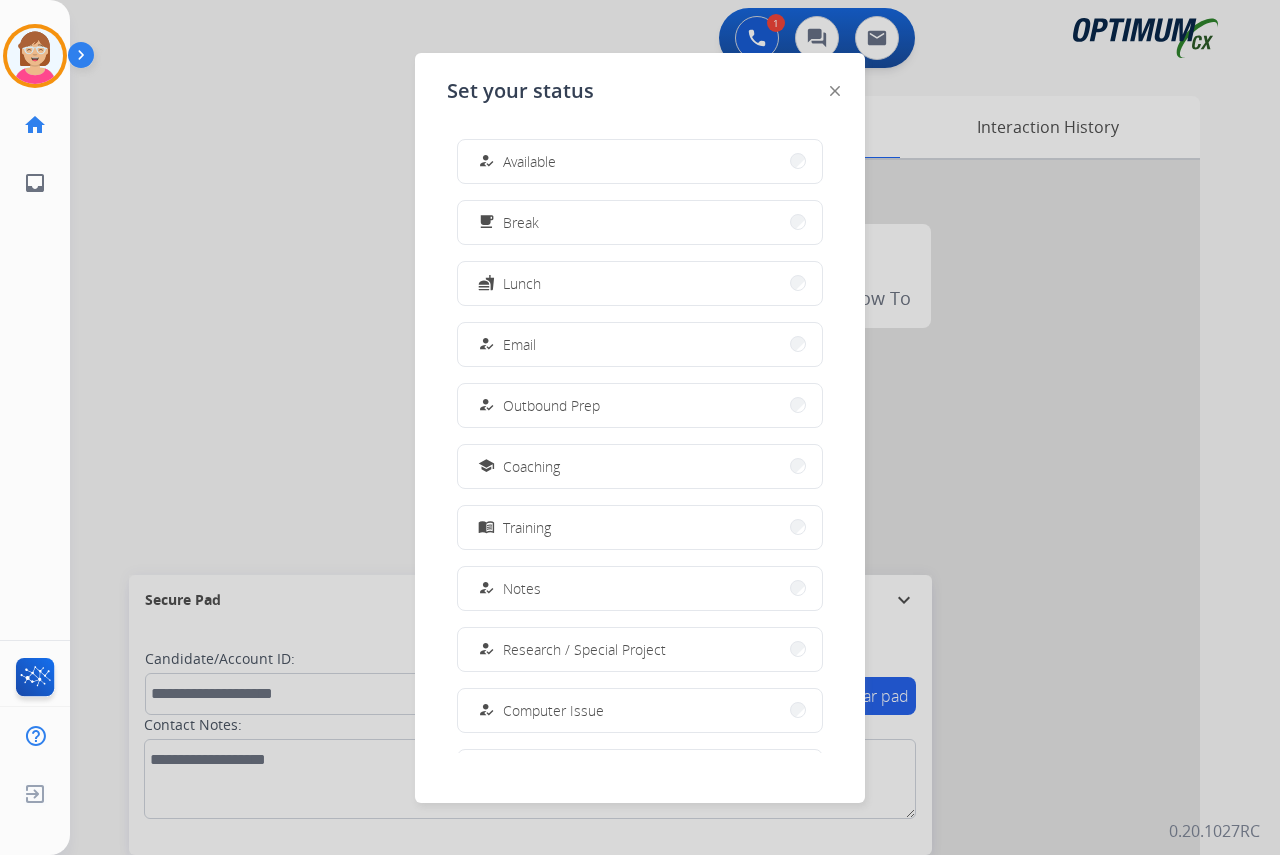 drag, startPoint x: 548, startPoint y: 288, endPoint x: 512, endPoint y: 287, distance: 36.013885 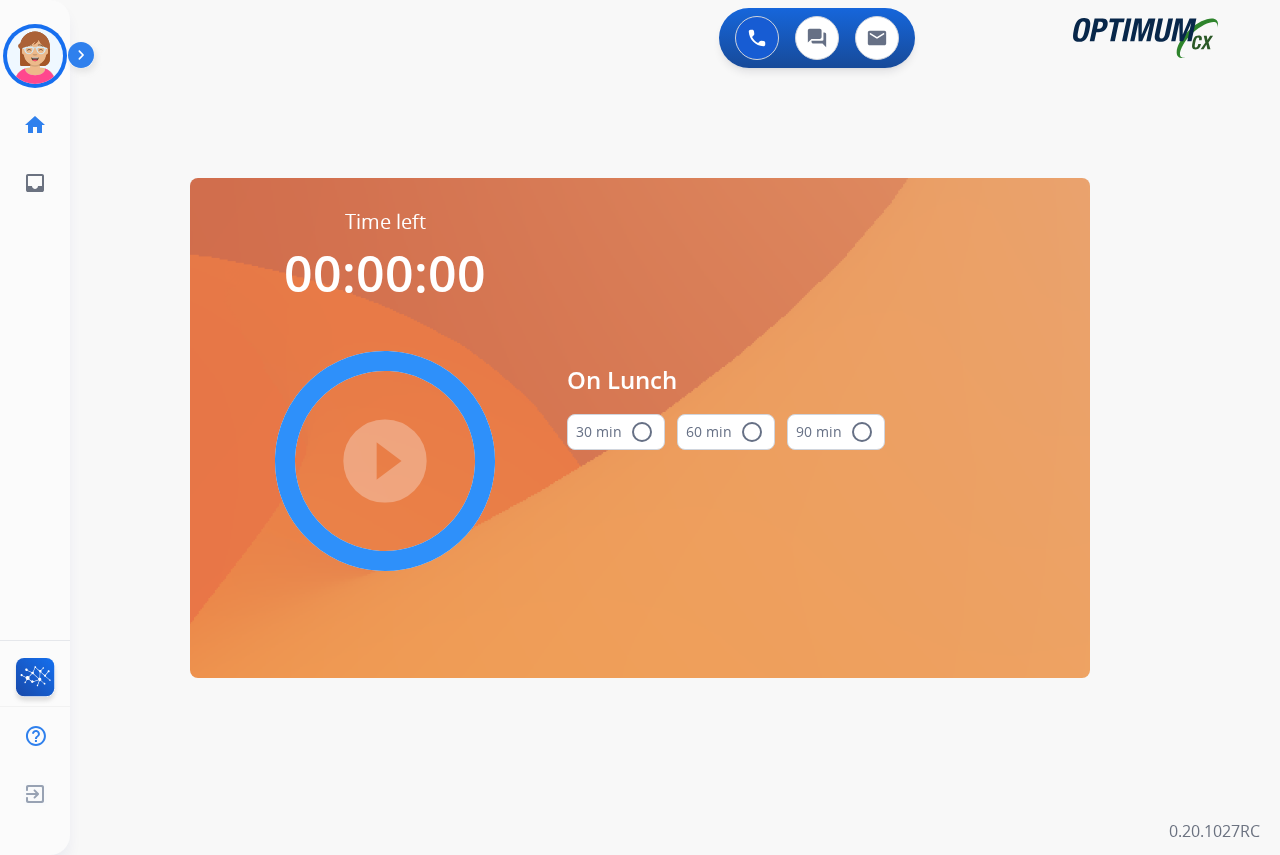 click on "radio_button_unchecked" at bounding box center (642, 432) 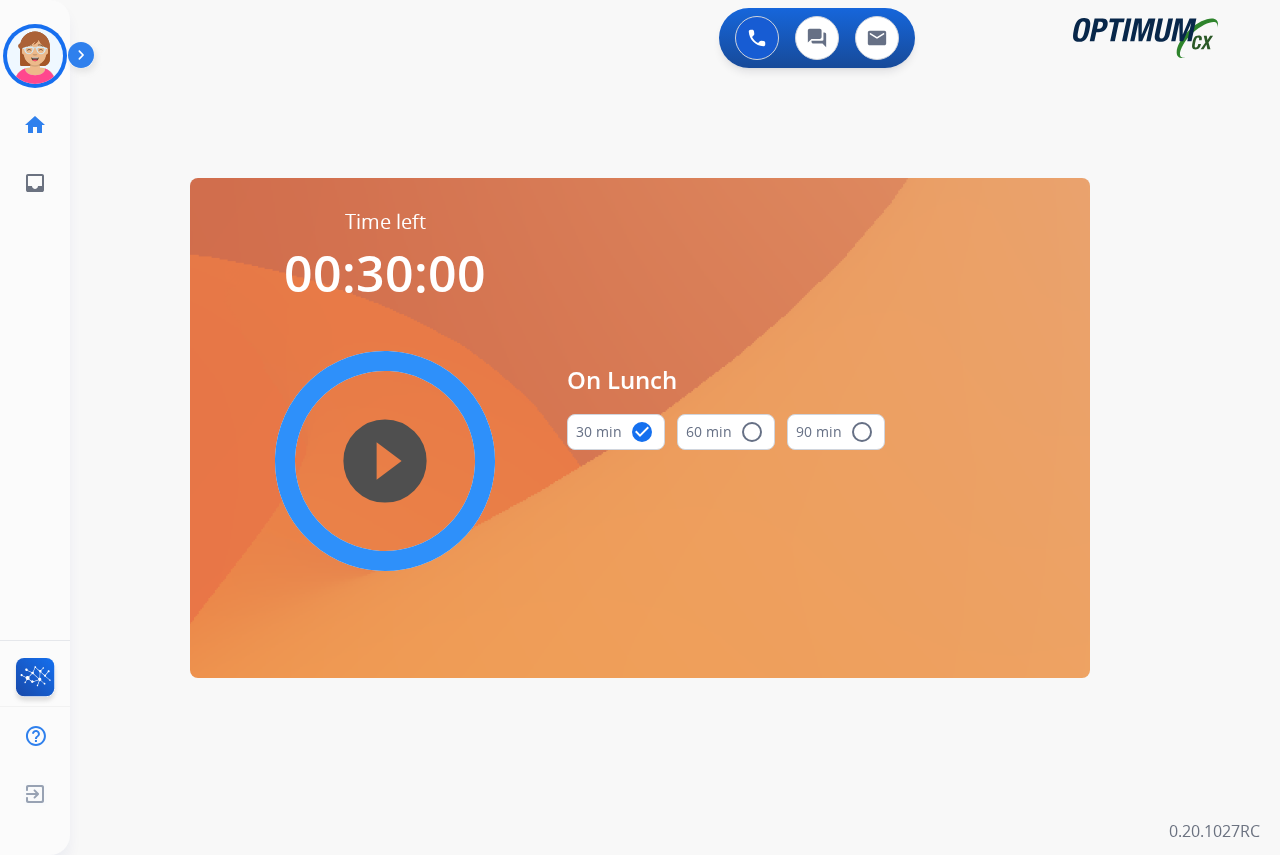 click on "play_circle_filled" at bounding box center [385, 461] 